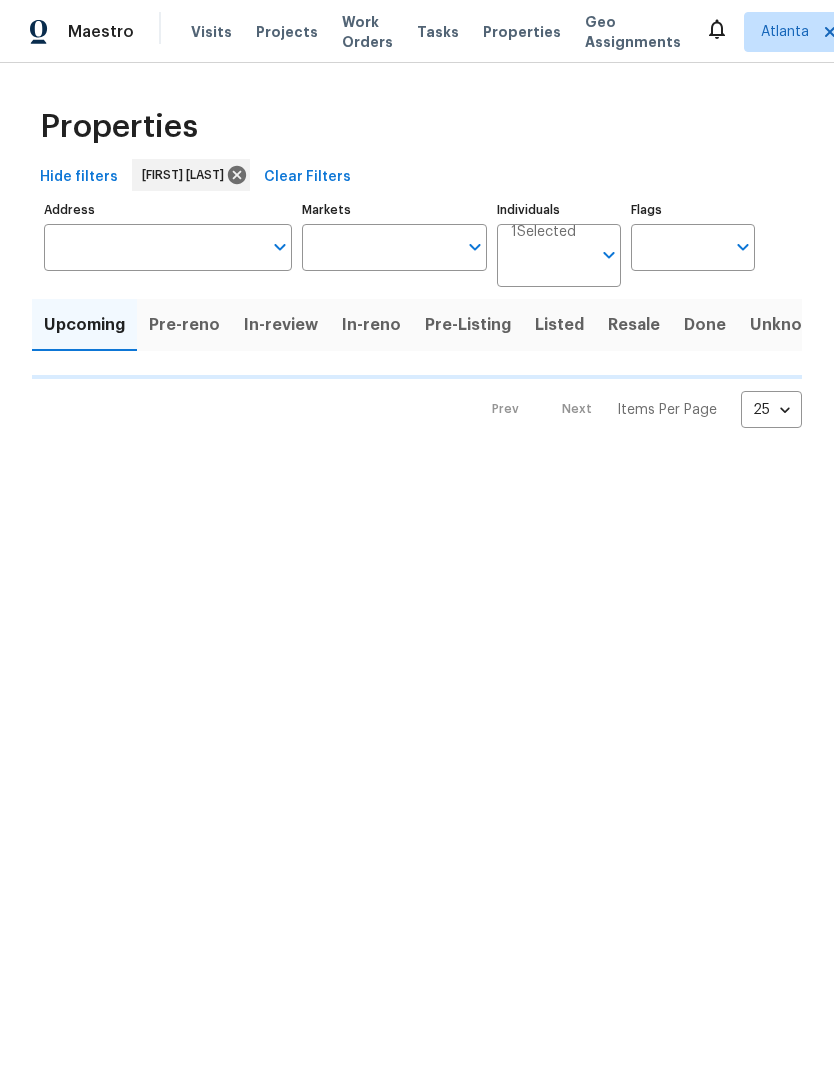 scroll, scrollTop: 0, scrollLeft: 0, axis: both 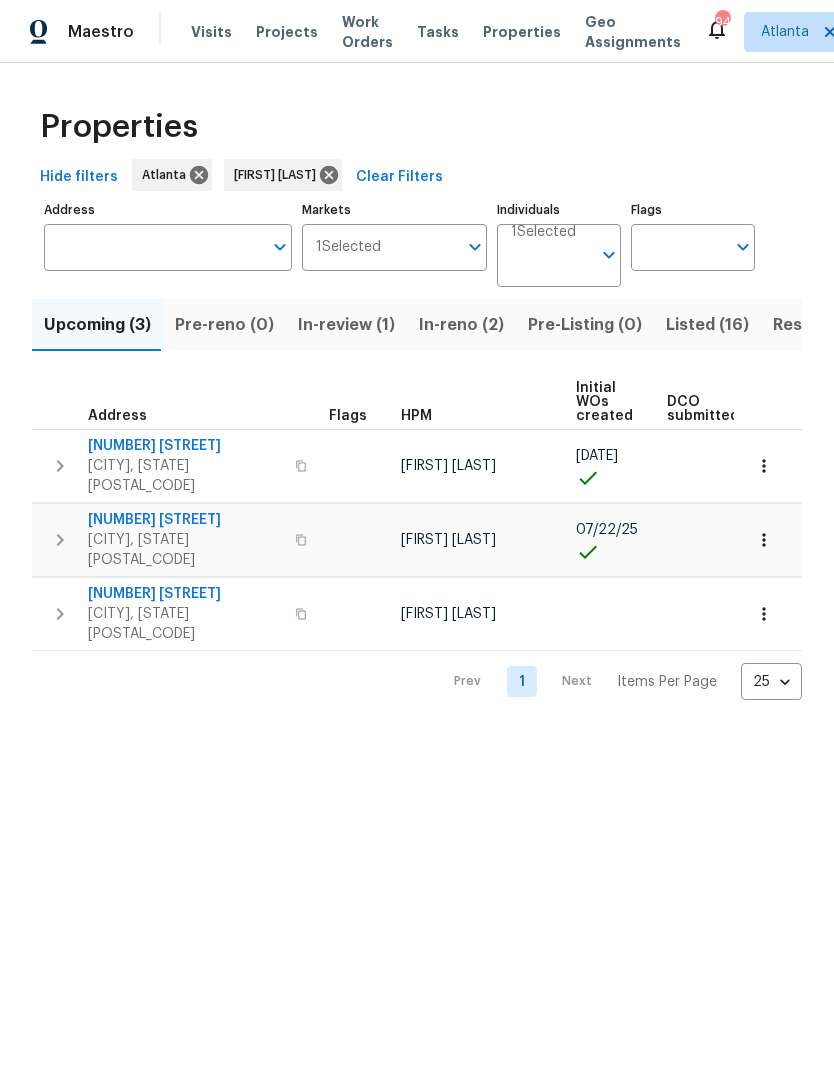 click on "In-reno (2)" at bounding box center (461, 325) 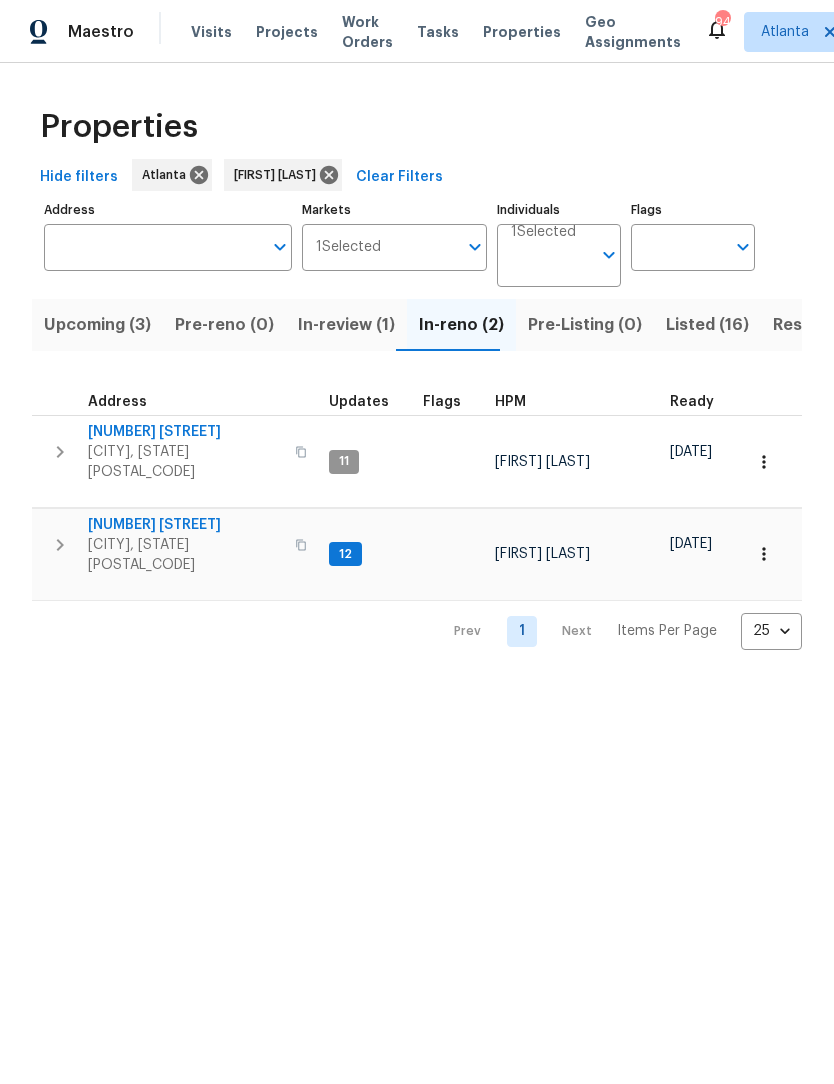 click on "[NUMBER] [STREET]" at bounding box center [185, 432] 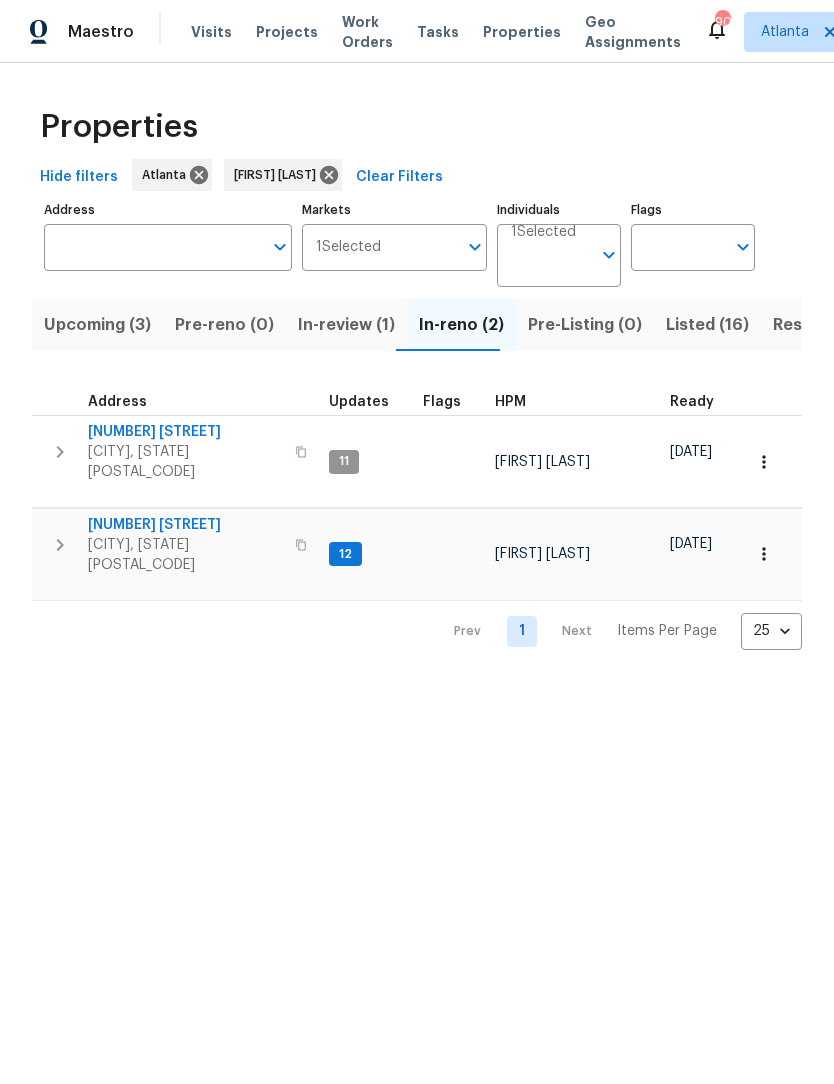 click on "[NUMBER] [STREET]" at bounding box center [185, 525] 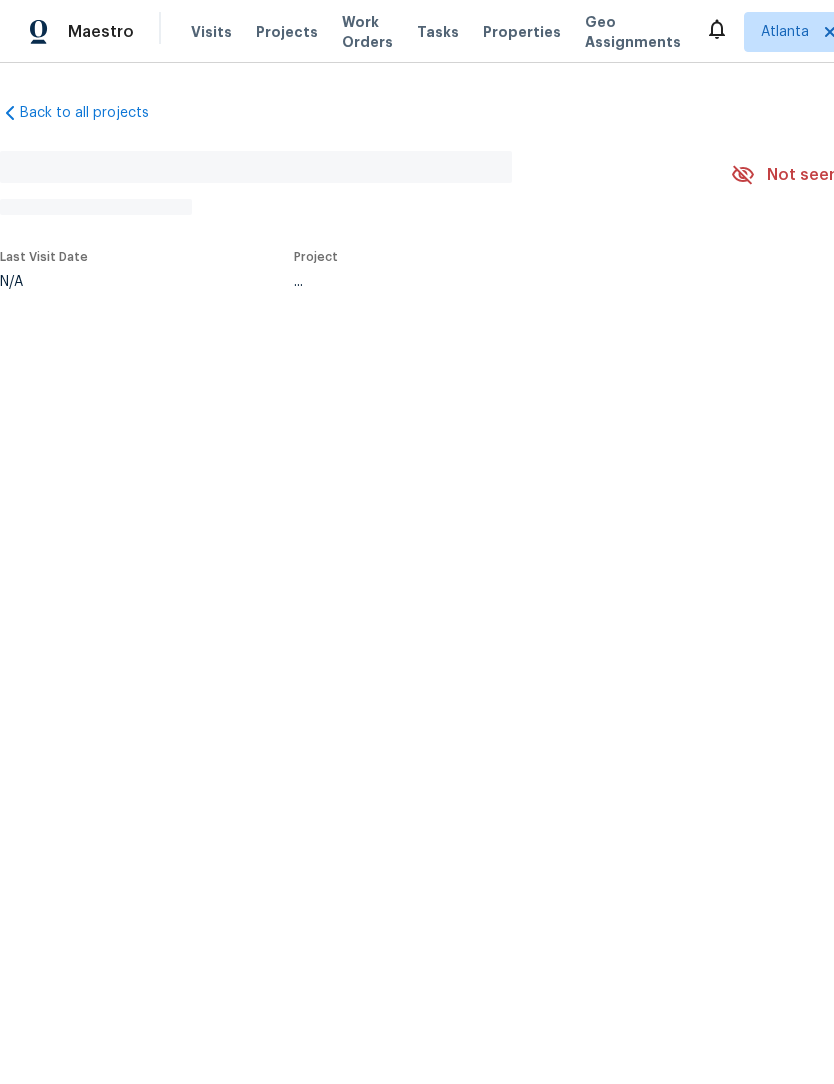 scroll, scrollTop: 0, scrollLeft: 0, axis: both 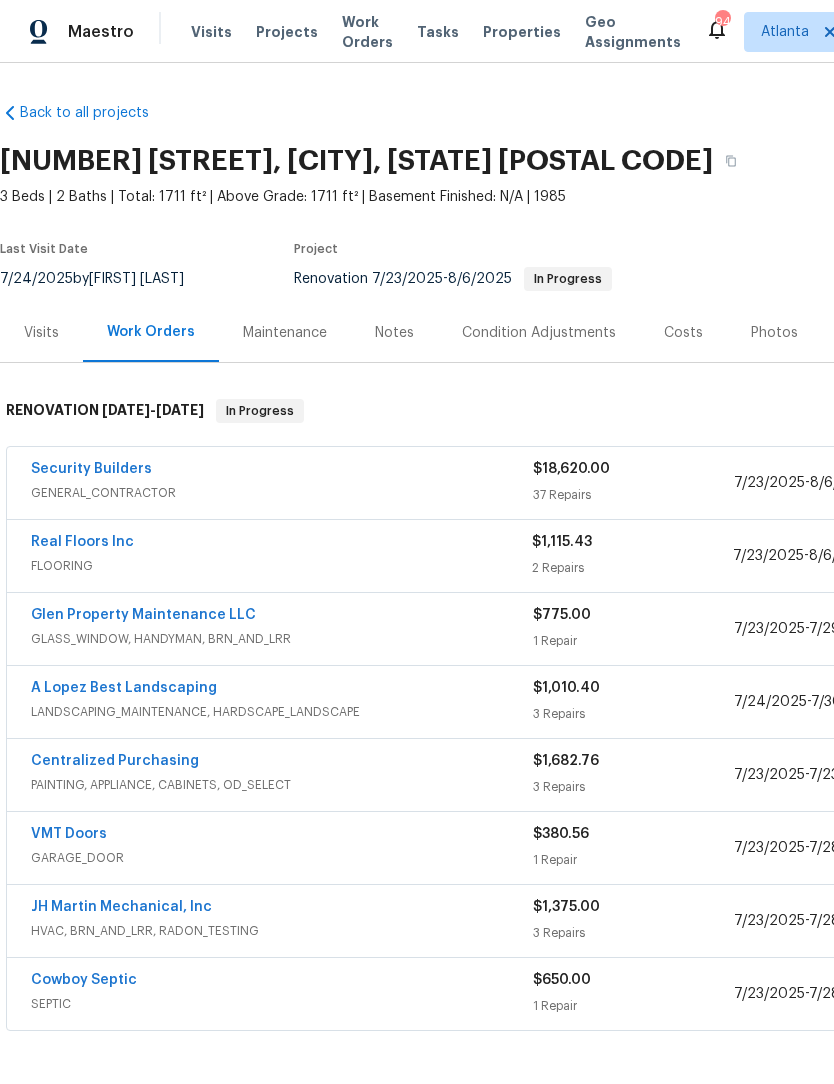 click on "Real Floors Inc" at bounding box center (82, 542) 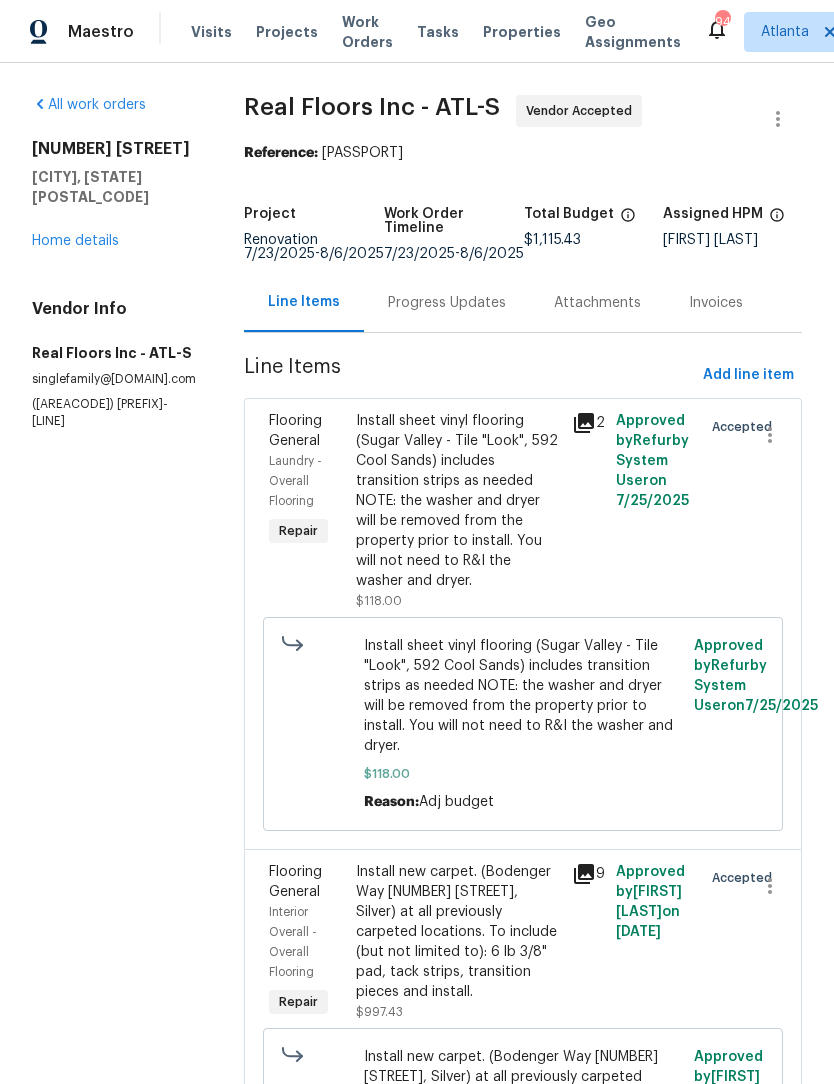 click on "Progress Updates" at bounding box center [447, 303] 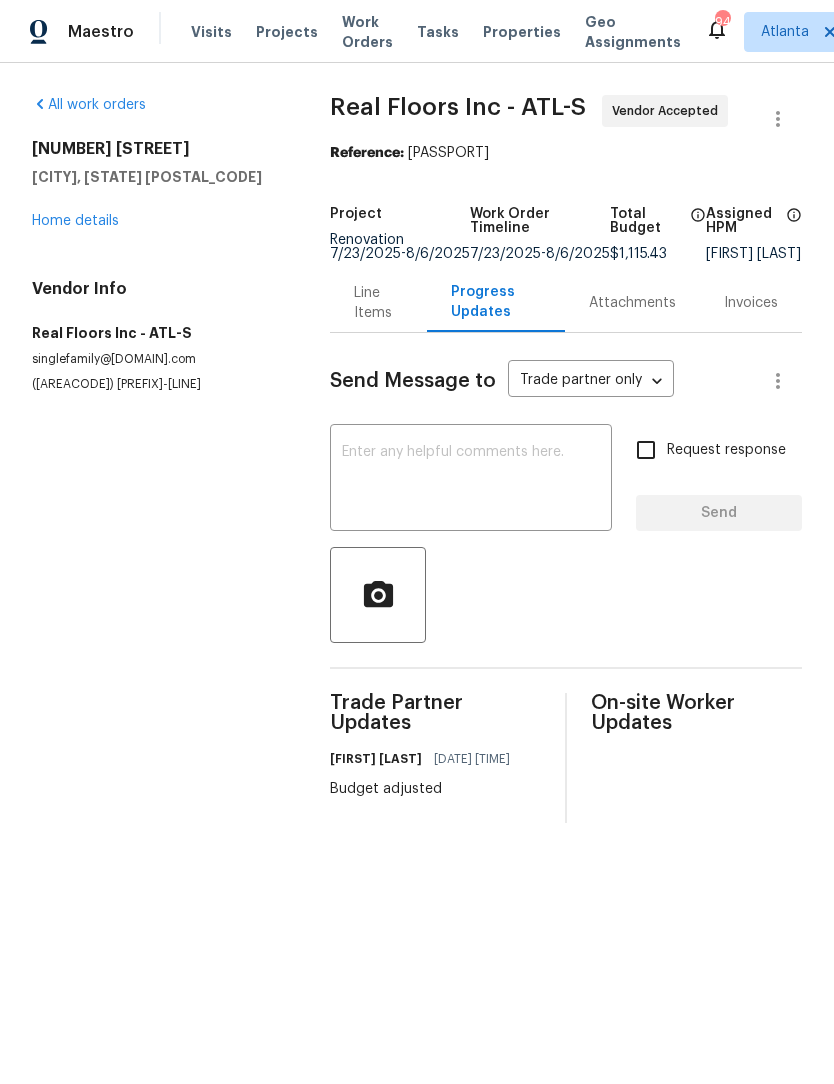 click at bounding box center (471, 480) 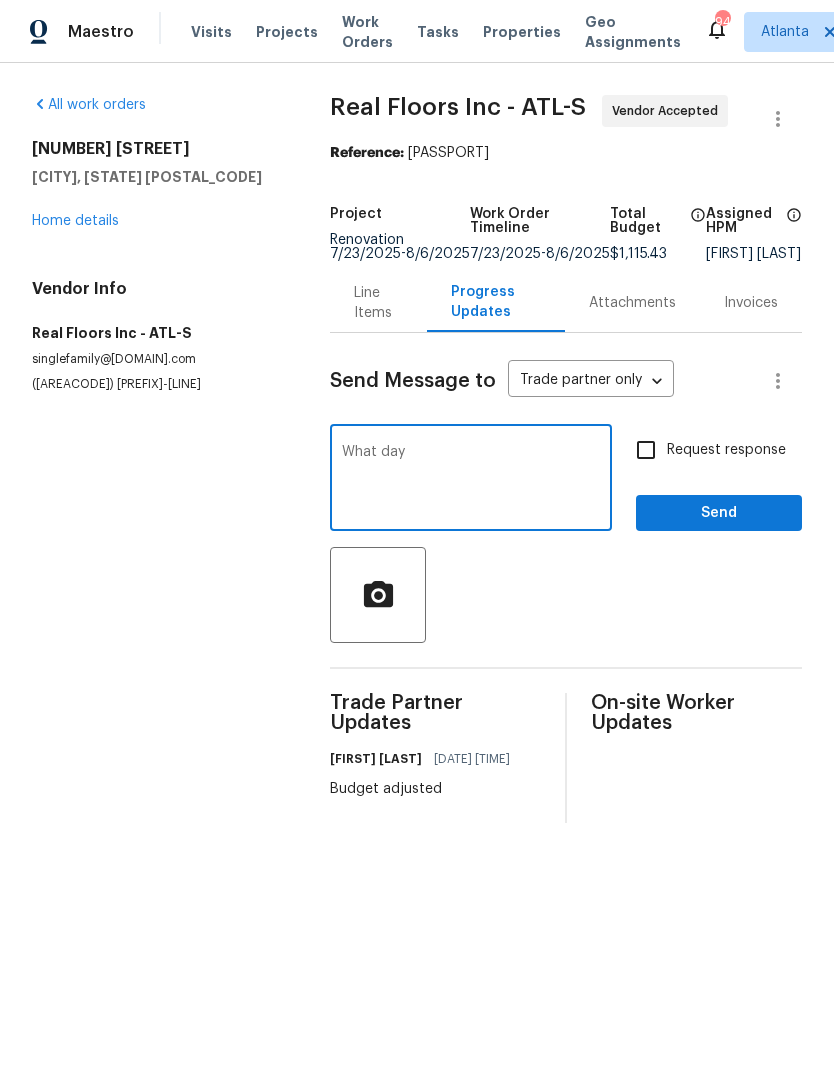type on "What" 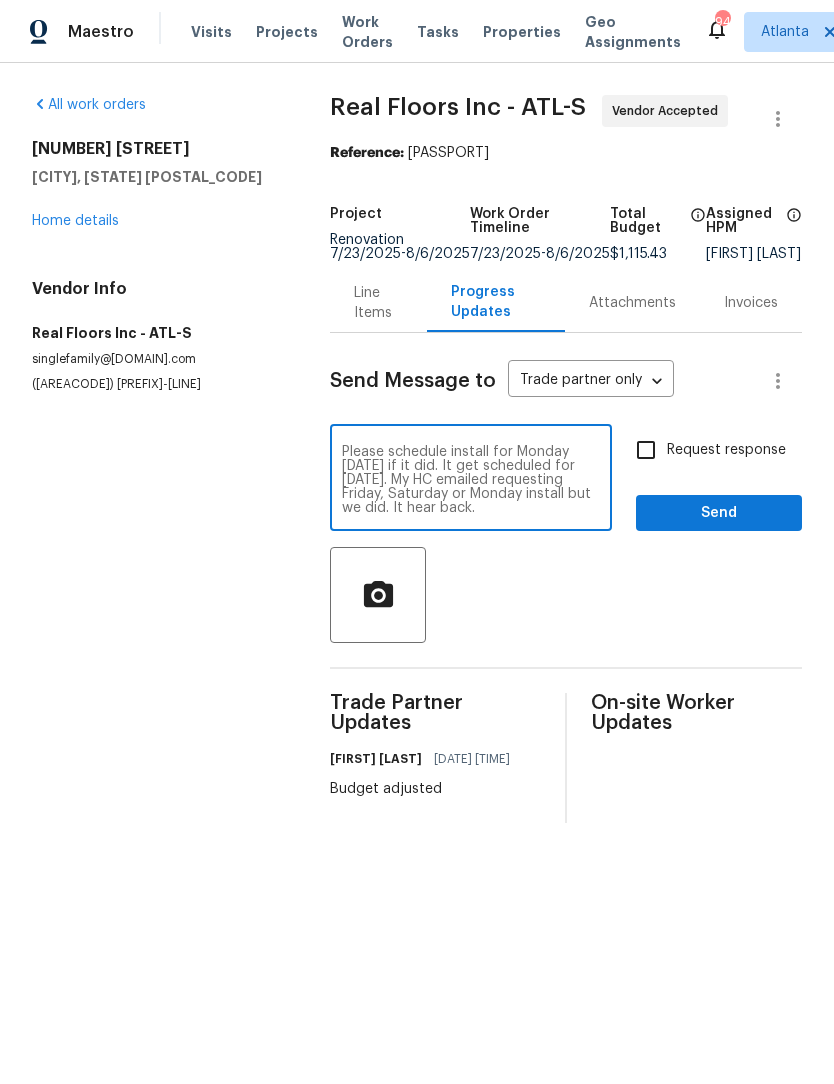 type on "Please schedule install for Monday [DATE] if it did. It get scheduled for [DATE]. My HC emailed requesting Friday, Saturday or Monday install but we did. It hear back." 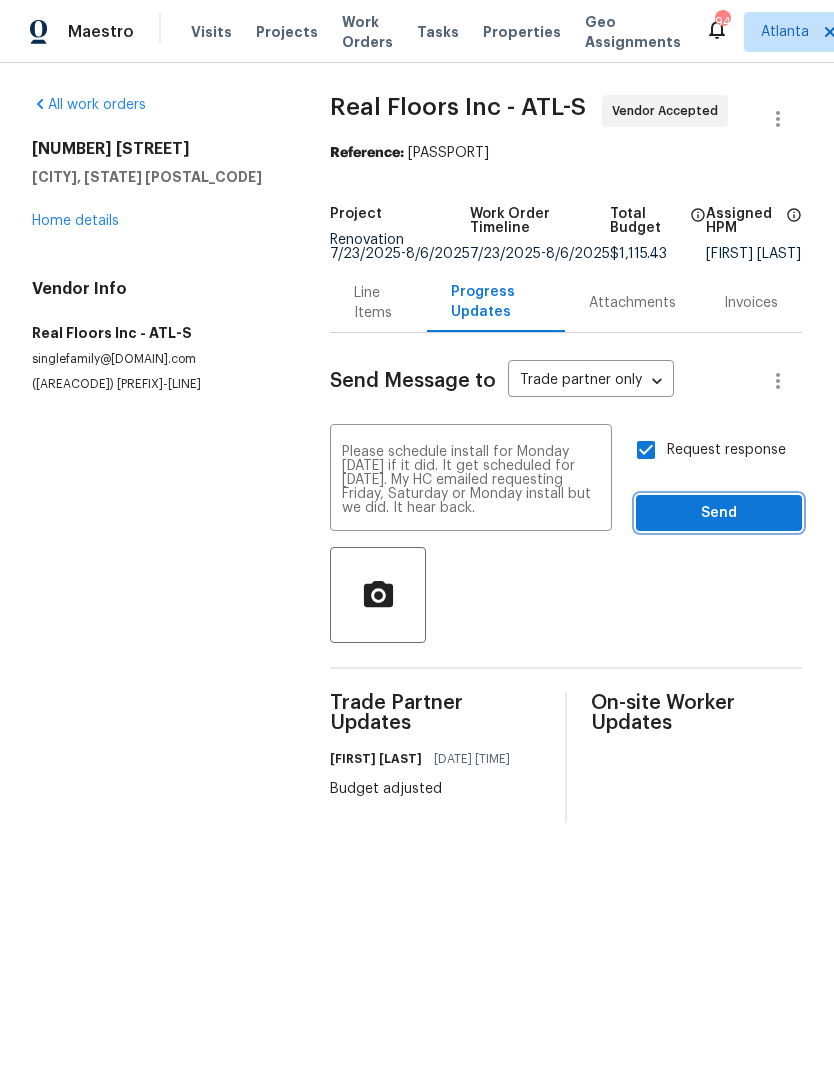click on "Send" at bounding box center [719, 513] 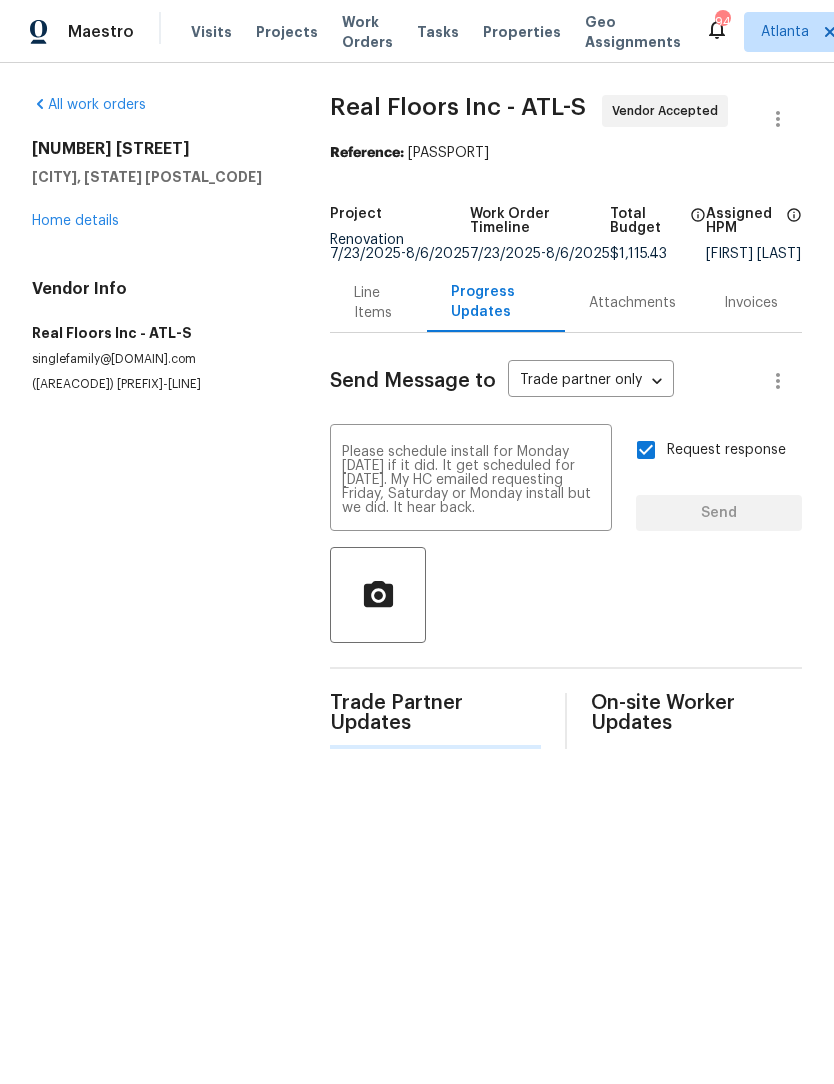 type 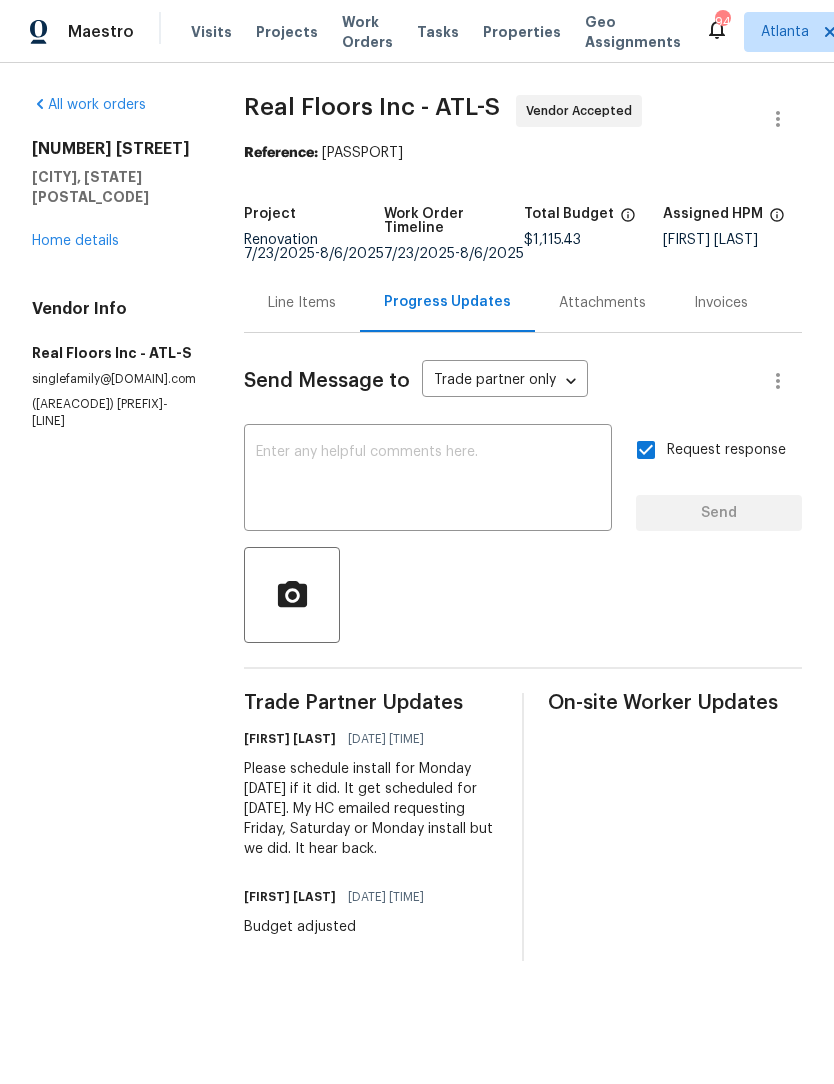 click on "Home details" at bounding box center (75, 241) 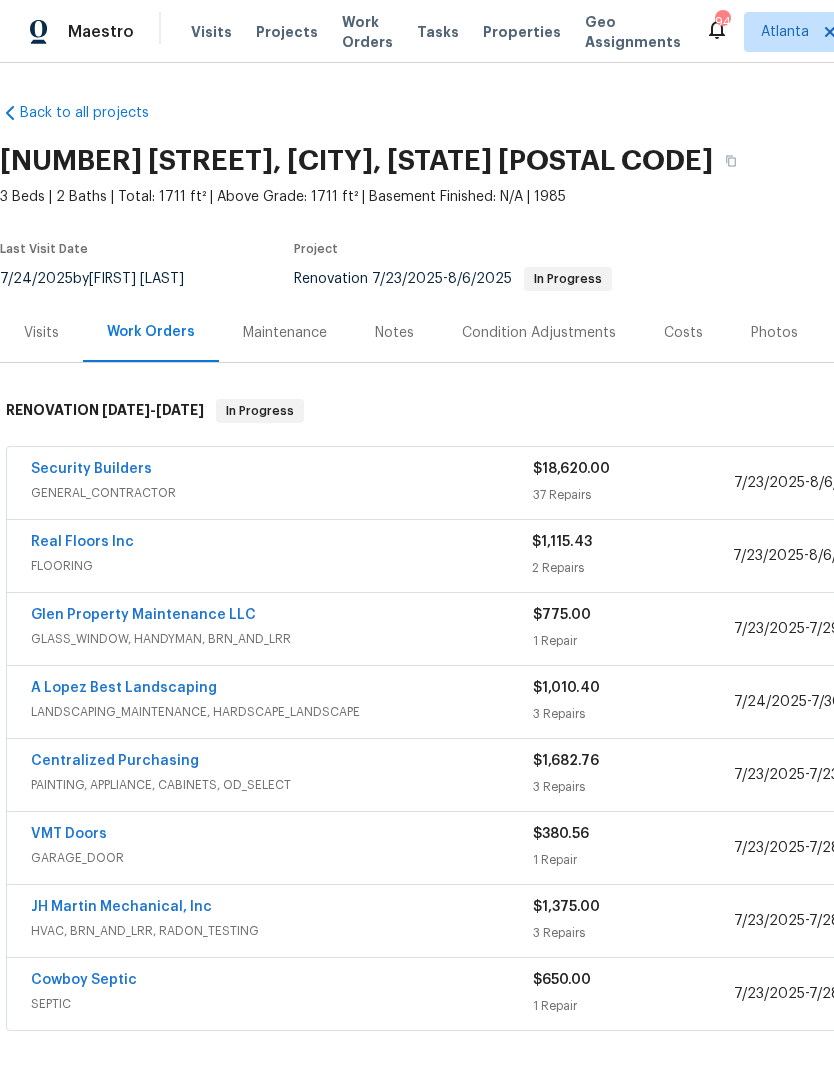 click on "Work Orders" at bounding box center [367, 32] 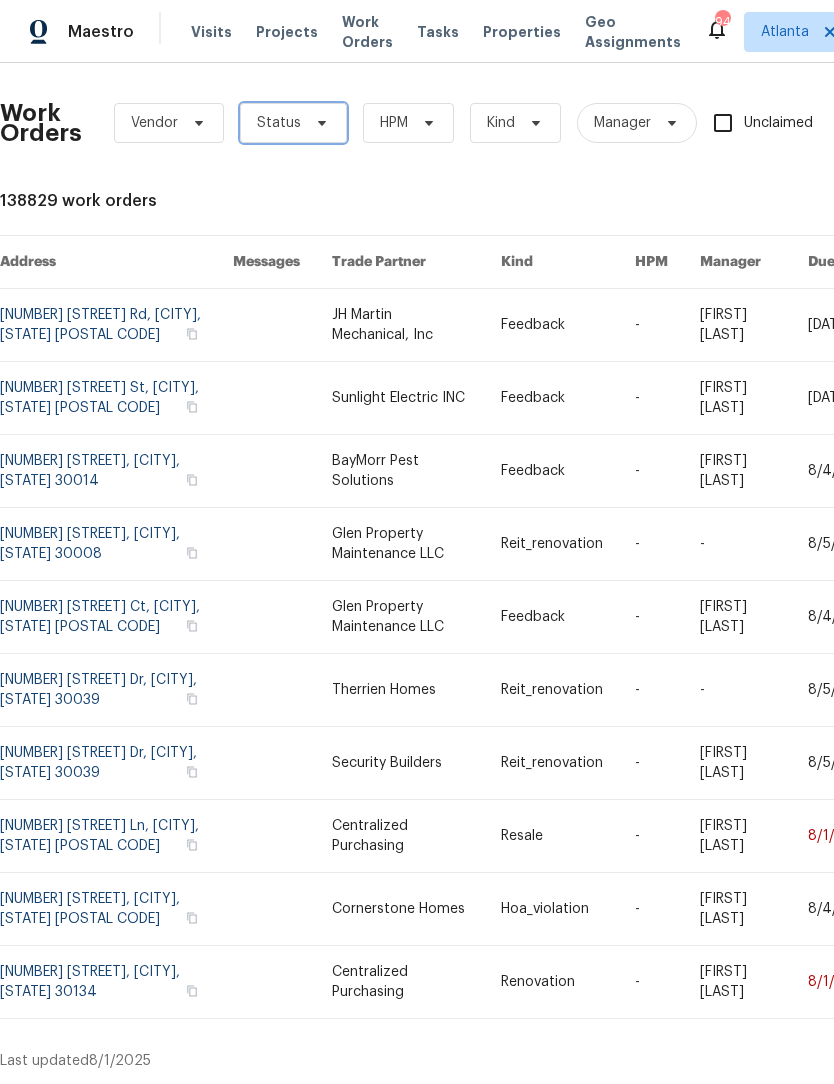 click 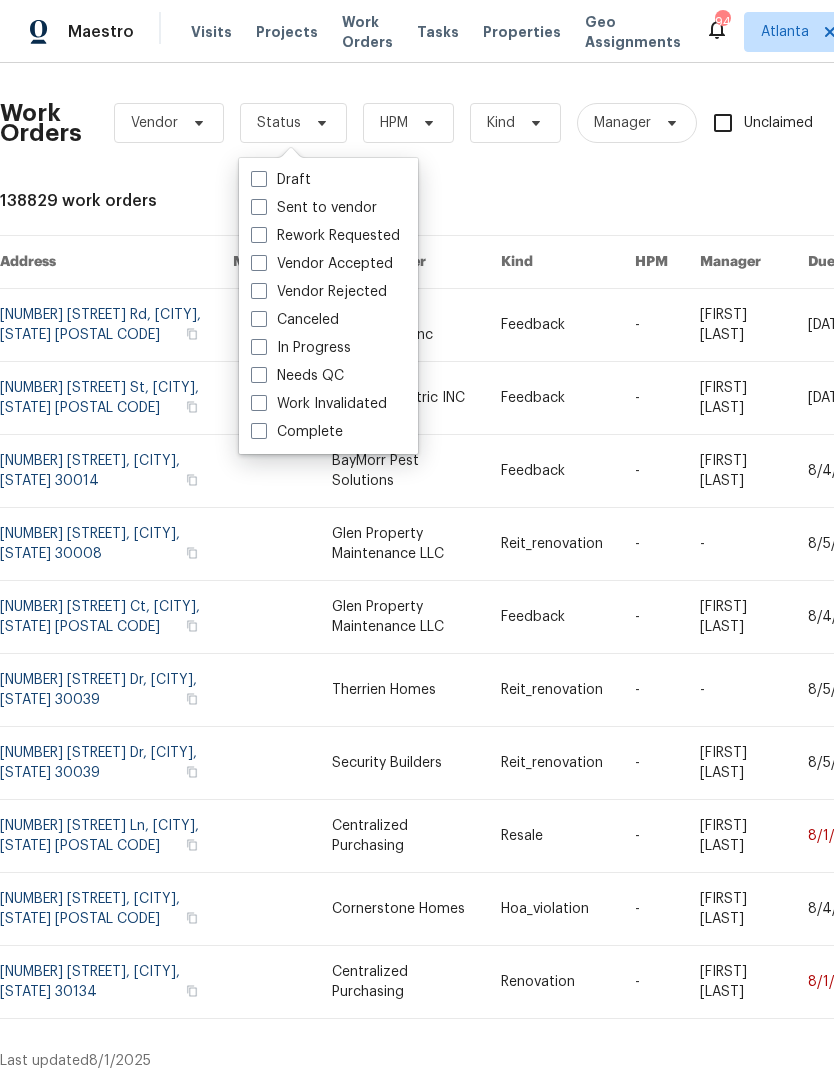 click on "Needs QC" at bounding box center [297, 376] 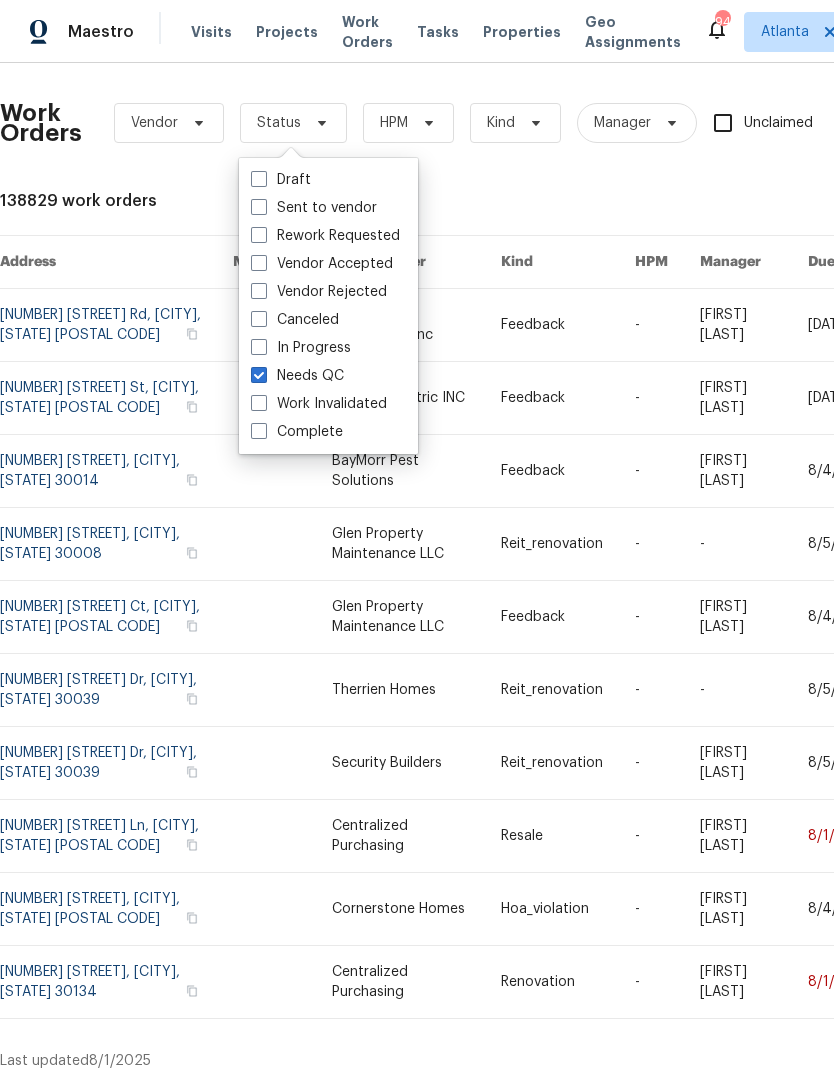 checkbox on "true" 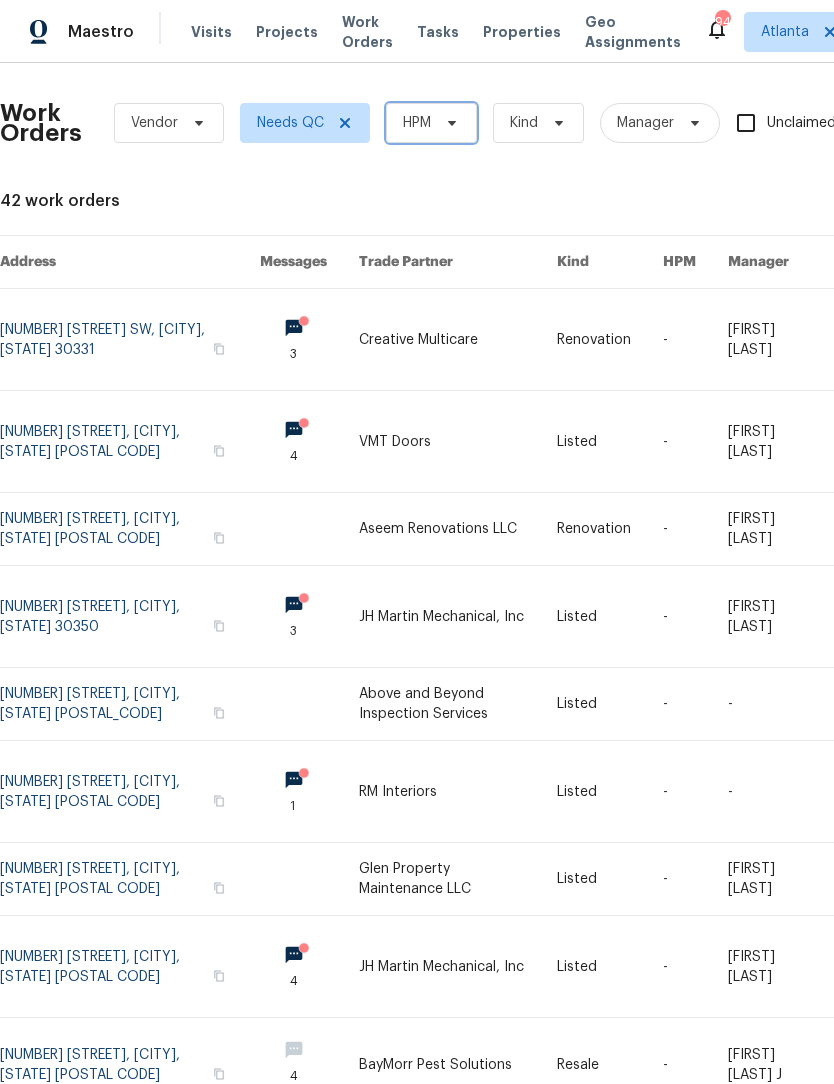 click 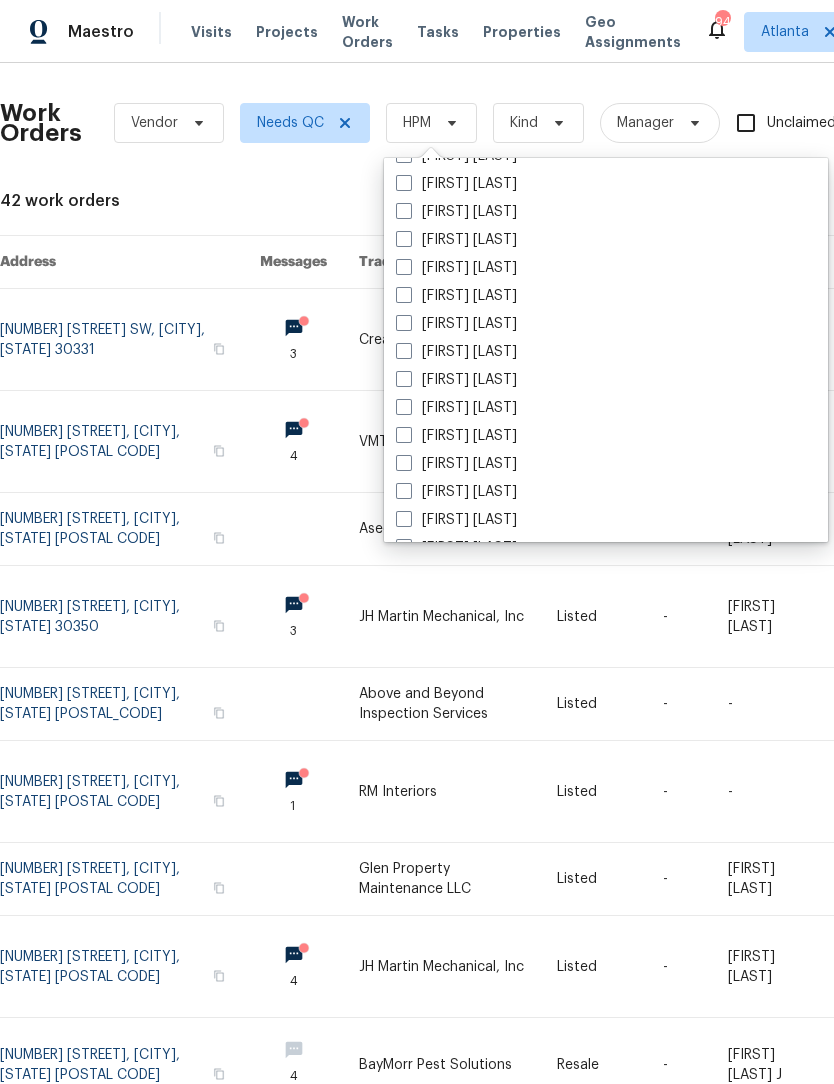 scroll, scrollTop: 1311, scrollLeft: 0, axis: vertical 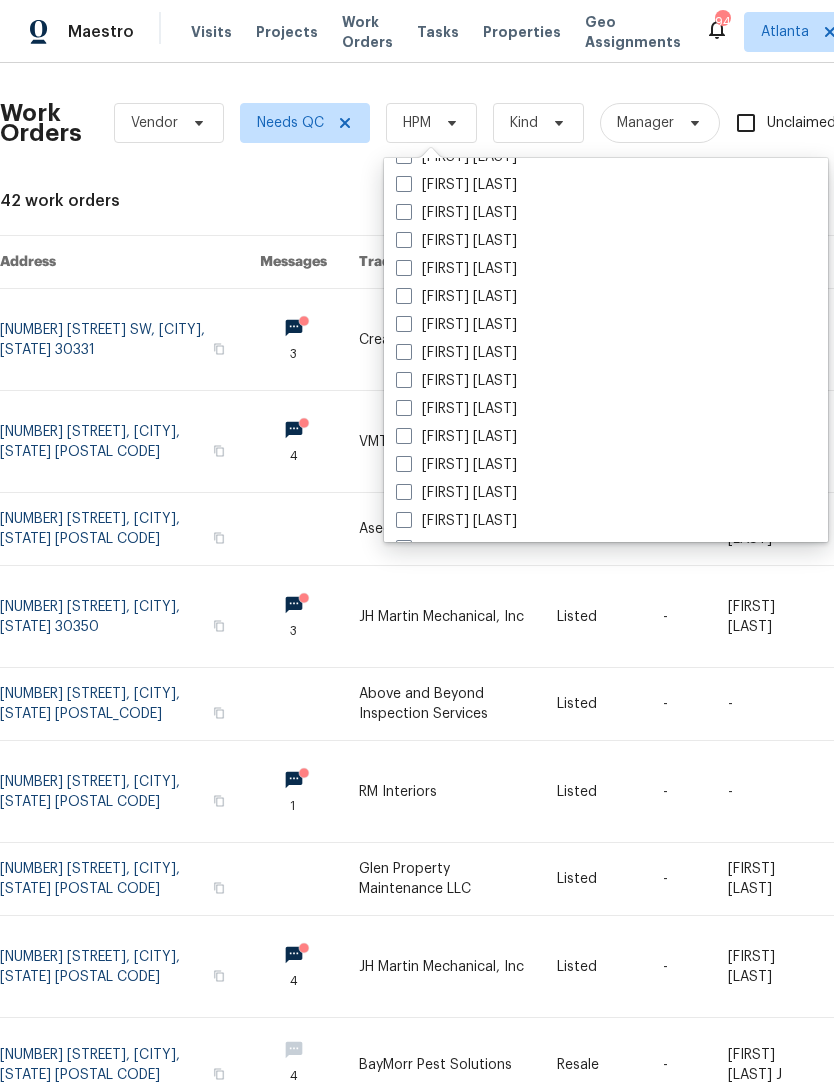 click at bounding box center (404, 324) 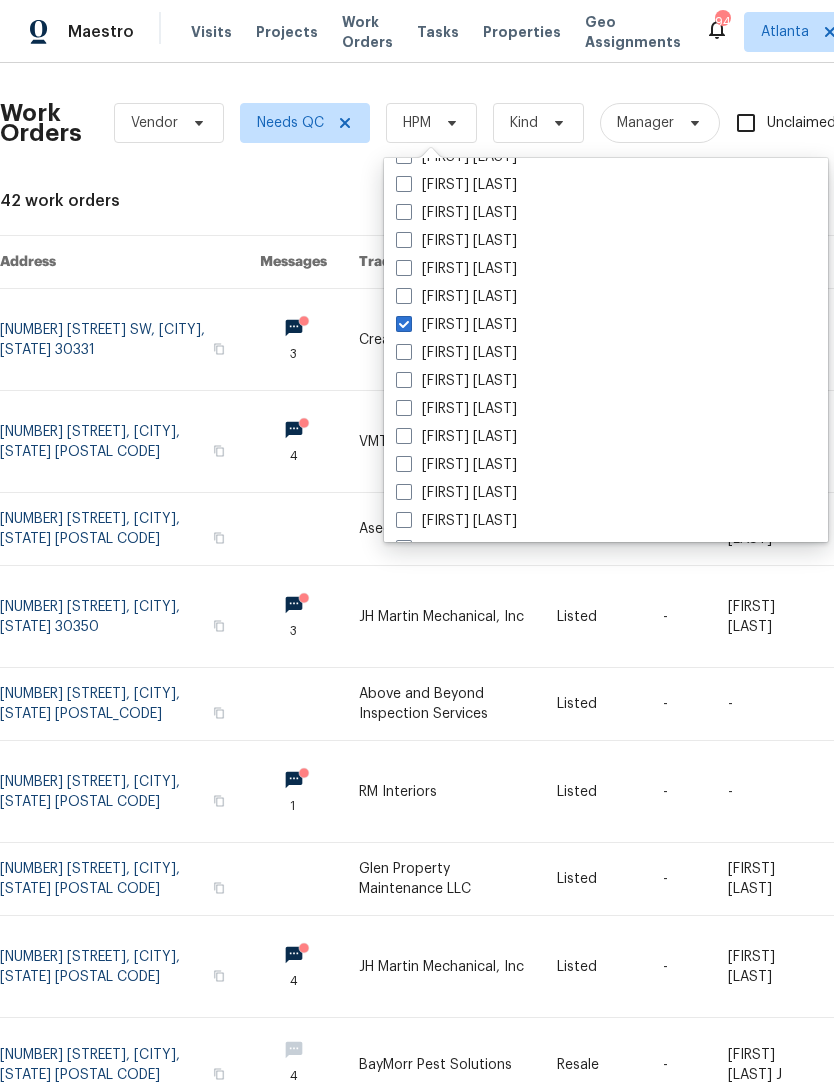 checkbox on "true" 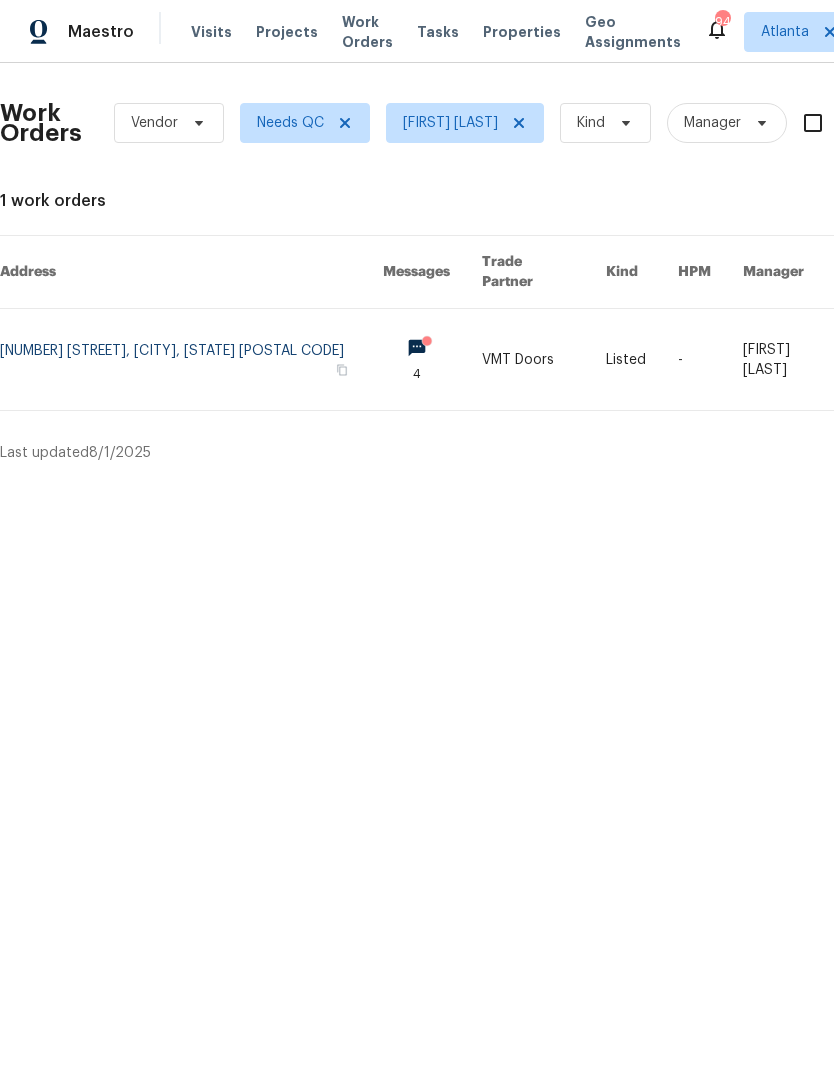 click at bounding box center (191, 359) 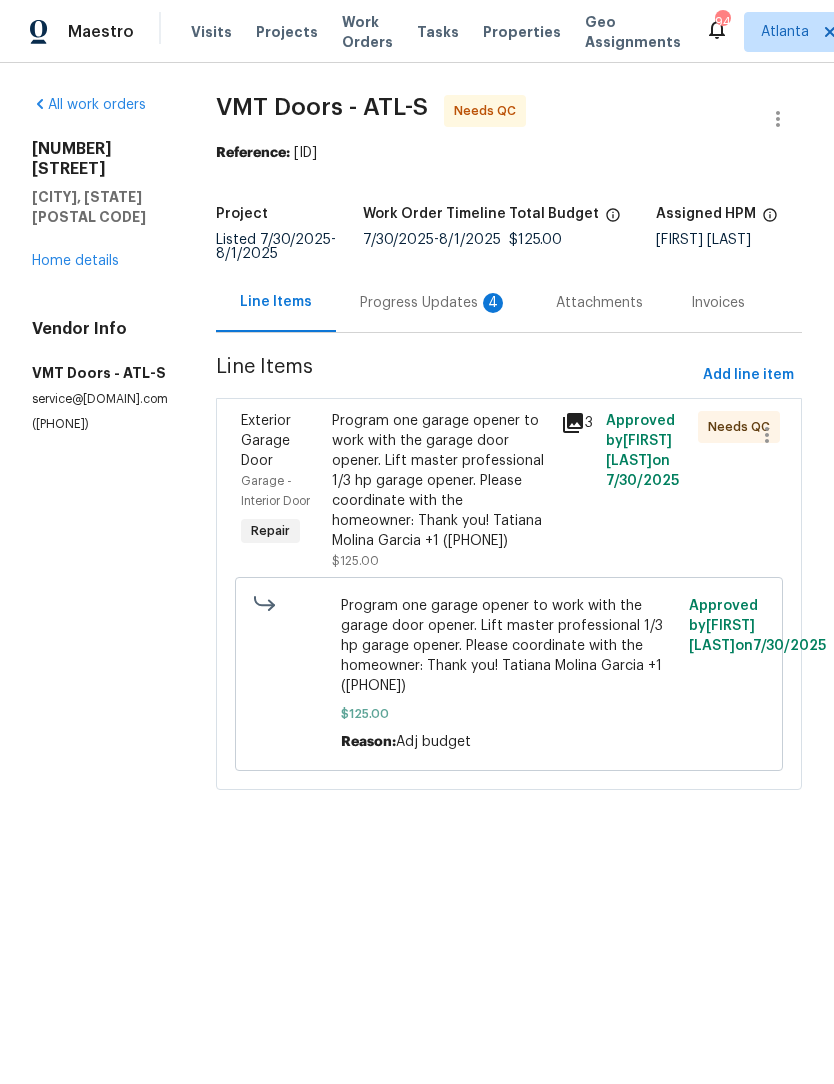 click on "Progress Updates 4" at bounding box center (434, 303) 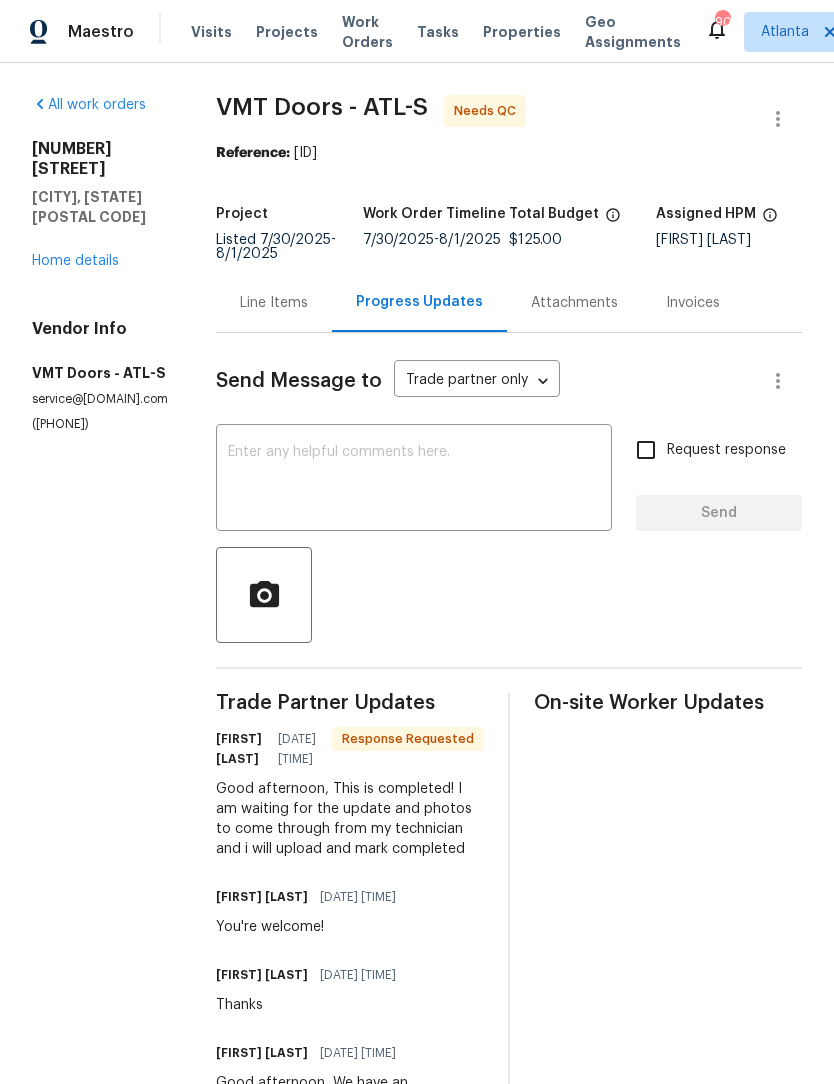 click at bounding box center [414, 480] 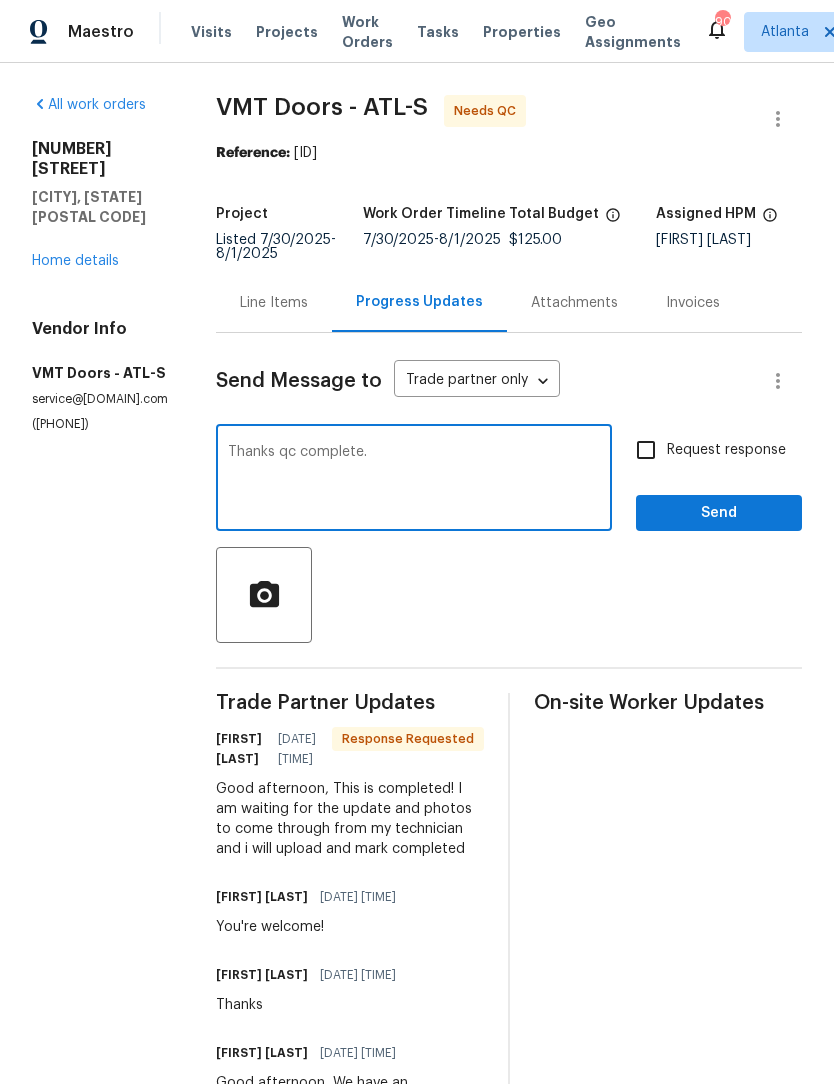 type on "Thanks qc complete." 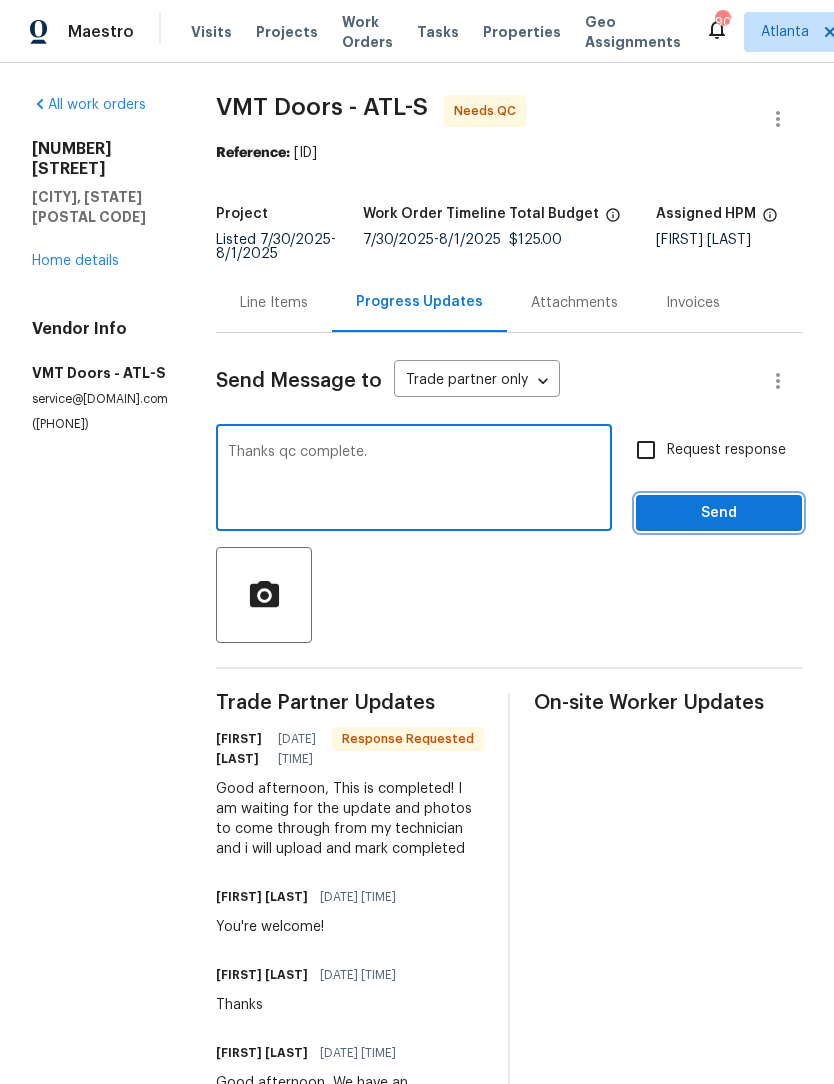 click on "Send" at bounding box center [719, 513] 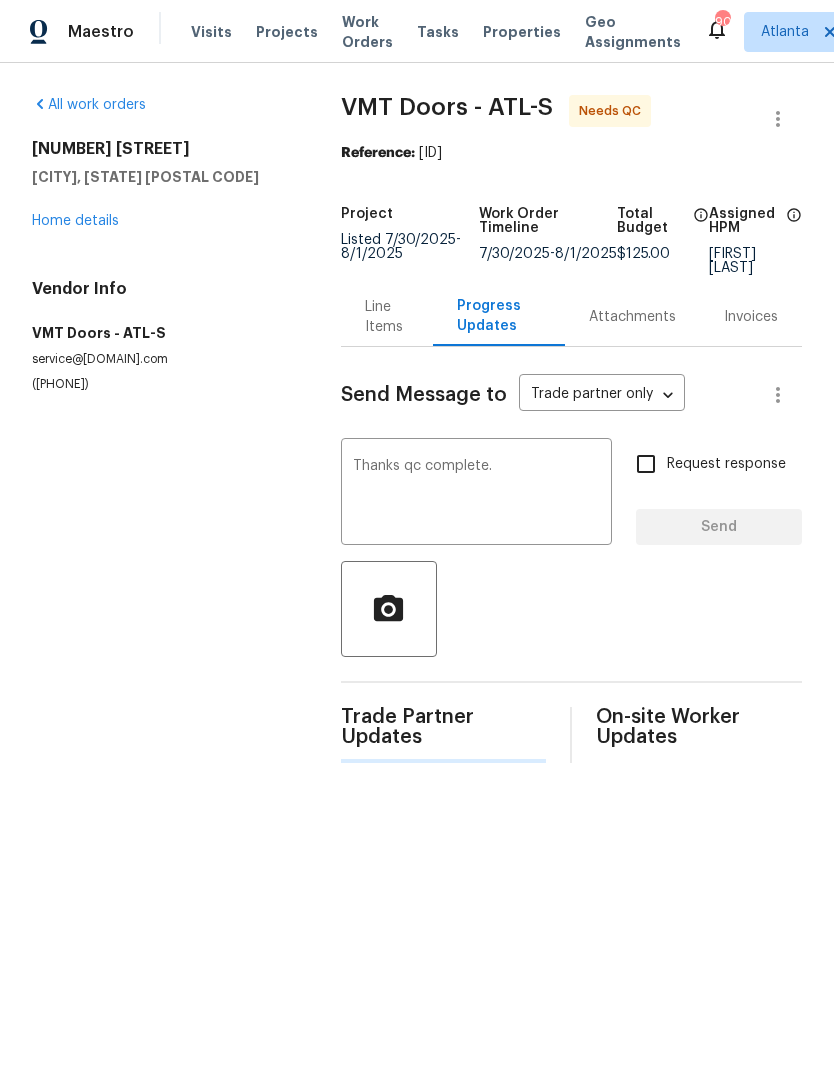 type 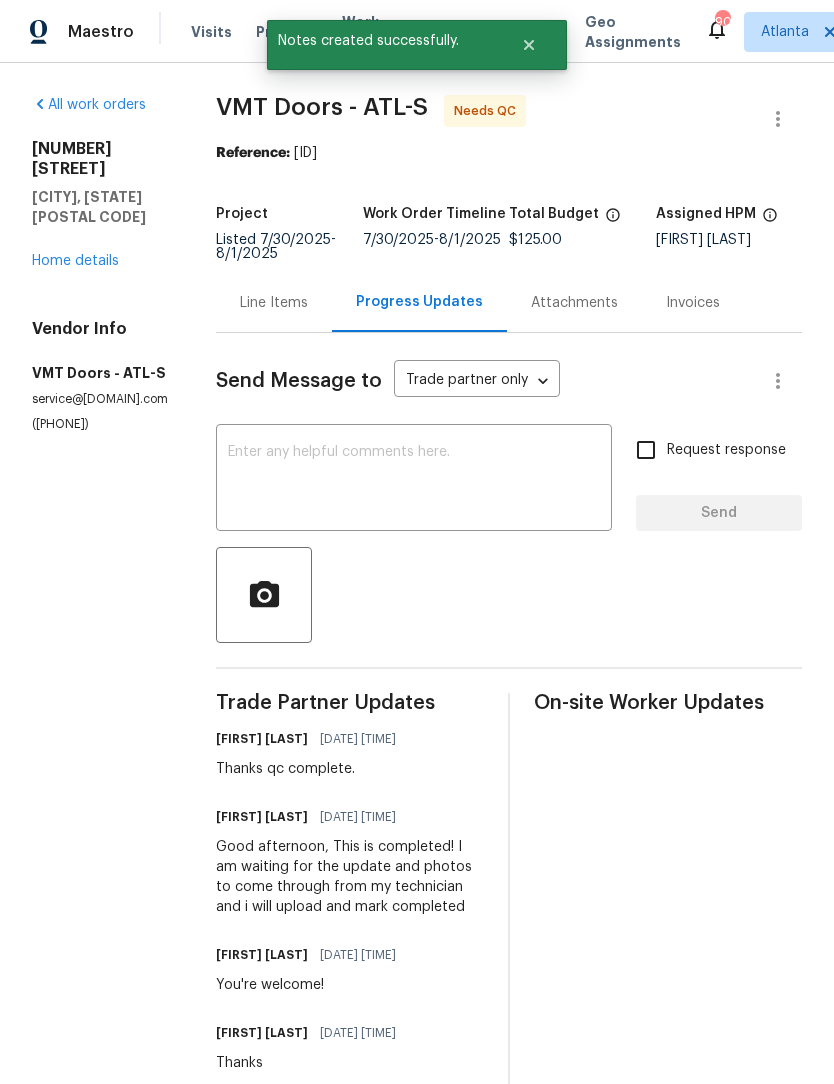 click on "Line Items" at bounding box center (274, 303) 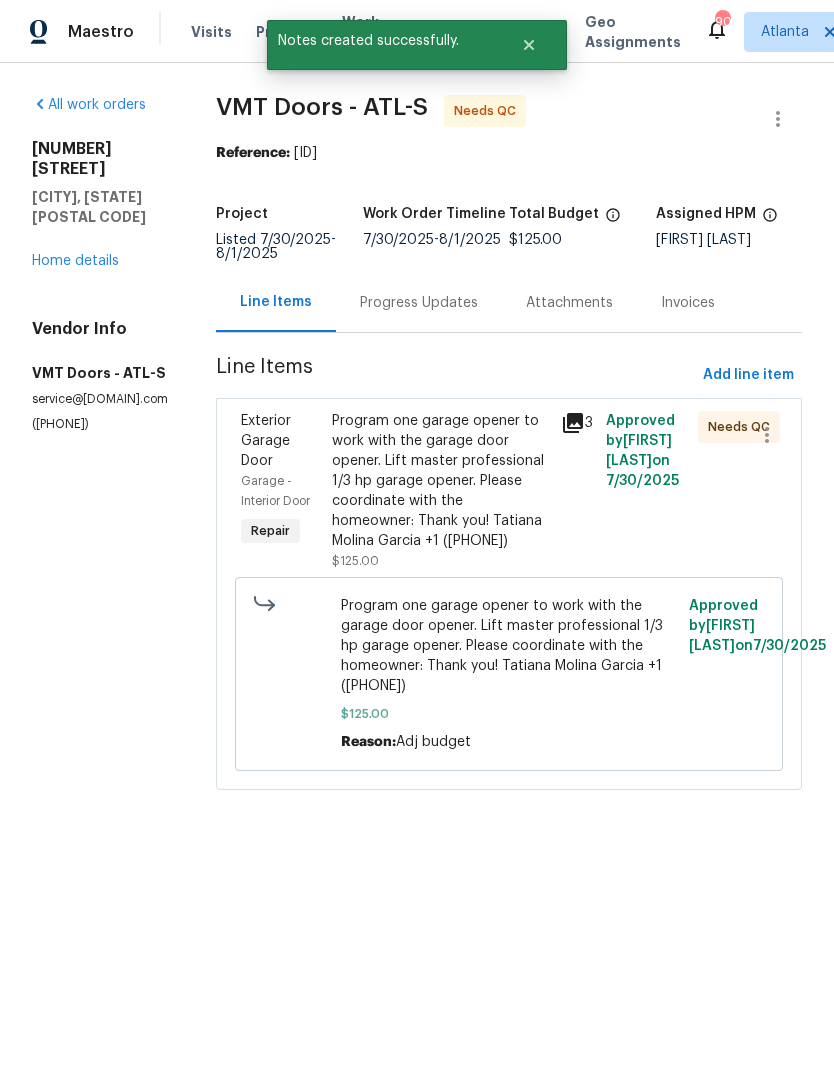 click on "Program one garage opener to work with the garage door opener.  Lift master professional 1/3 hp garage opener.
Please coordinate with the homeowner: Thank you!
Tatiana Molina Garcia
+1 (404) 936-9373" at bounding box center [440, 481] 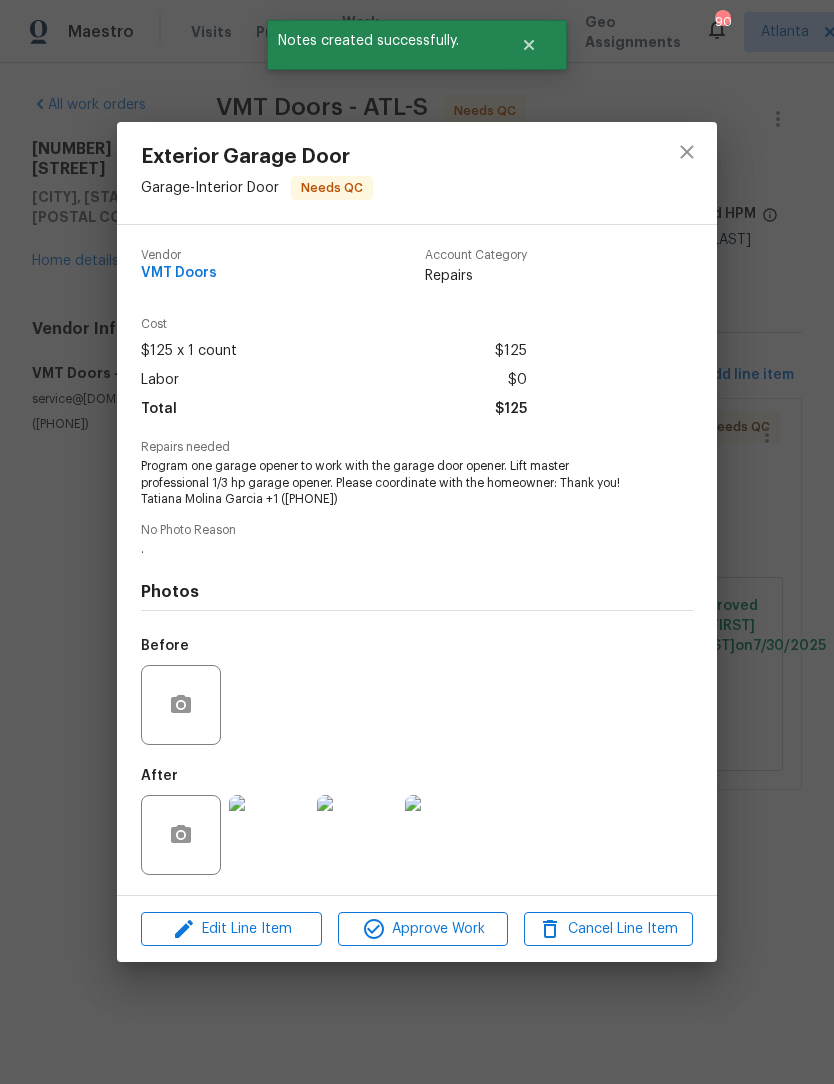 click at bounding box center (269, 835) 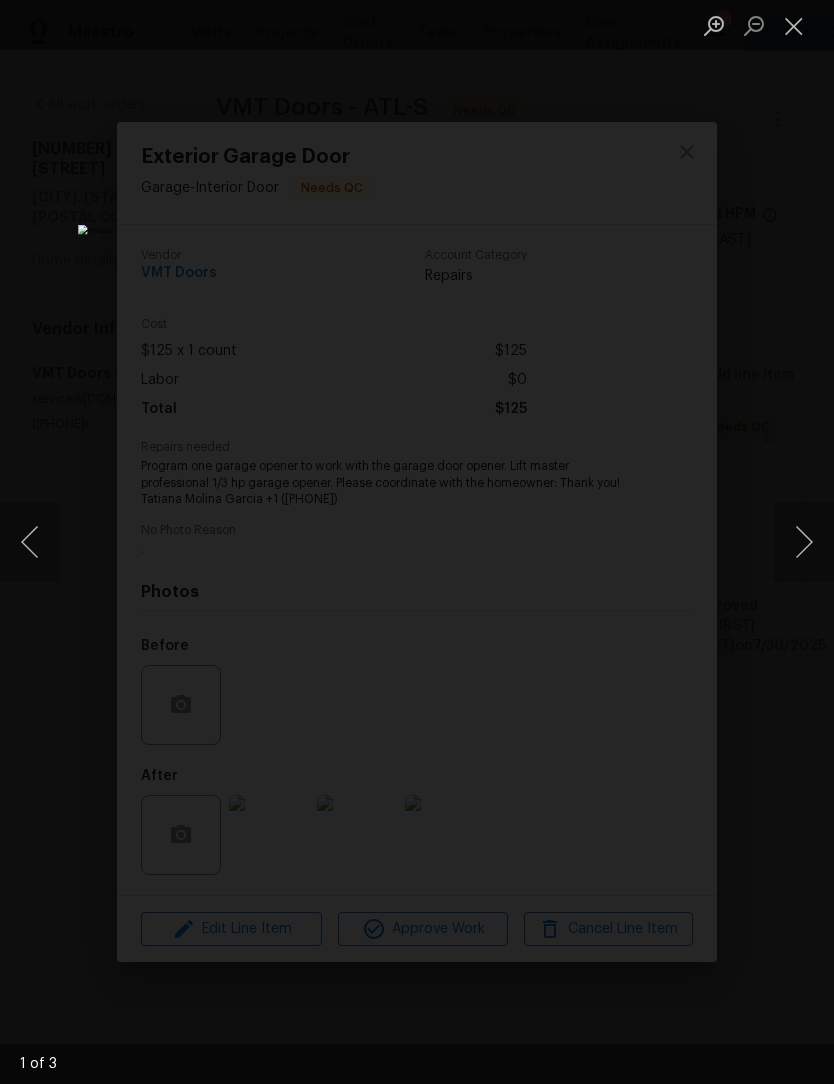 click at bounding box center (804, 542) 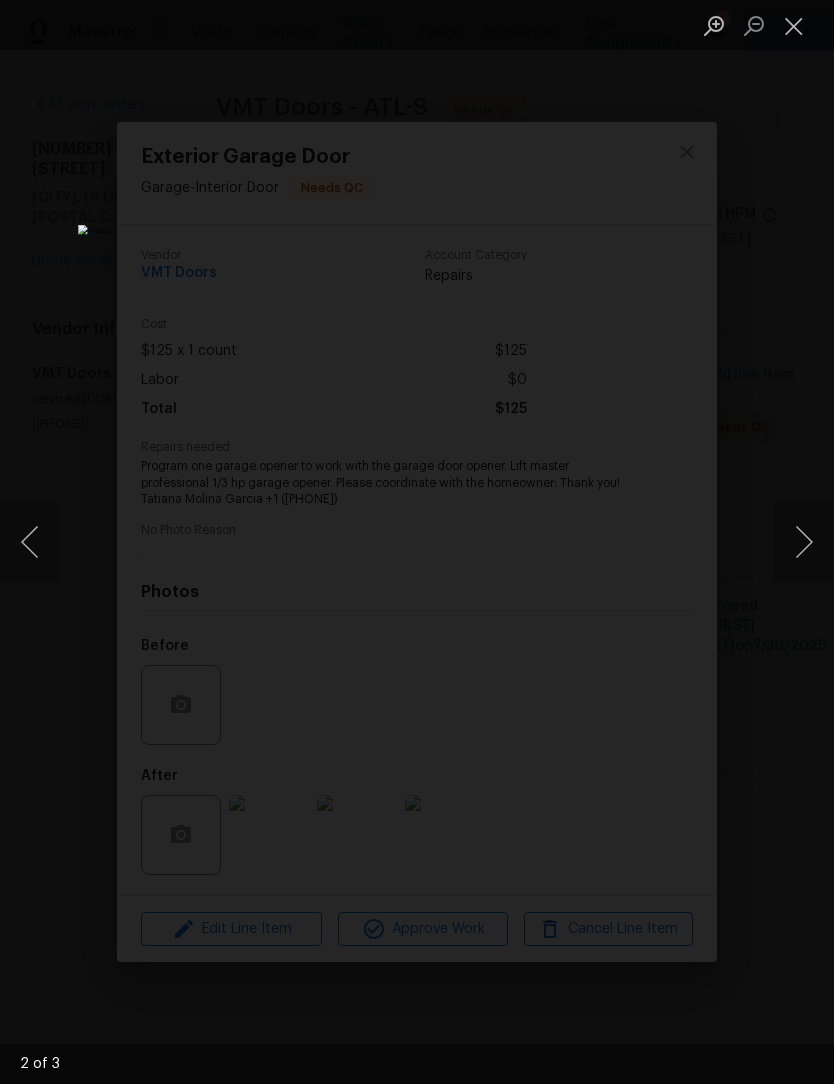 click at bounding box center (804, 542) 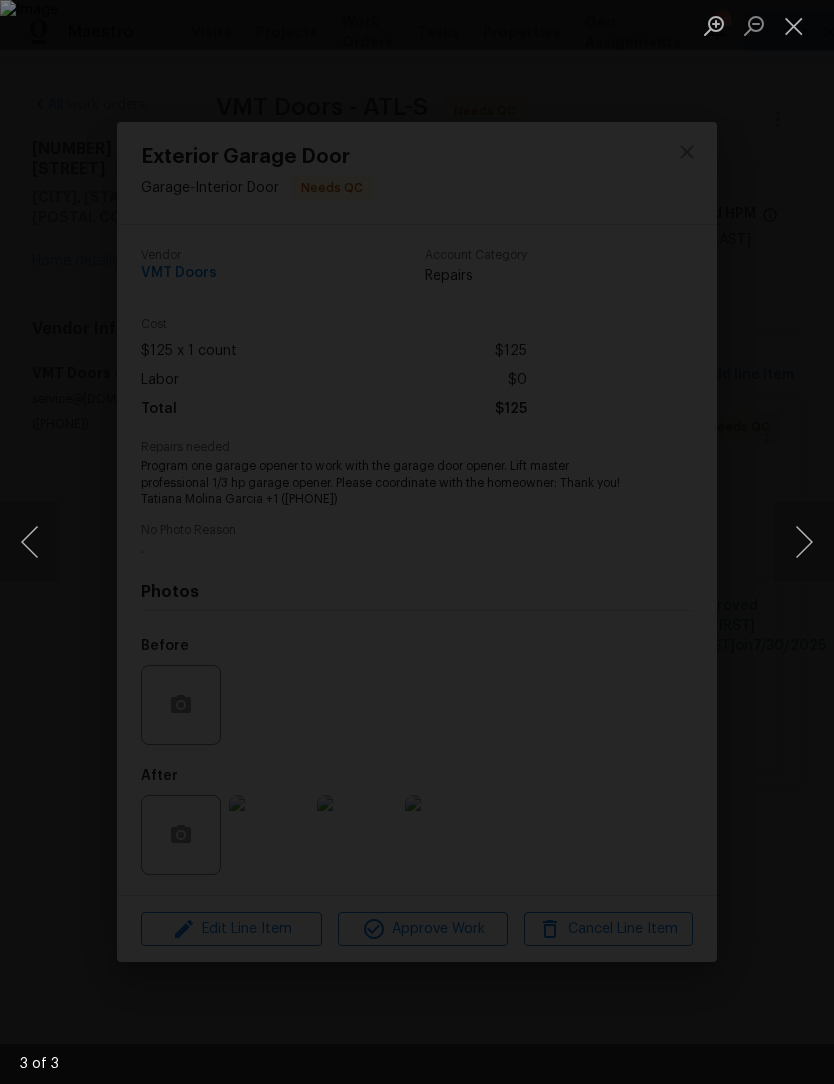 click at bounding box center [794, 25] 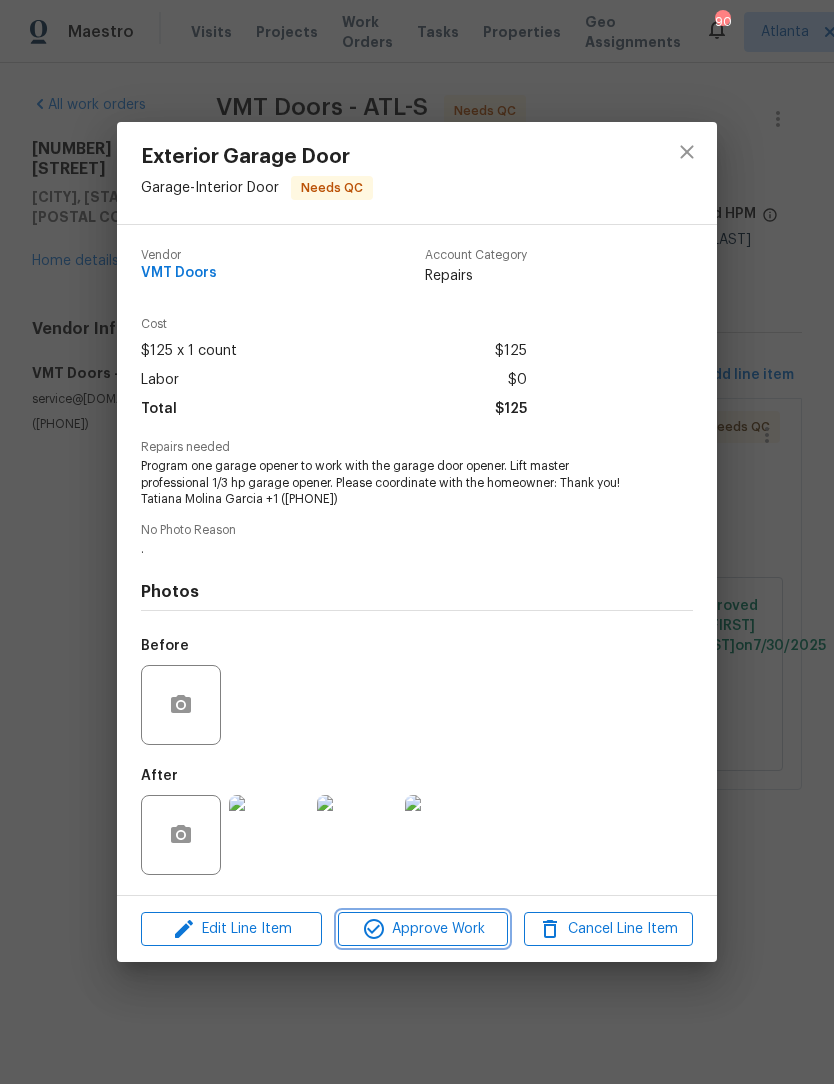 click on "Approve Work" at bounding box center (422, 929) 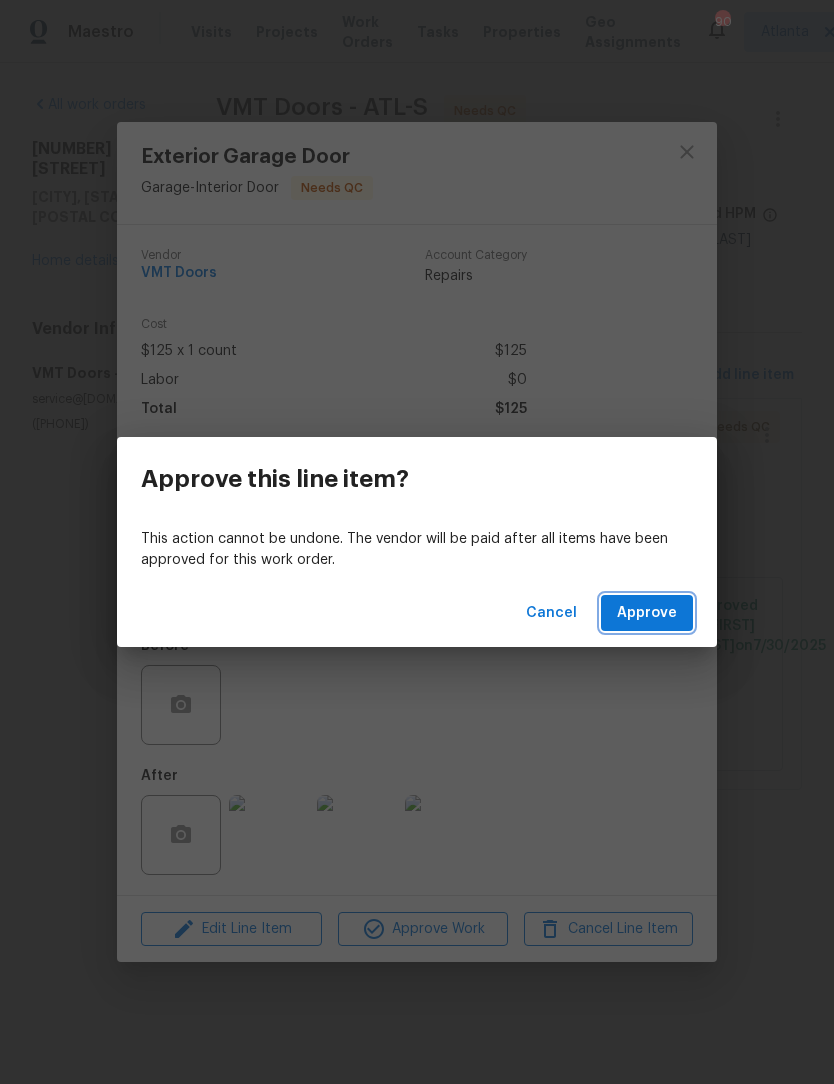 click on "Approve" at bounding box center [647, 613] 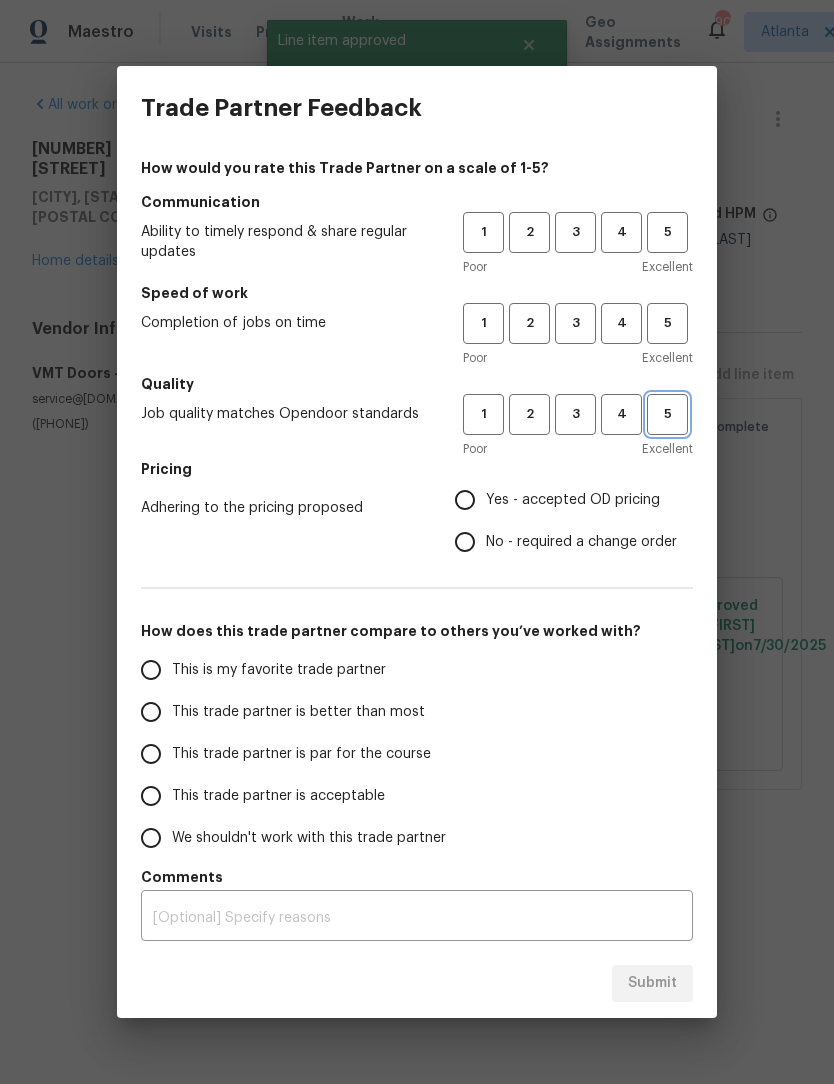 click on "5" at bounding box center (667, 414) 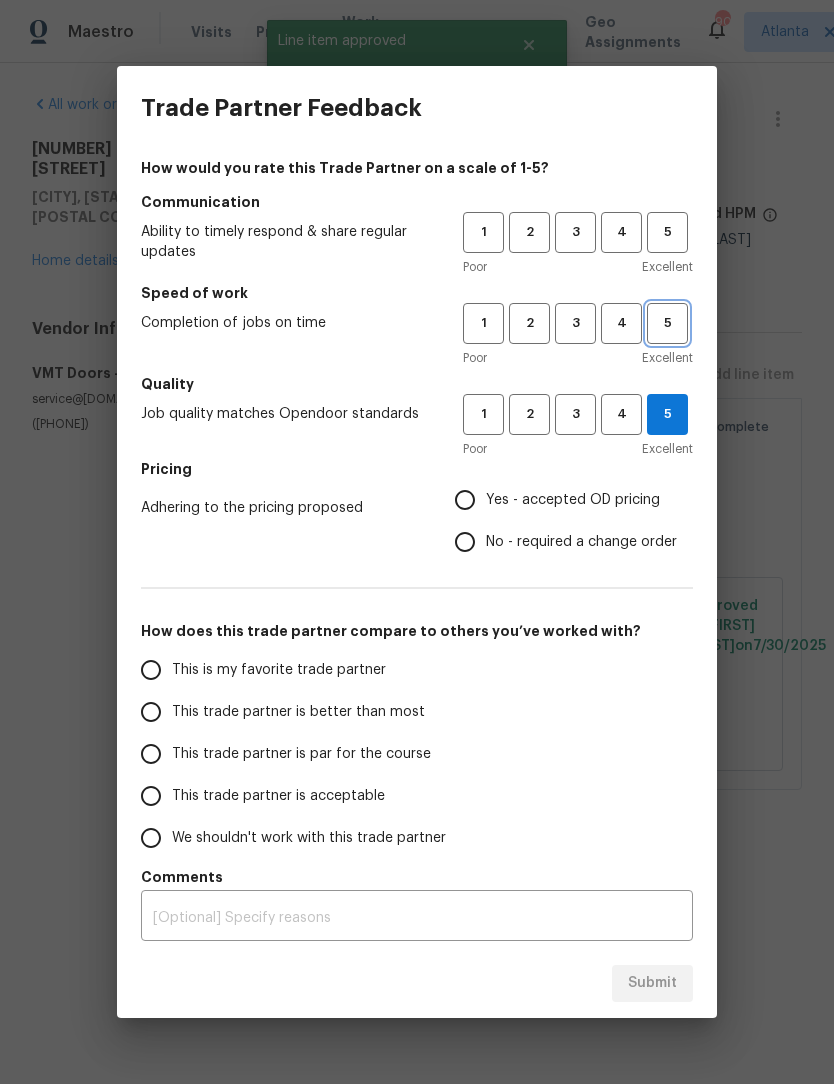 click on "5" at bounding box center [667, 323] 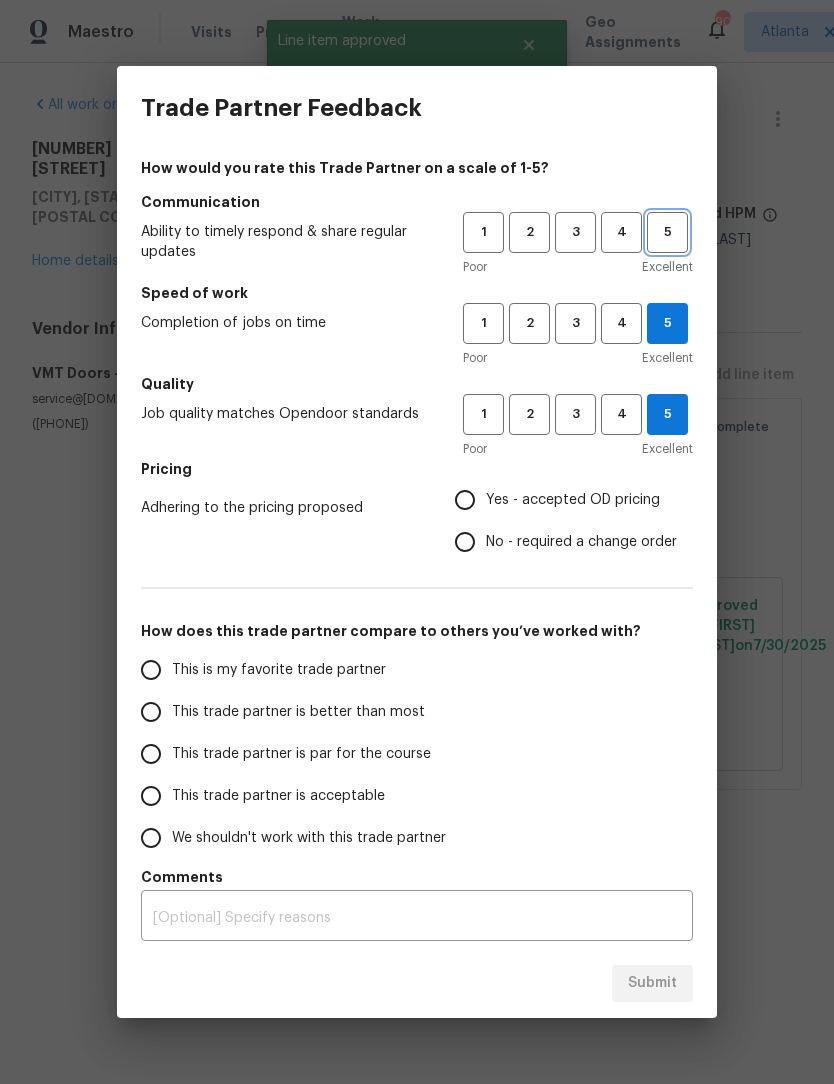 click on "5" at bounding box center [667, 232] 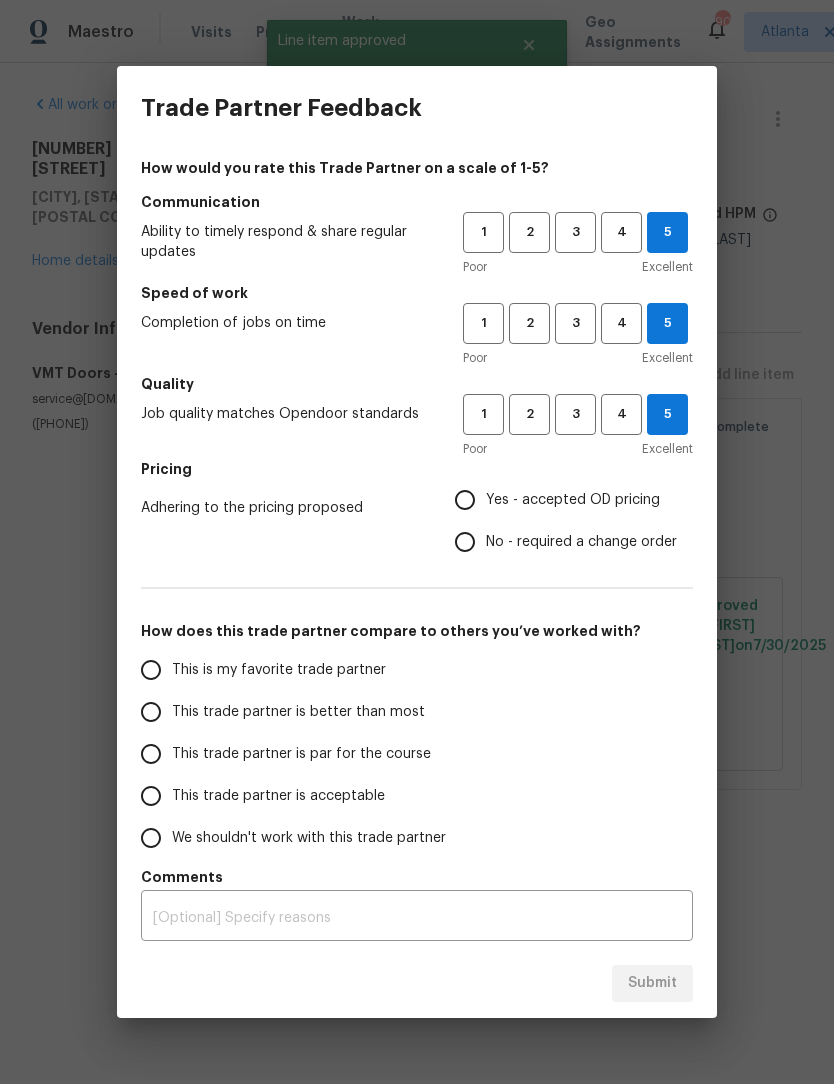 click on "Yes - accepted OD pricing" at bounding box center [465, 500] 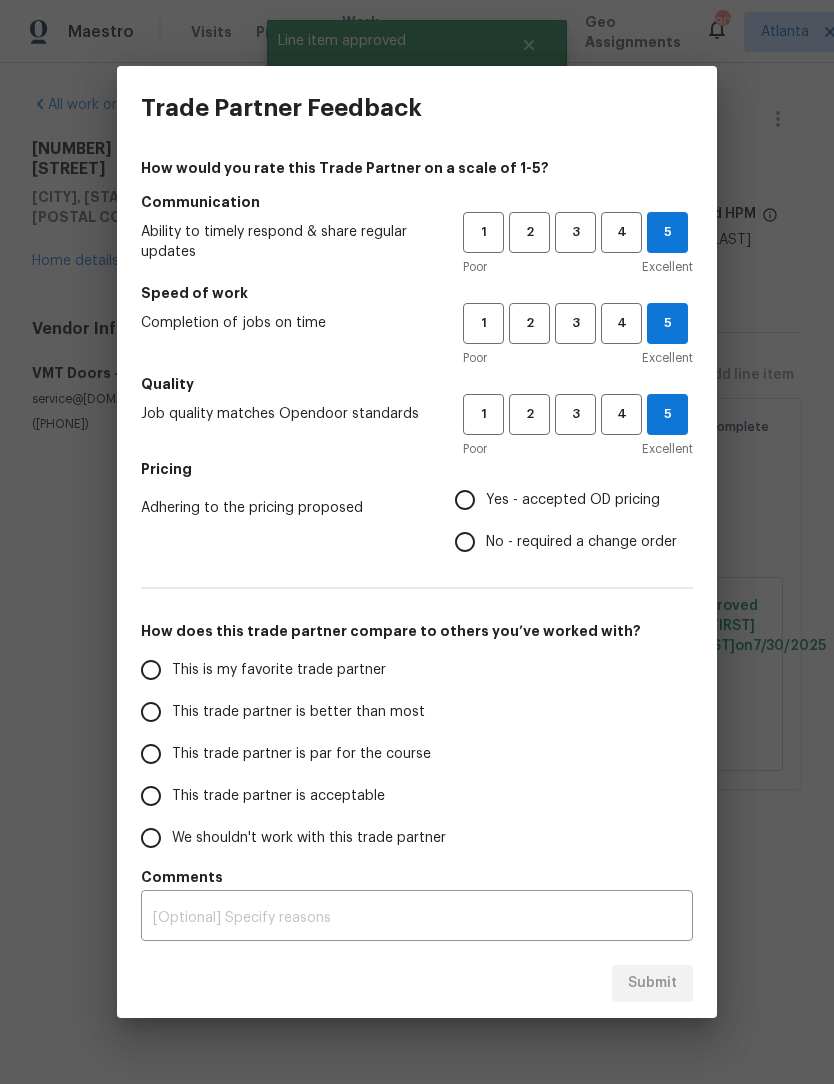 radio on "true" 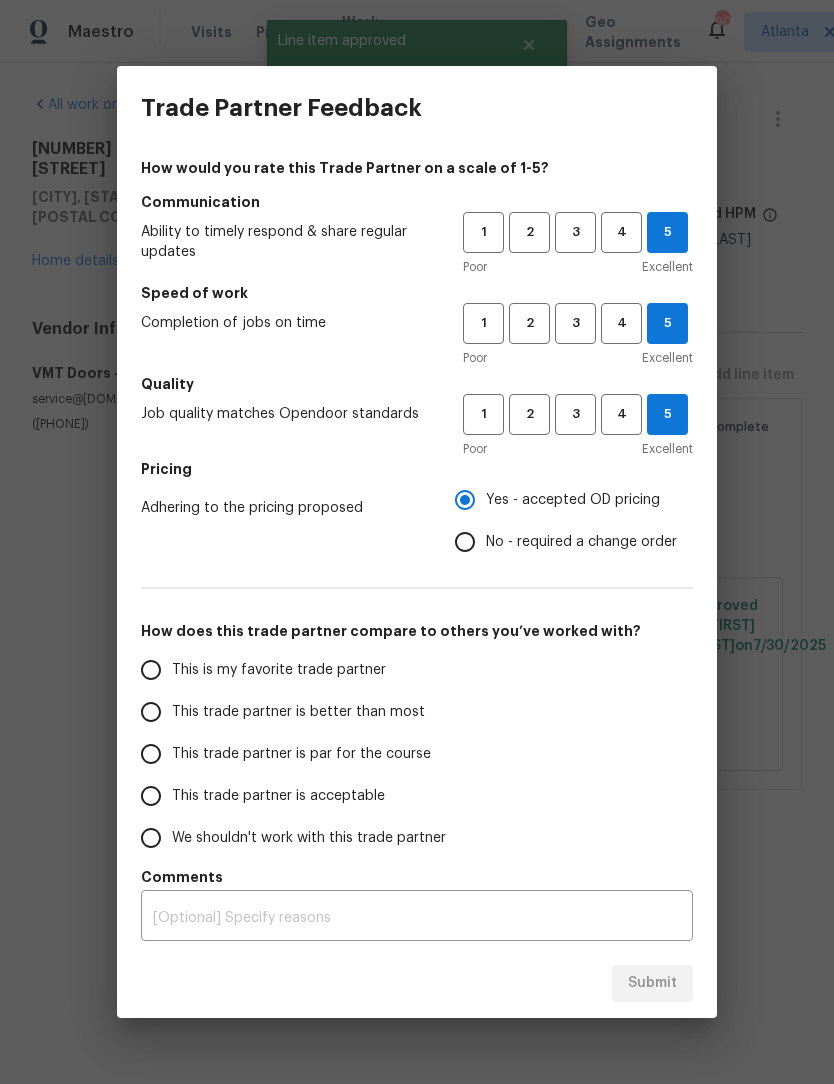 click on "This is my favorite trade partner" at bounding box center (151, 670) 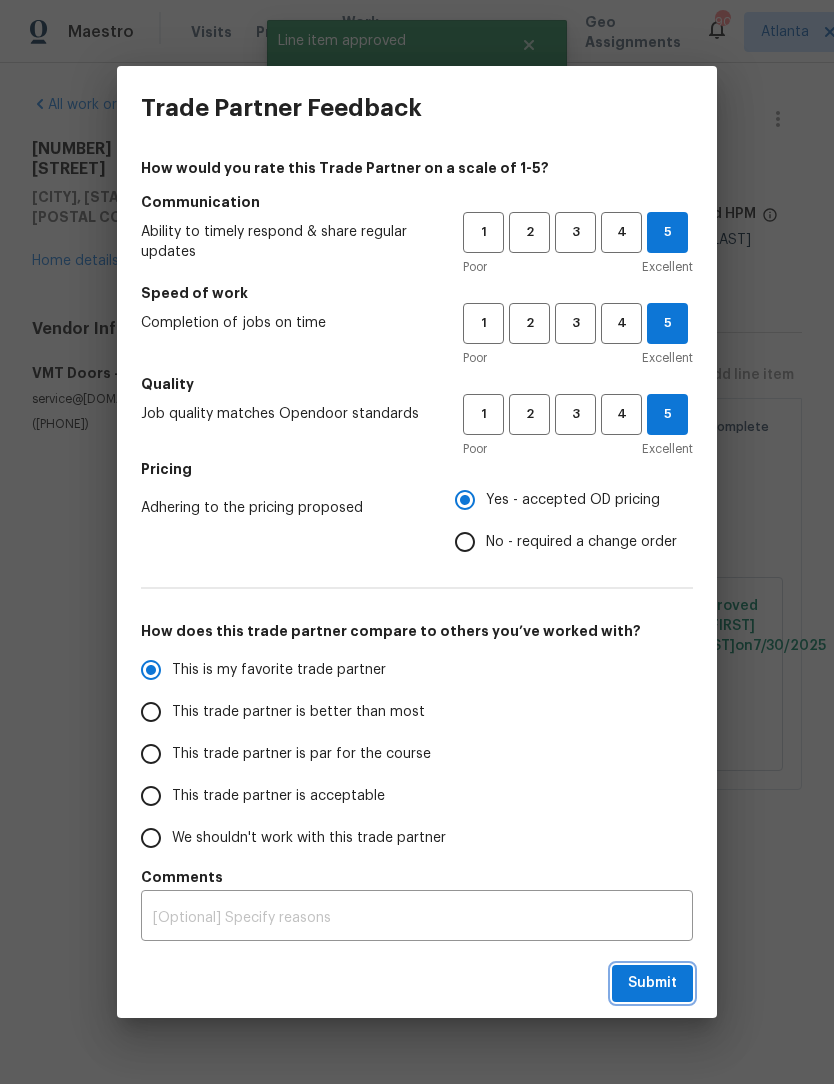 click on "Submit" at bounding box center (652, 983) 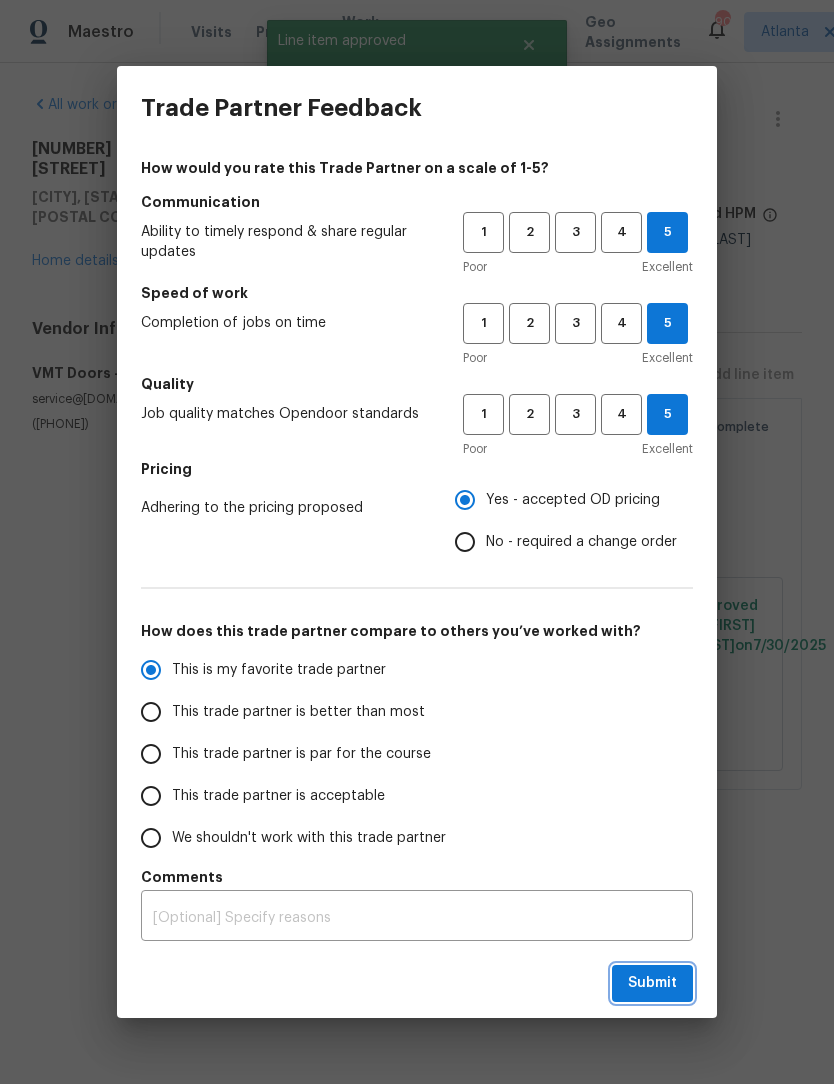 radio on "true" 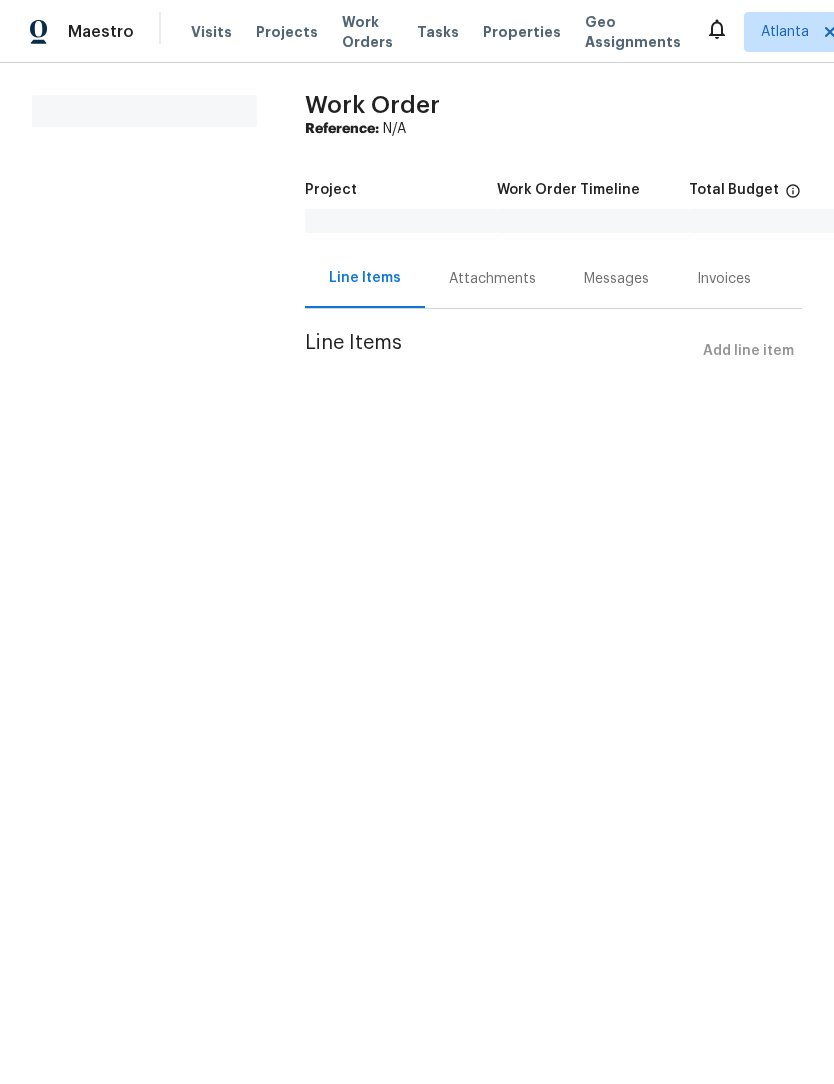 scroll, scrollTop: 0, scrollLeft: 0, axis: both 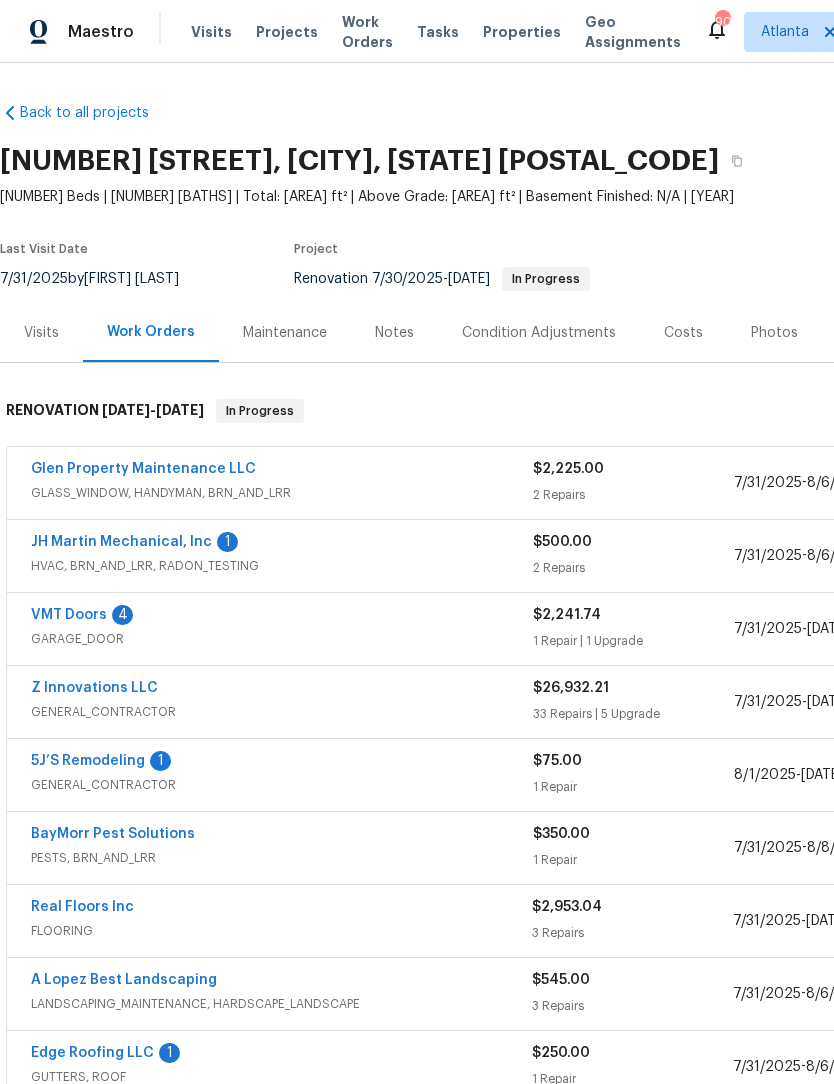 click on "JH Martin Mechanical, Inc" at bounding box center [121, 542] 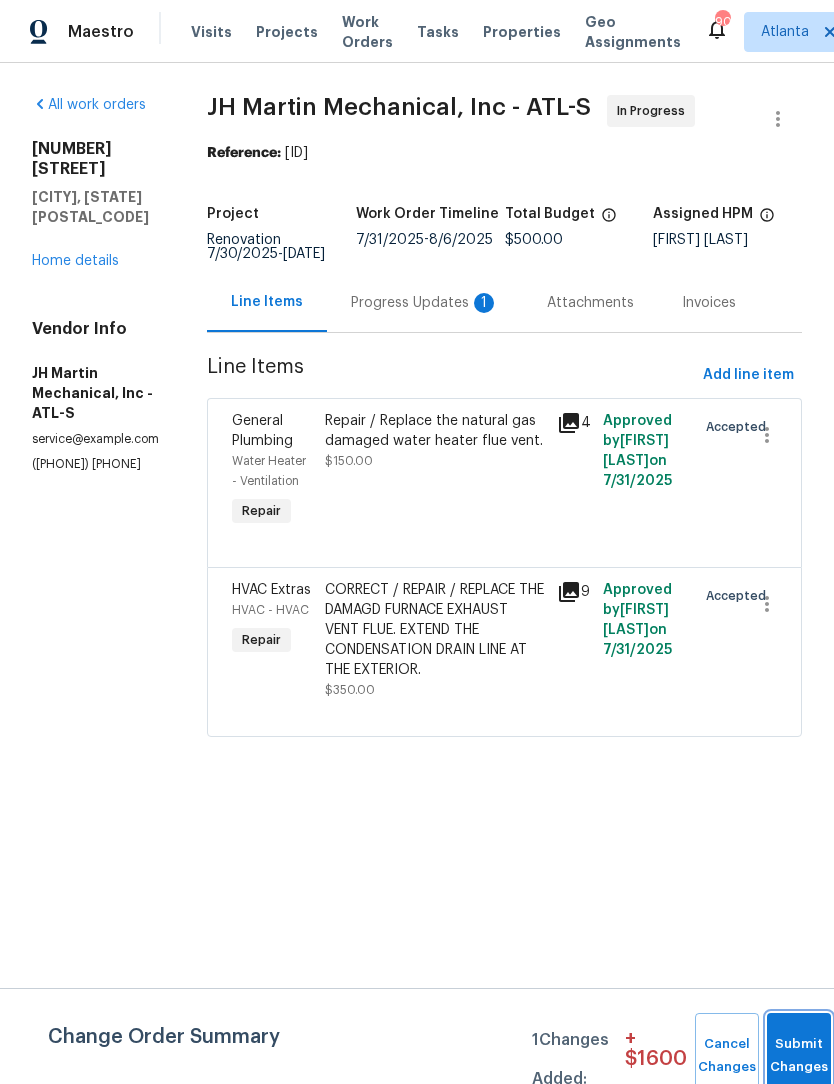 click on "Submit Changes" at bounding box center [799, 1056] 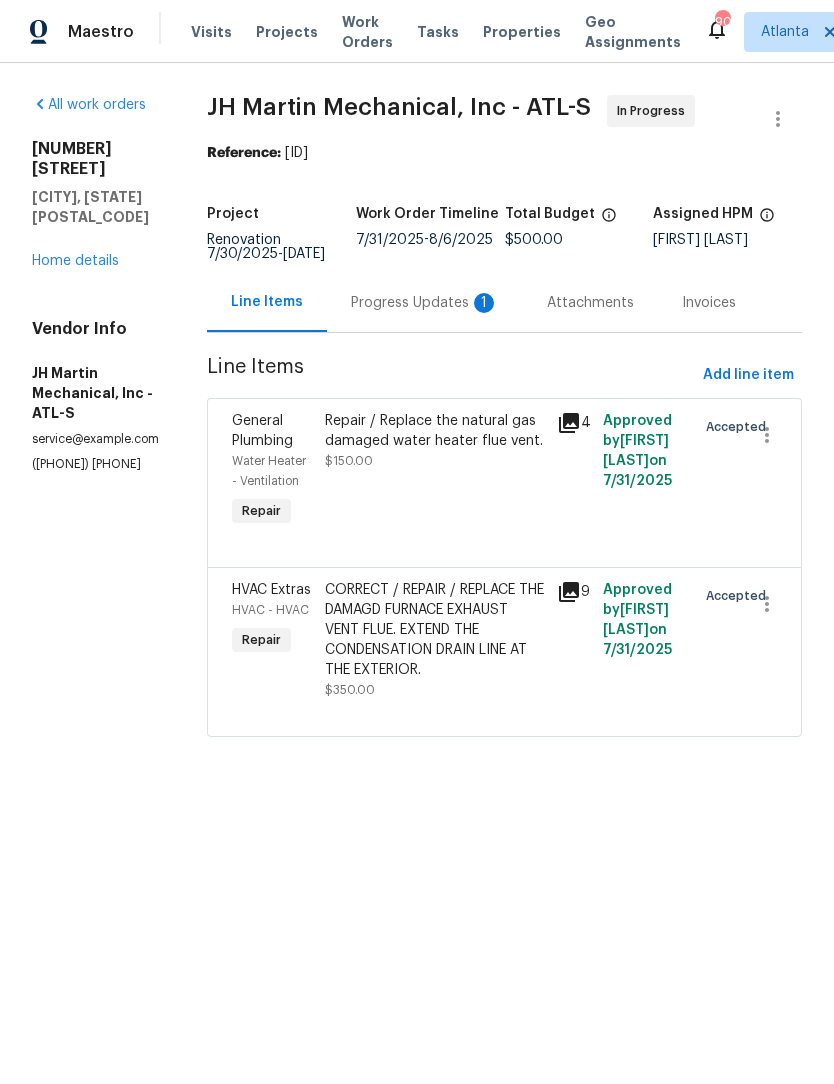 click on "Progress Updates 1" at bounding box center [425, 303] 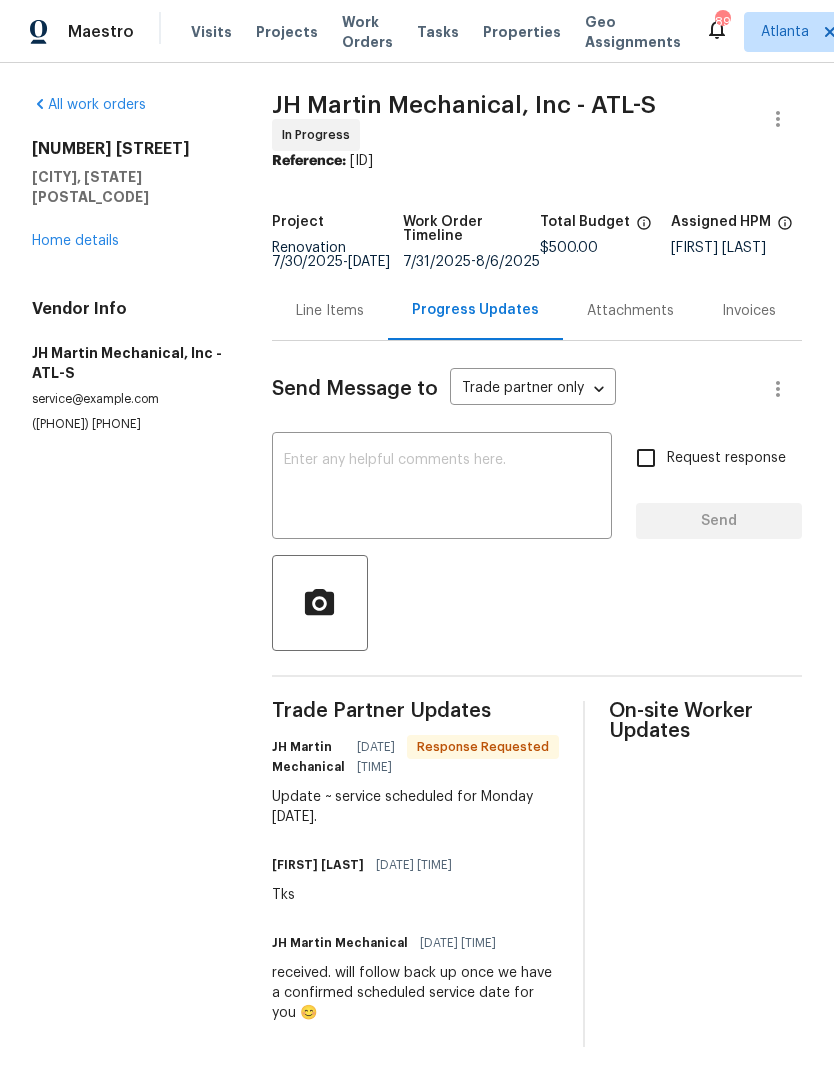 click on "Home details" at bounding box center [75, 241] 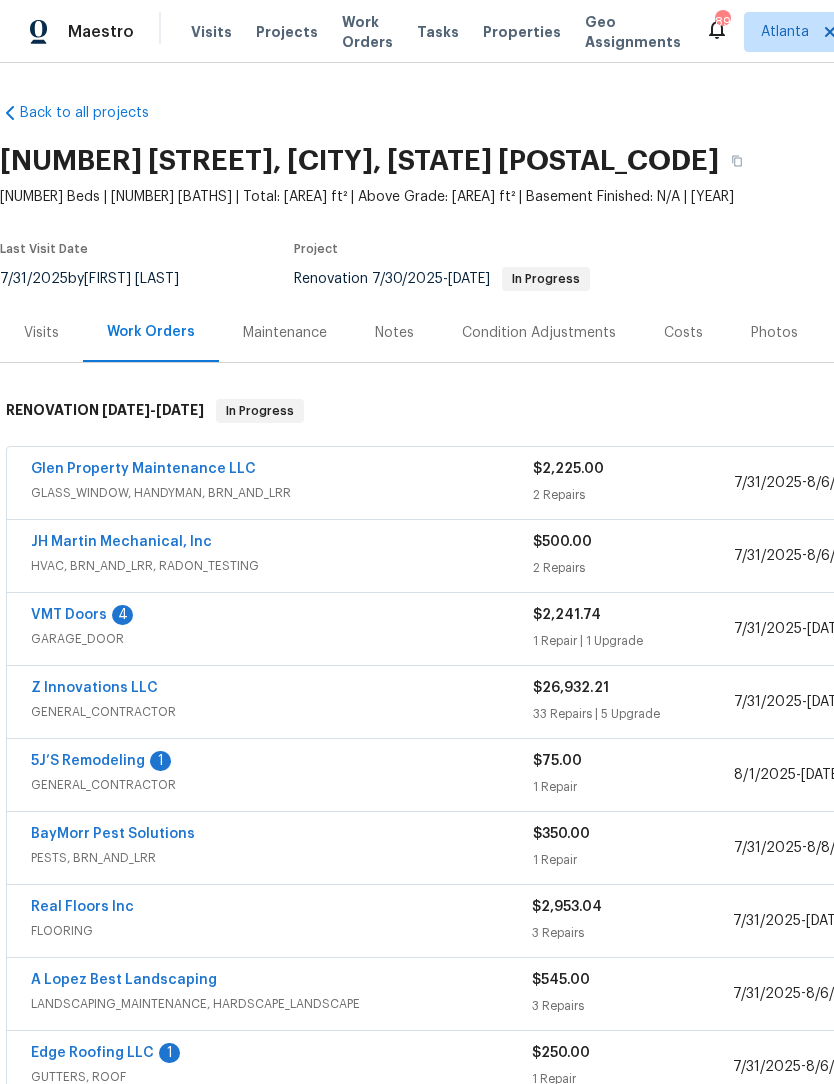 click on "Notes" at bounding box center [394, 333] 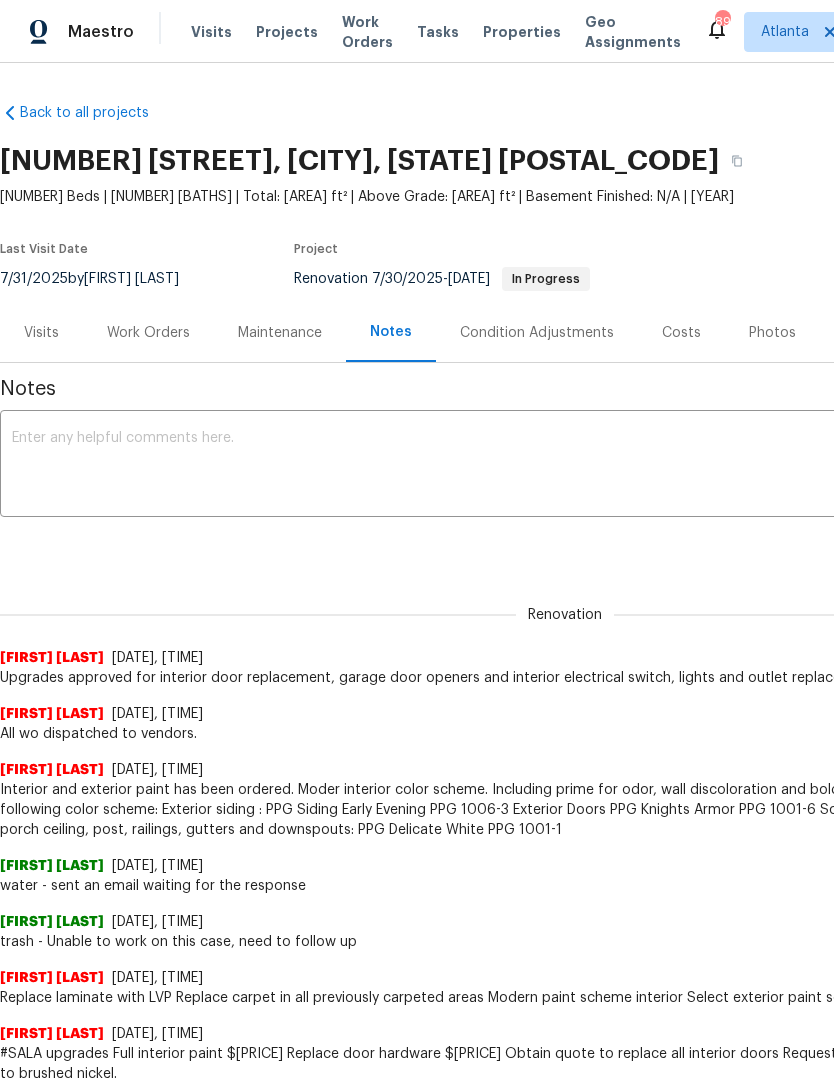 click at bounding box center [565, 466] 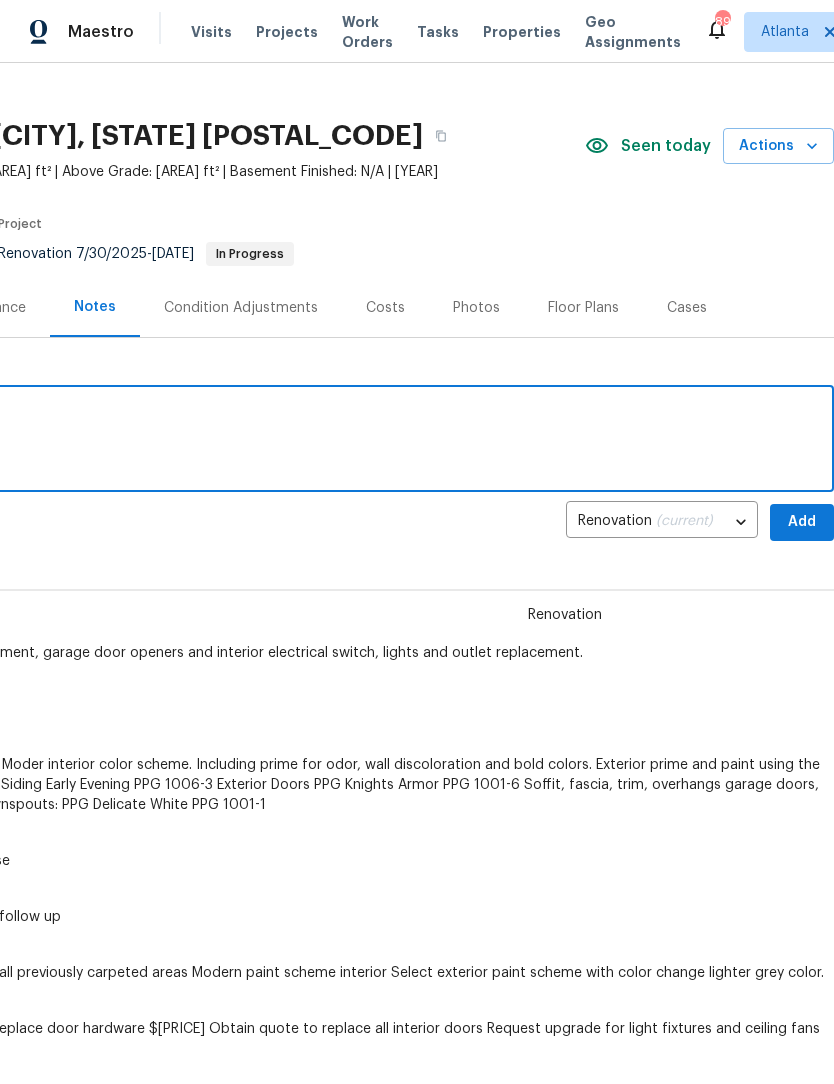 scroll, scrollTop: 27, scrollLeft: 296, axis: both 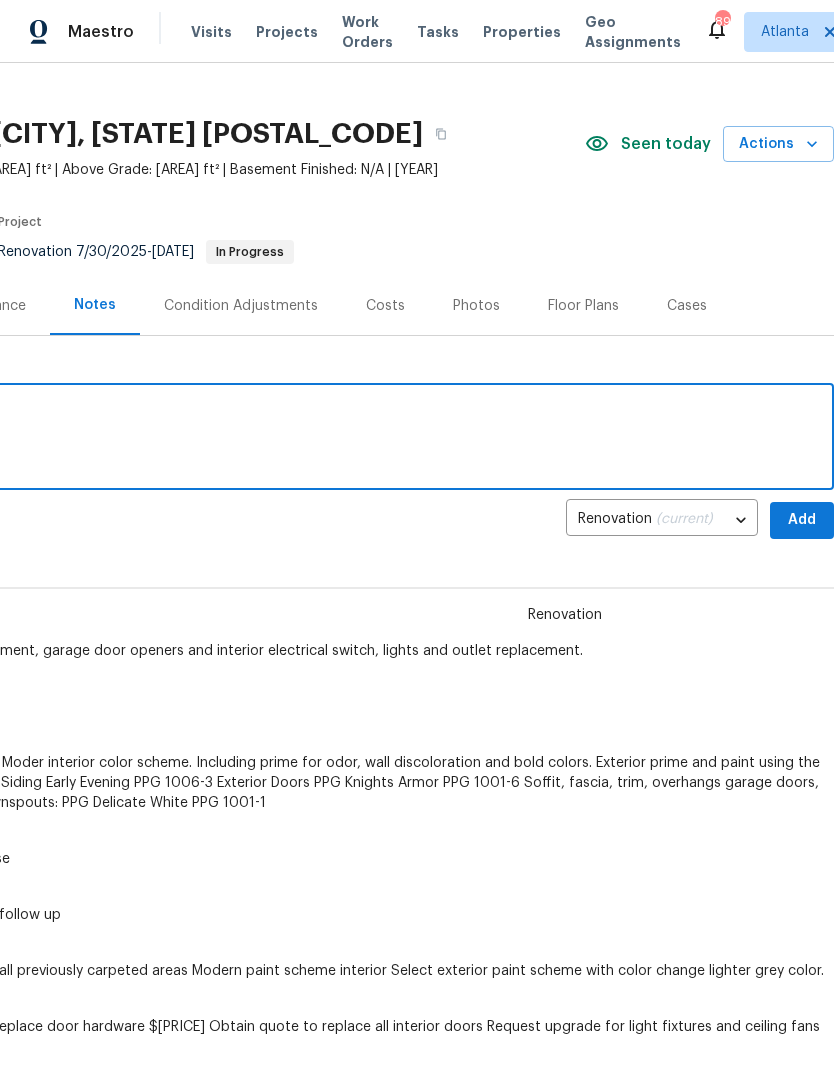 type on "HVAC service scheduled for 8/4" 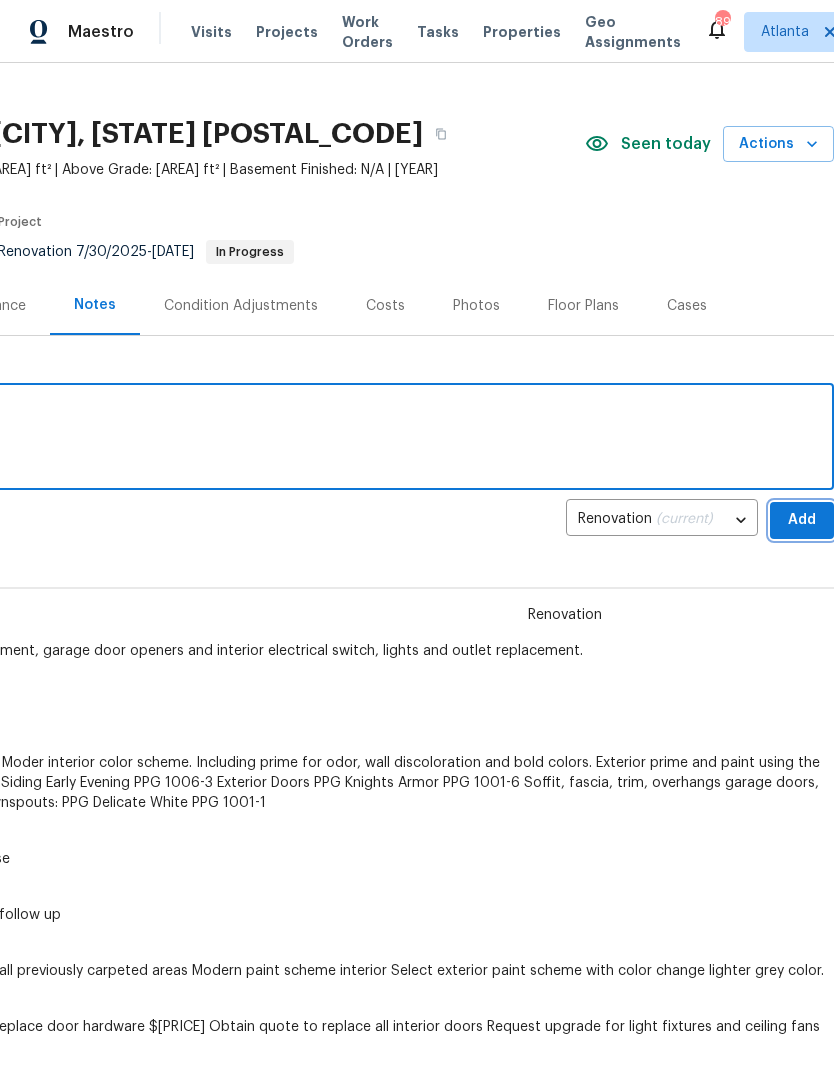 click on "Add" at bounding box center [802, 520] 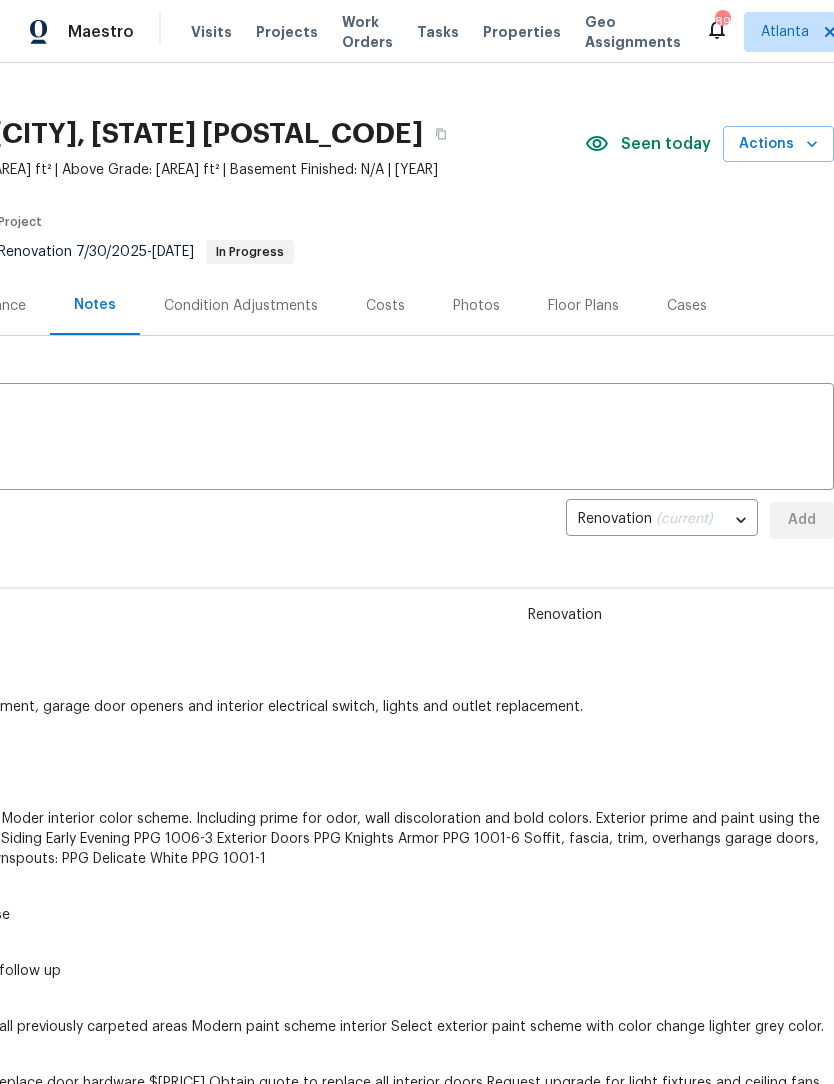 type 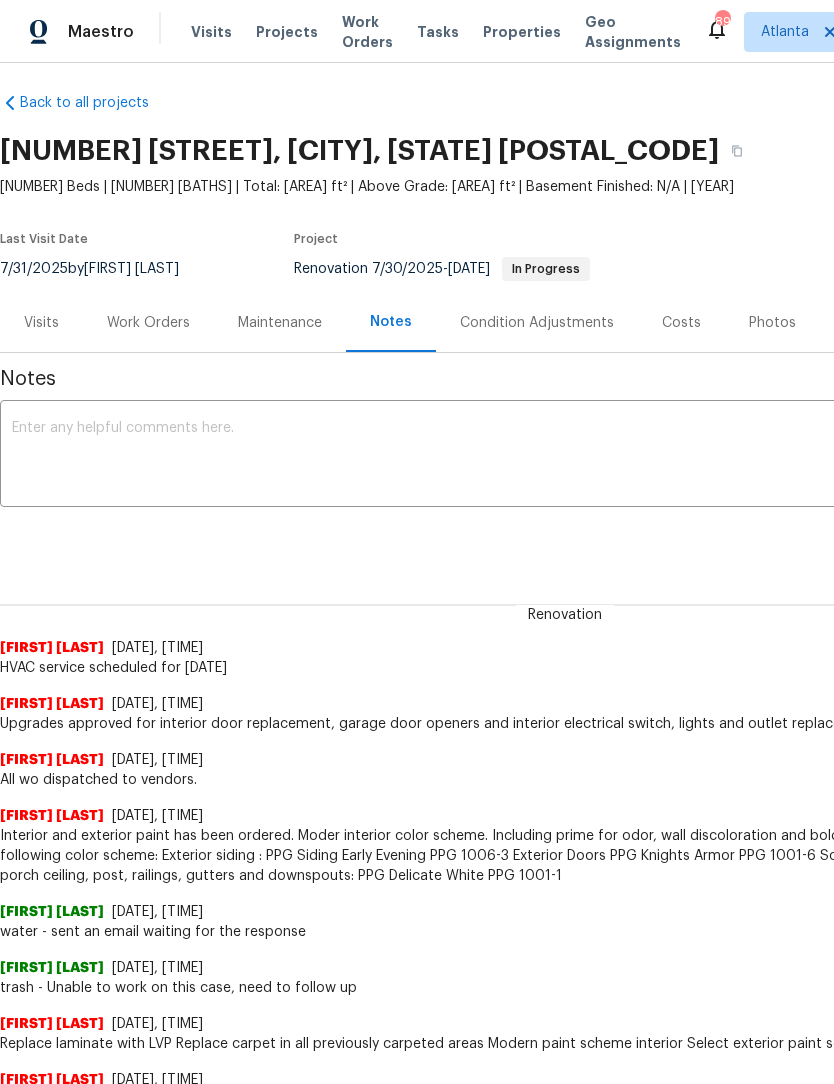 scroll, scrollTop: 10, scrollLeft: 0, axis: vertical 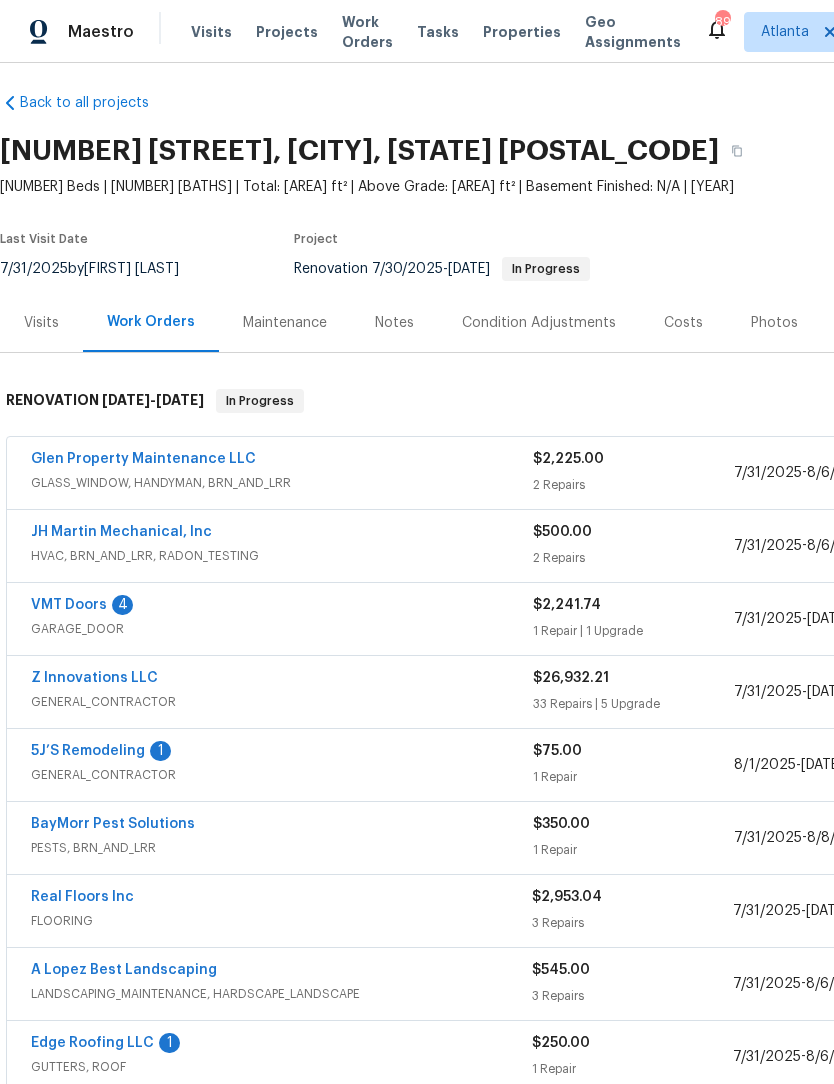 click on "VMT Doors" at bounding box center (69, 605) 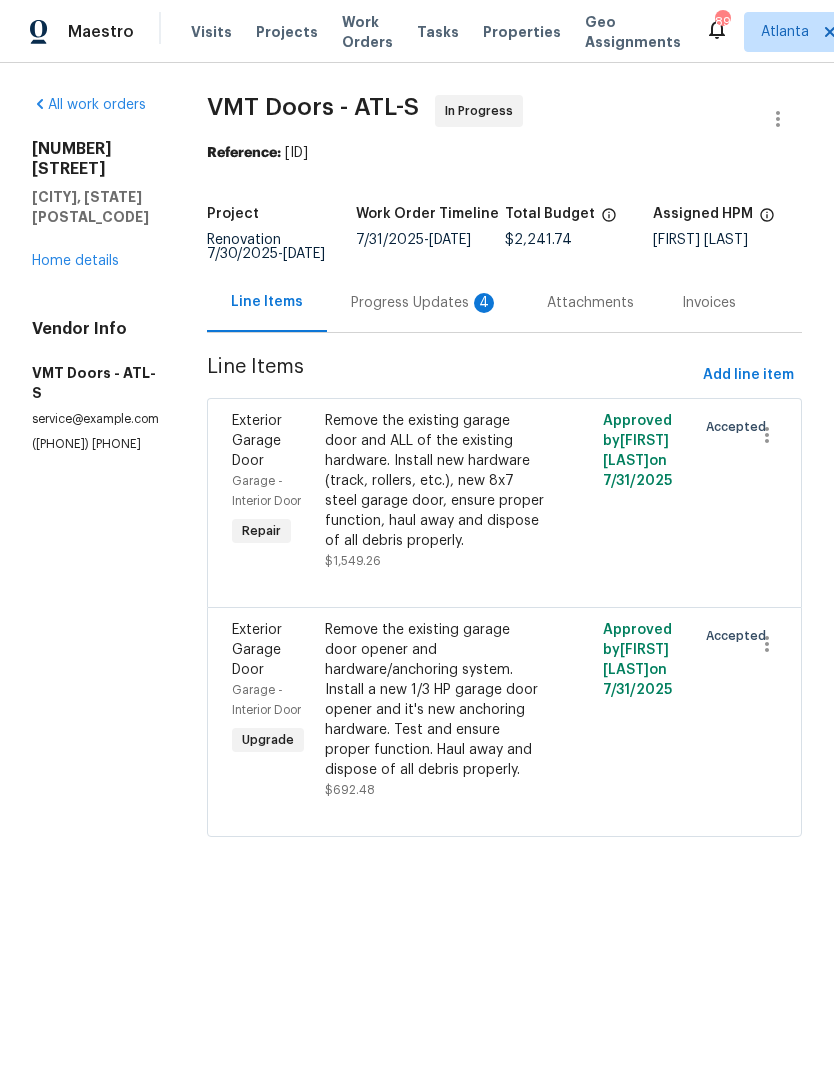 click on "Progress Updates 4" at bounding box center (425, 302) 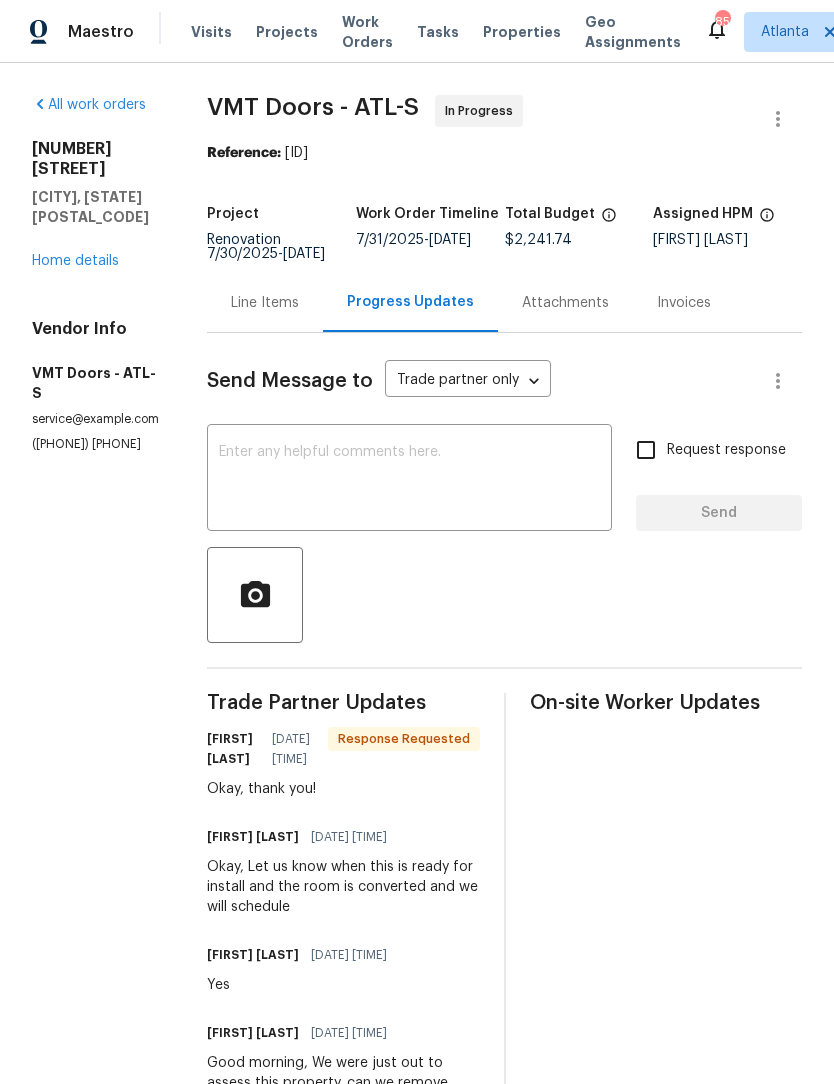 click on "Home details" at bounding box center [75, 261] 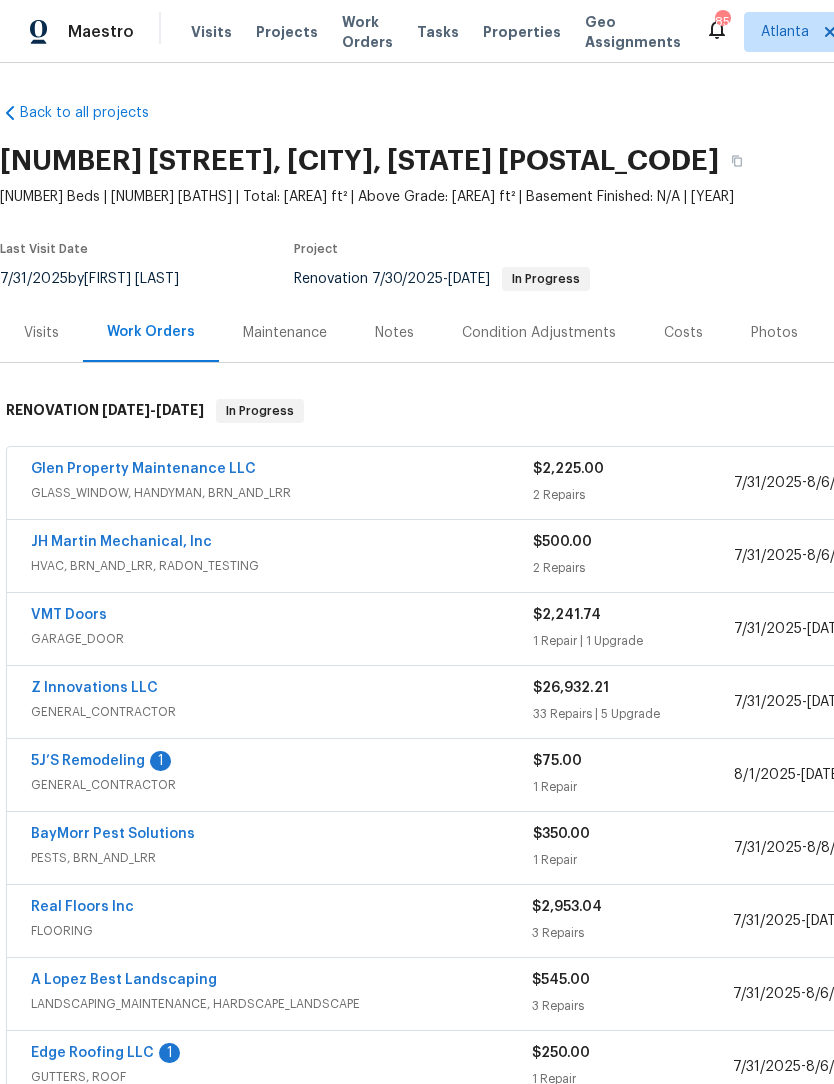 click on "5J’S Remodeling" at bounding box center [88, 761] 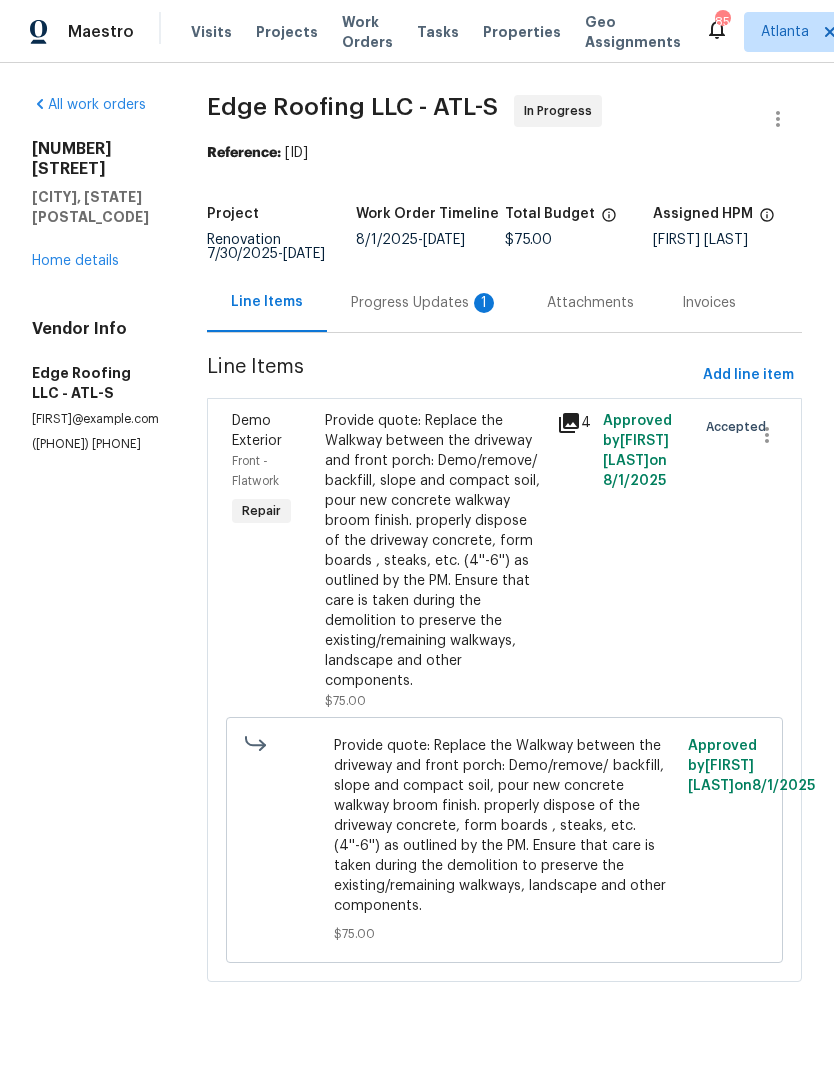 click on "Progress Updates 1" at bounding box center [425, 303] 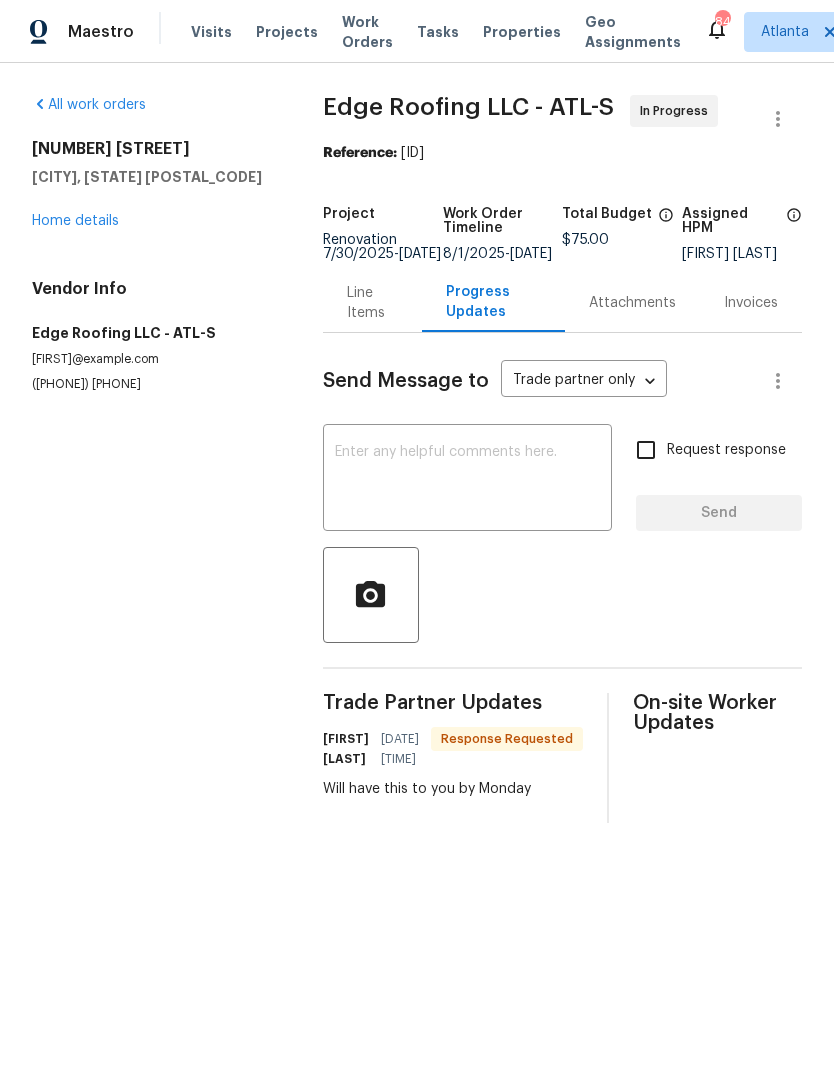 click at bounding box center (467, 480) 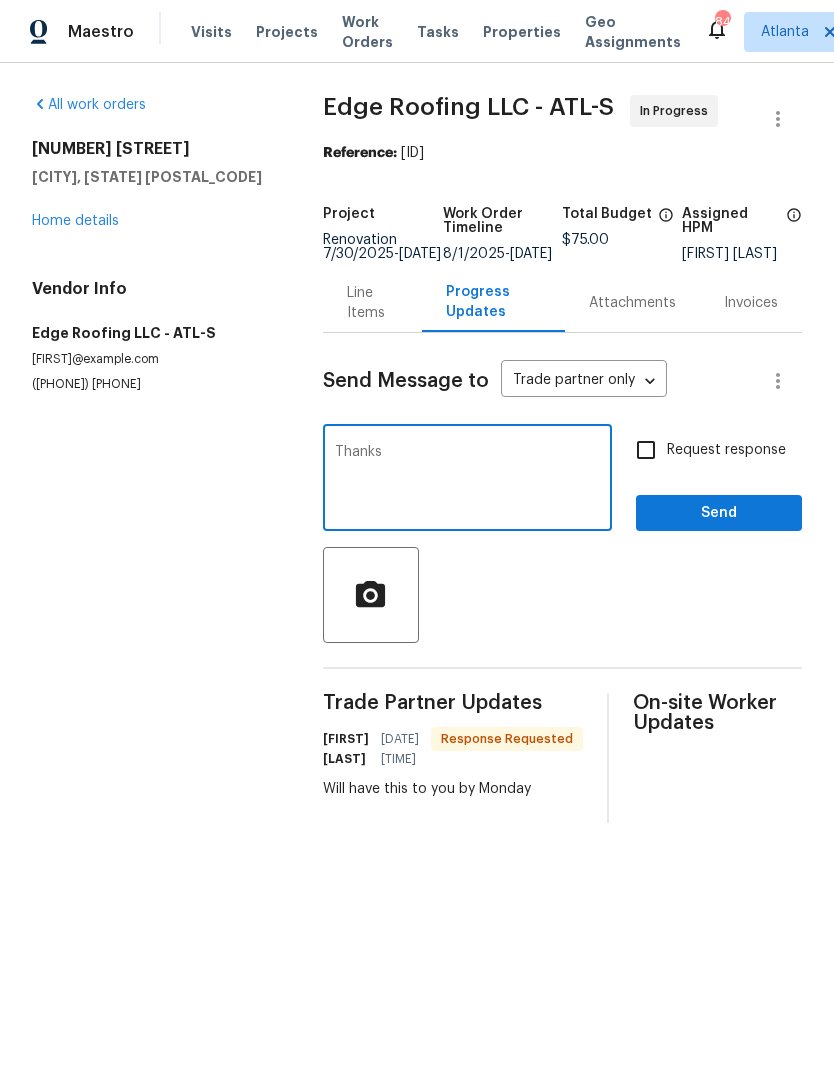 type on "Thanks" 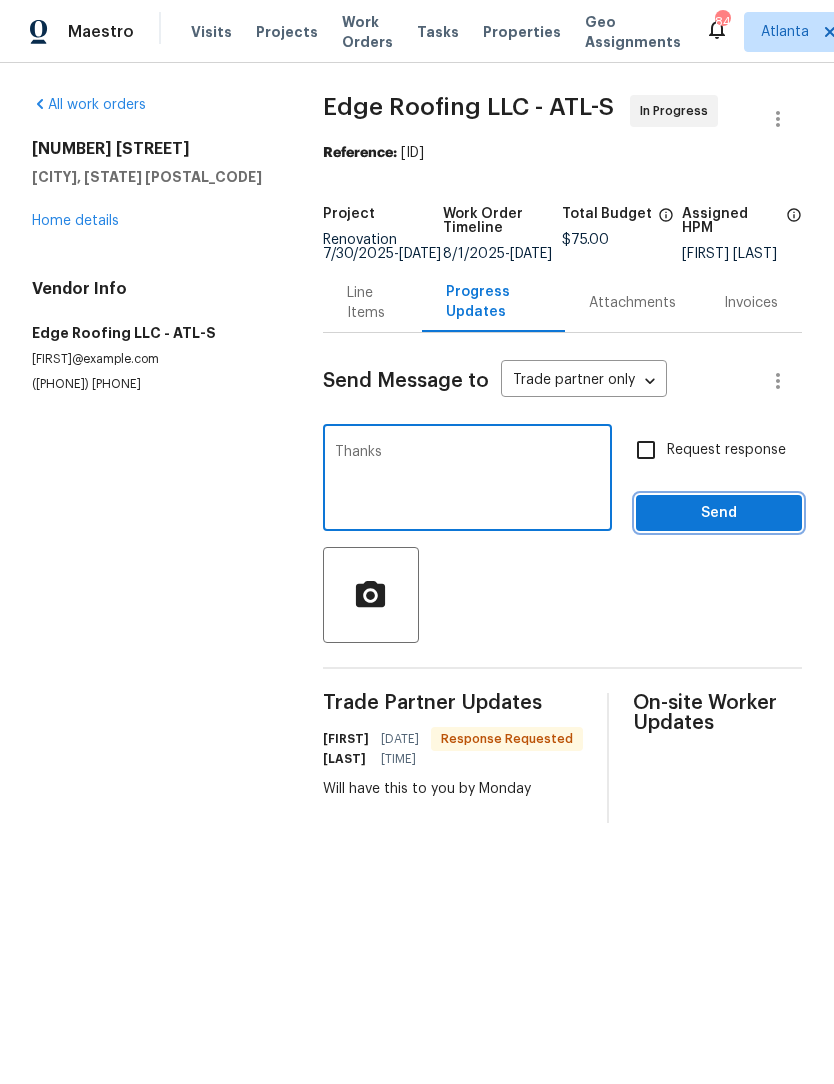 click on "Send" at bounding box center [719, 513] 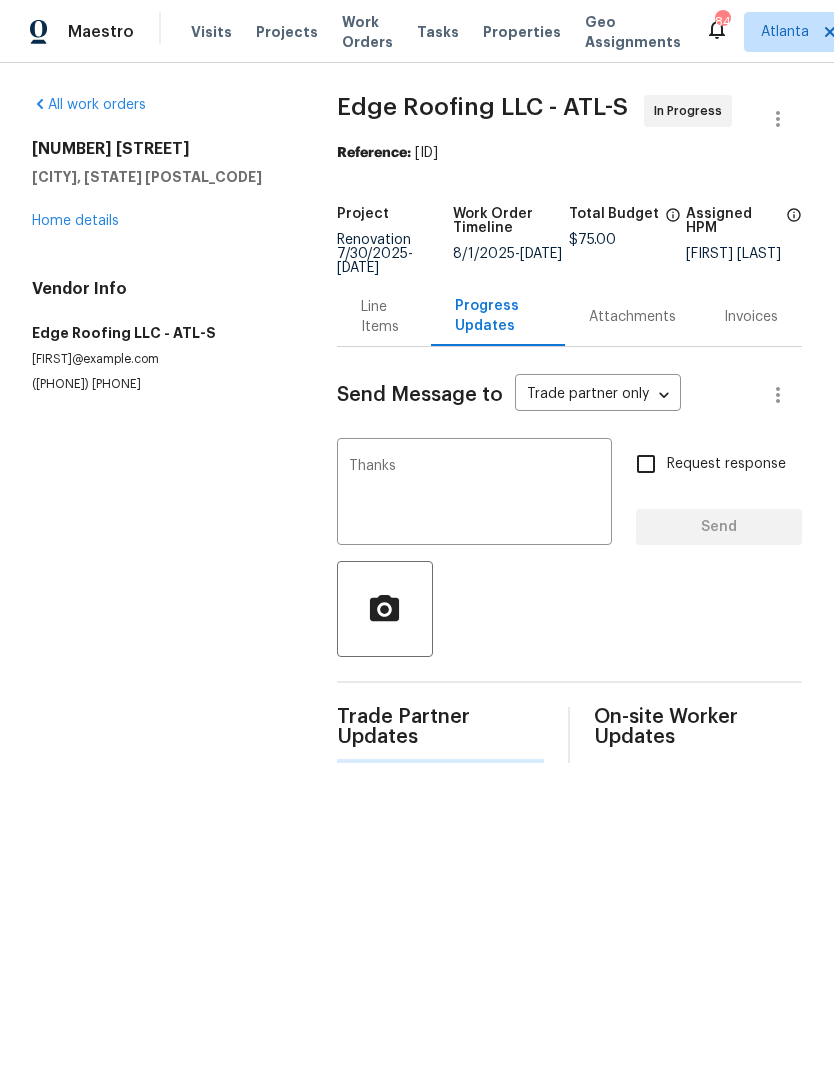 type 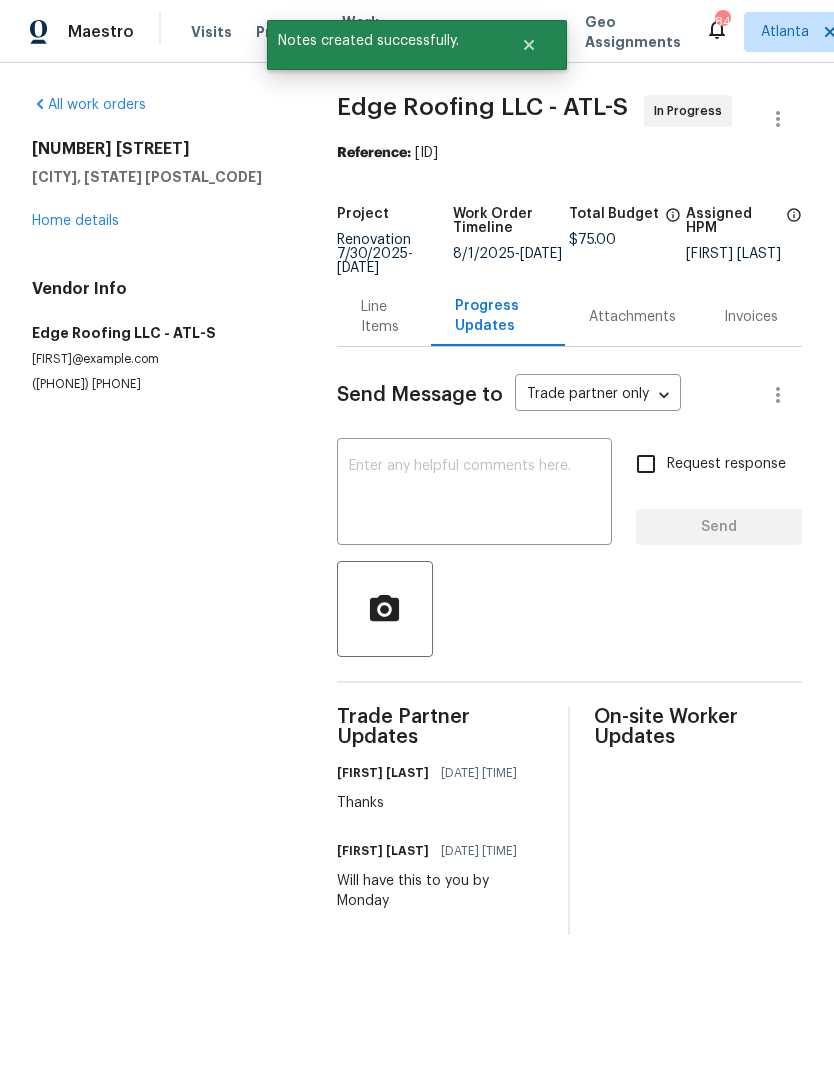 click on "Home details" at bounding box center (75, 221) 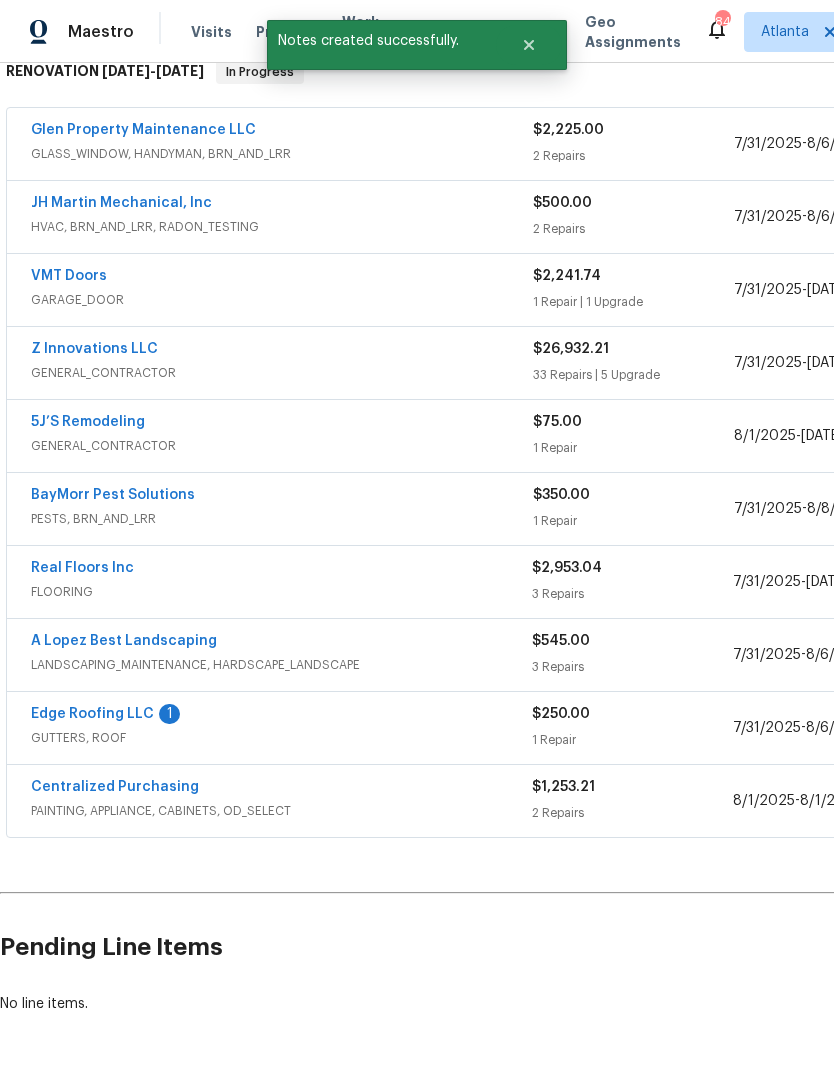 scroll, scrollTop: 338, scrollLeft: 0, axis: vertical 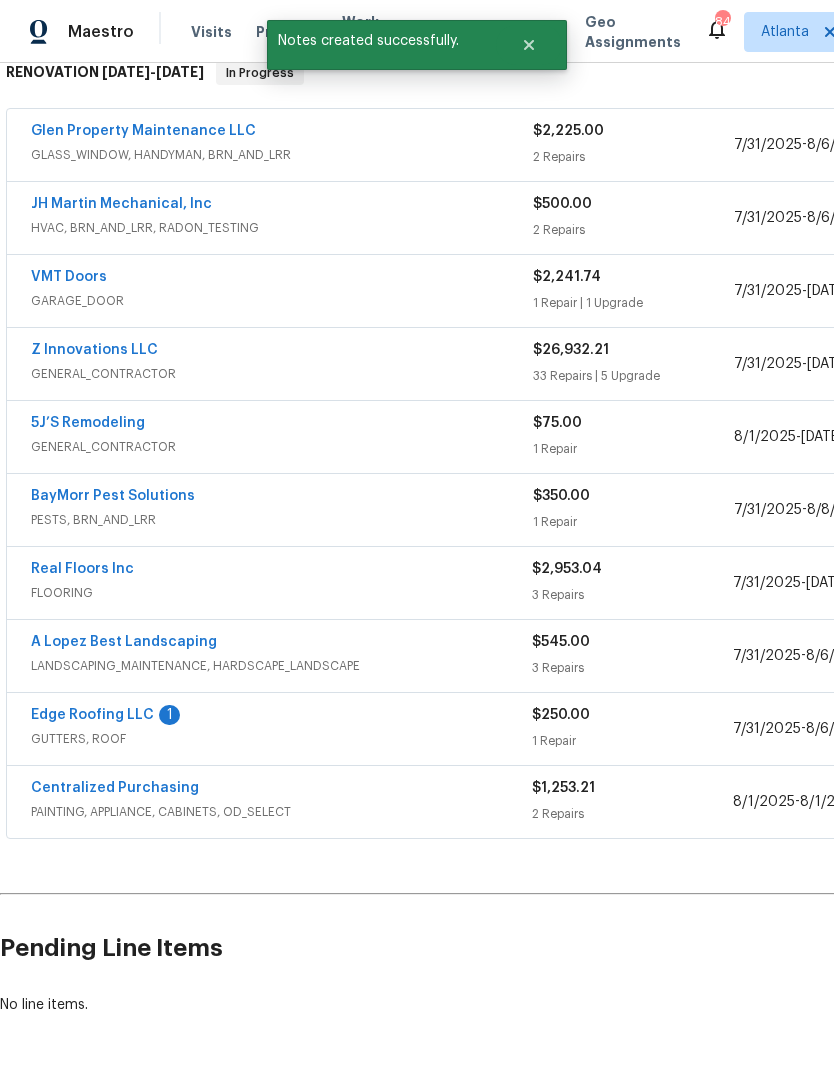 click on "Edge Roofing LLC" at bounding box center [92, 715] 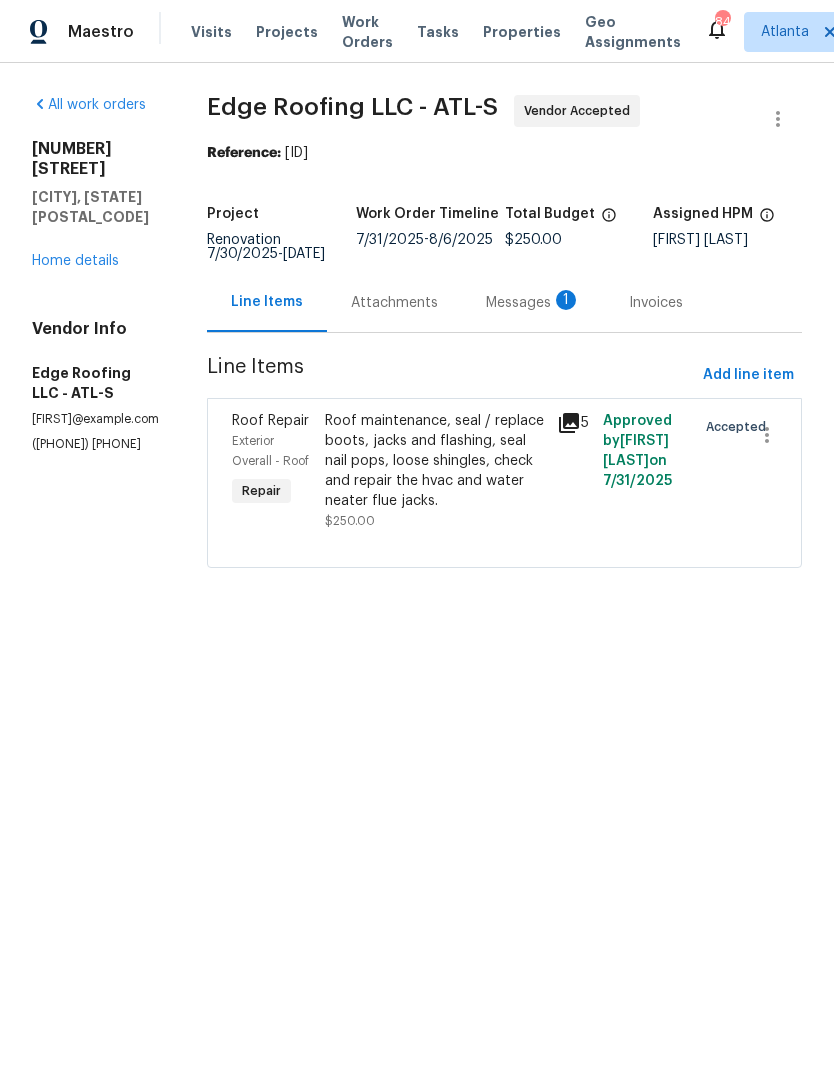click on "Messages 1" at bounding box center (533, 302) 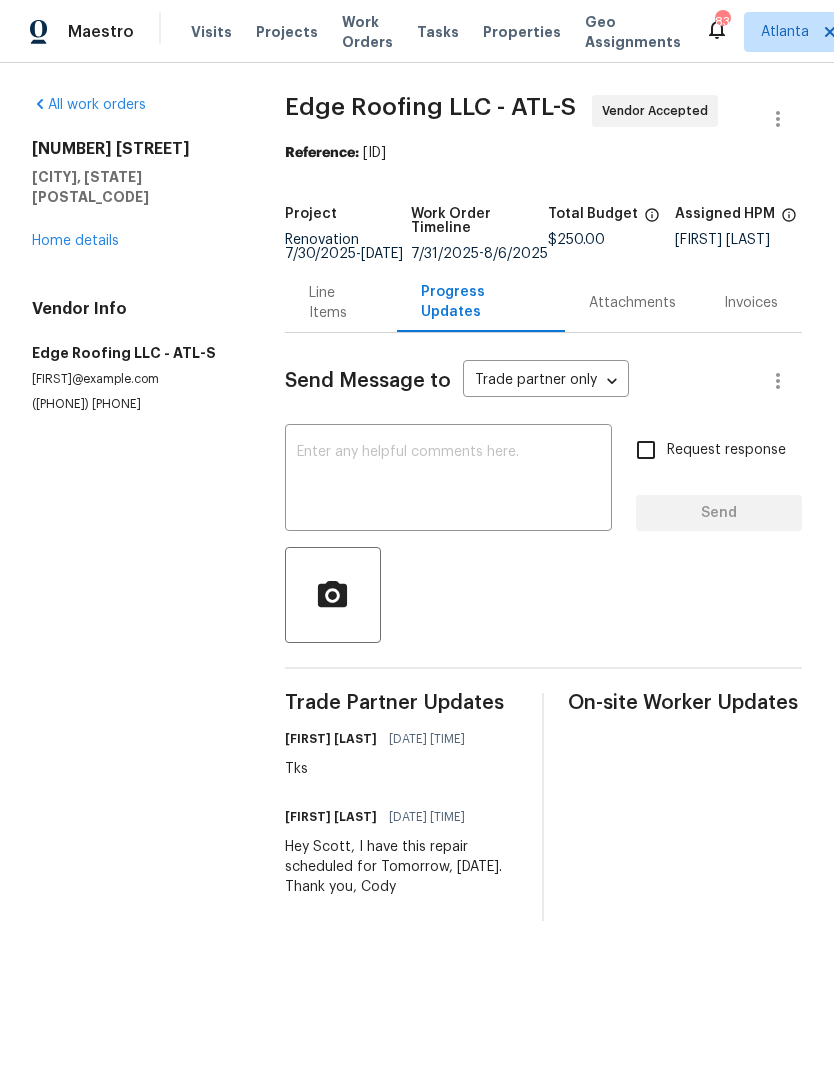 click on "Home details" at bounding box center (75, 241) 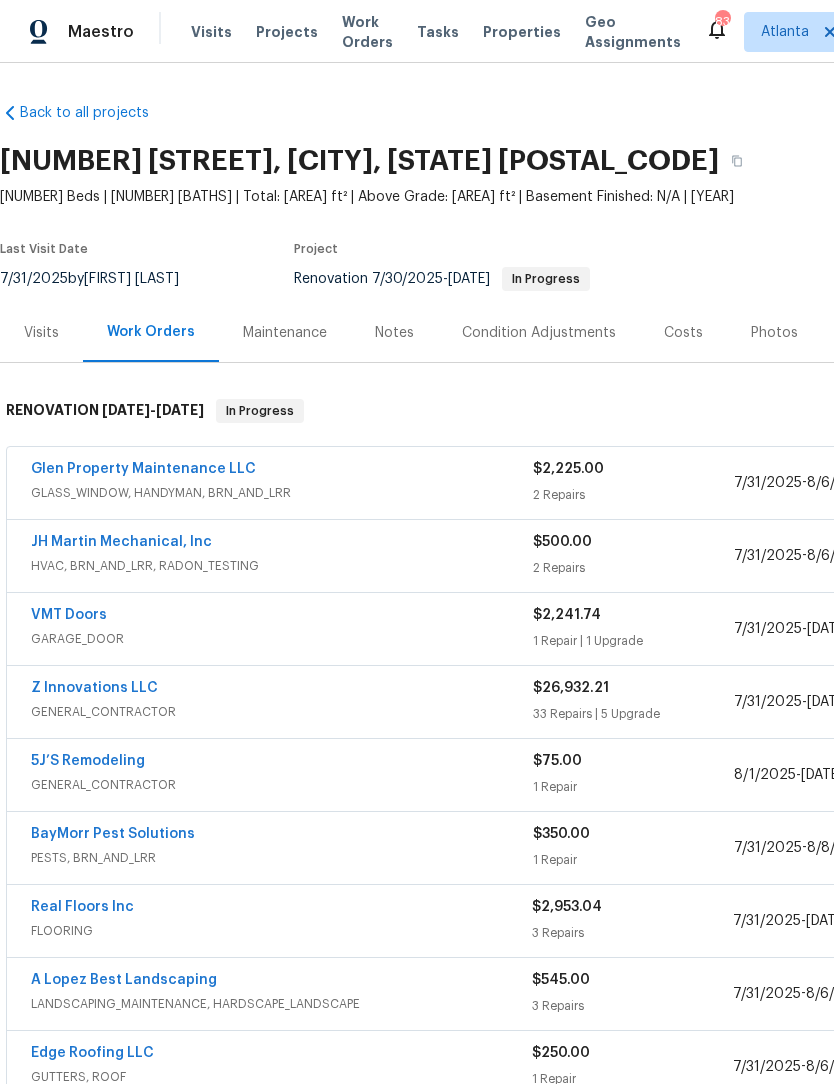 click on "Notes" at bounding box center (394, 333) 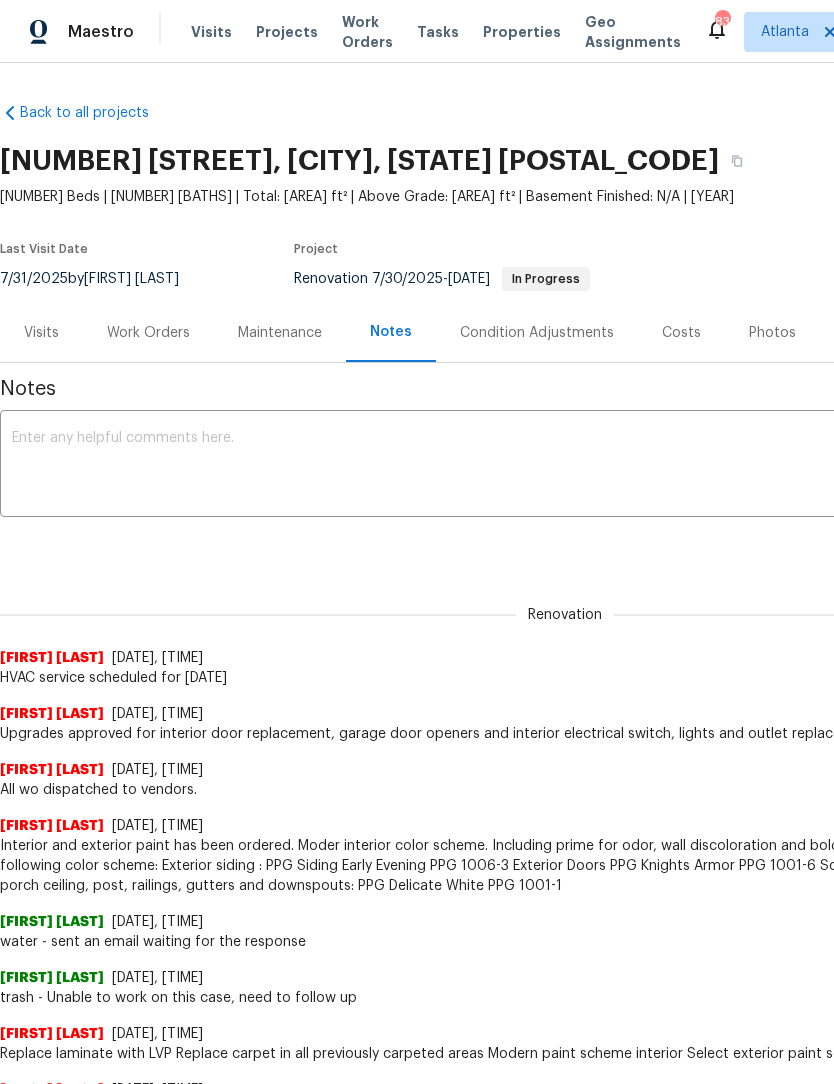 click at bounding box center [565, 466] 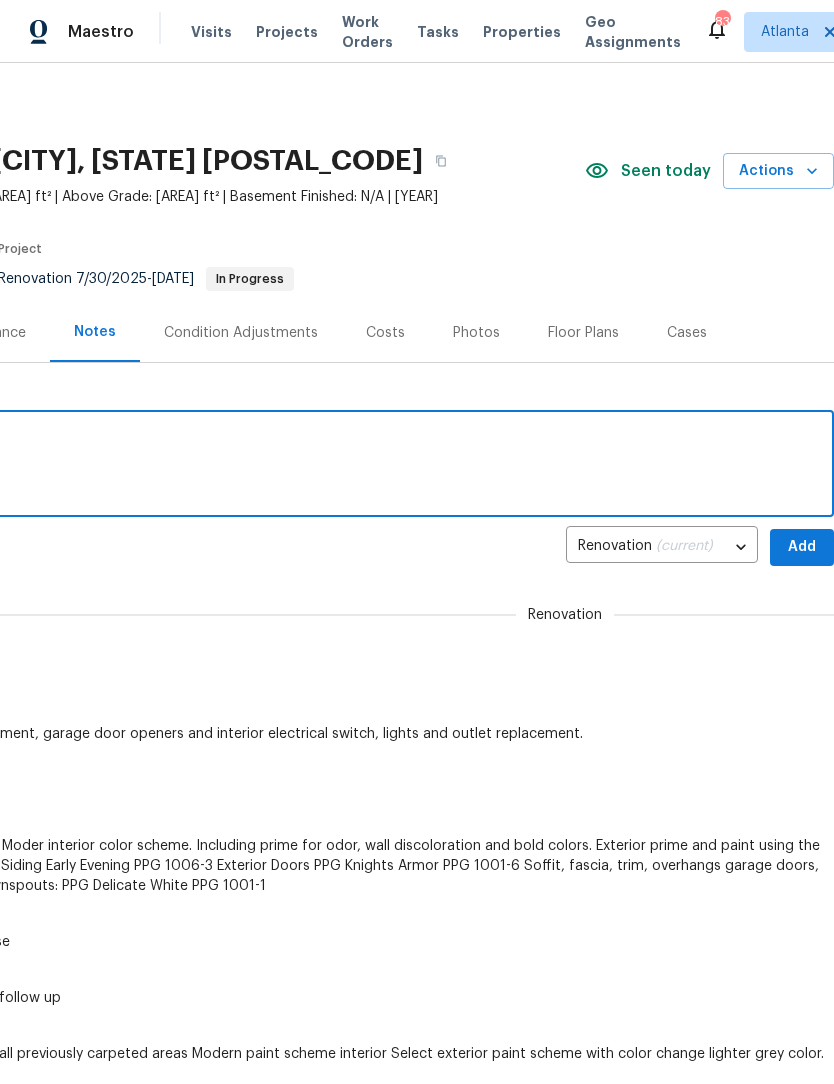 scroll, scrollTop: 0, scrollLeft: 296, axis: horizontal 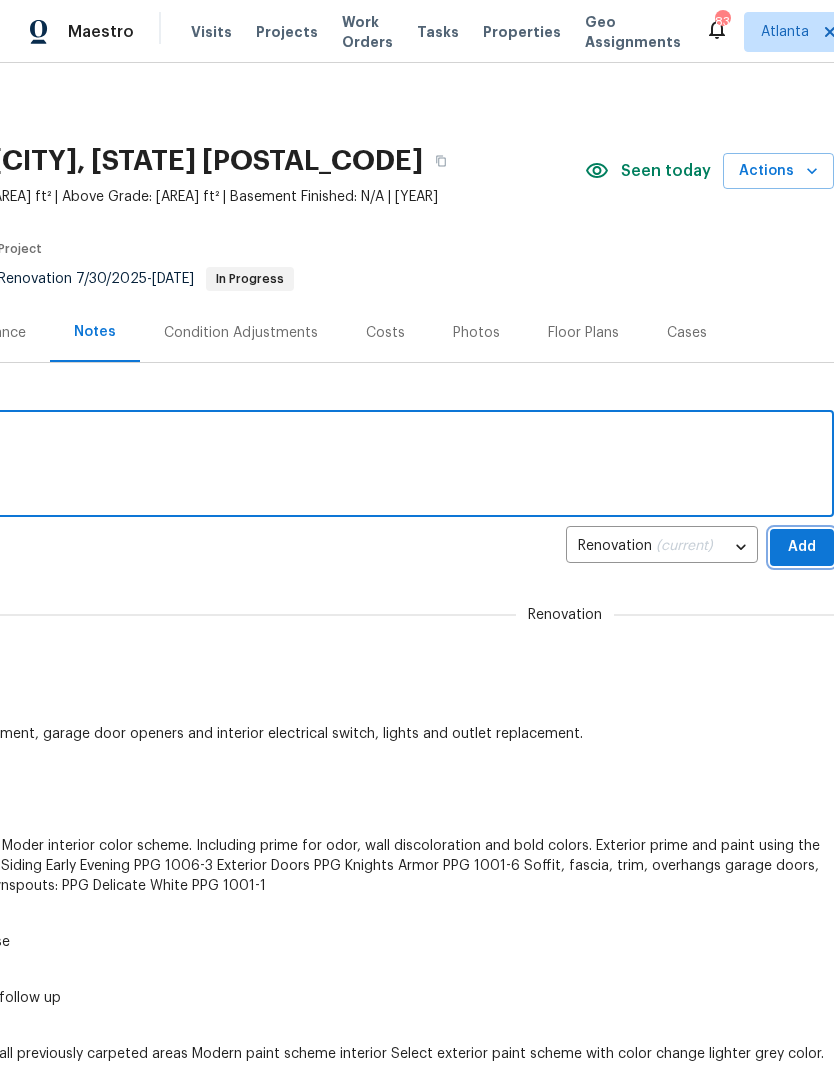 click on "Add" at bounding box center [802, 547] 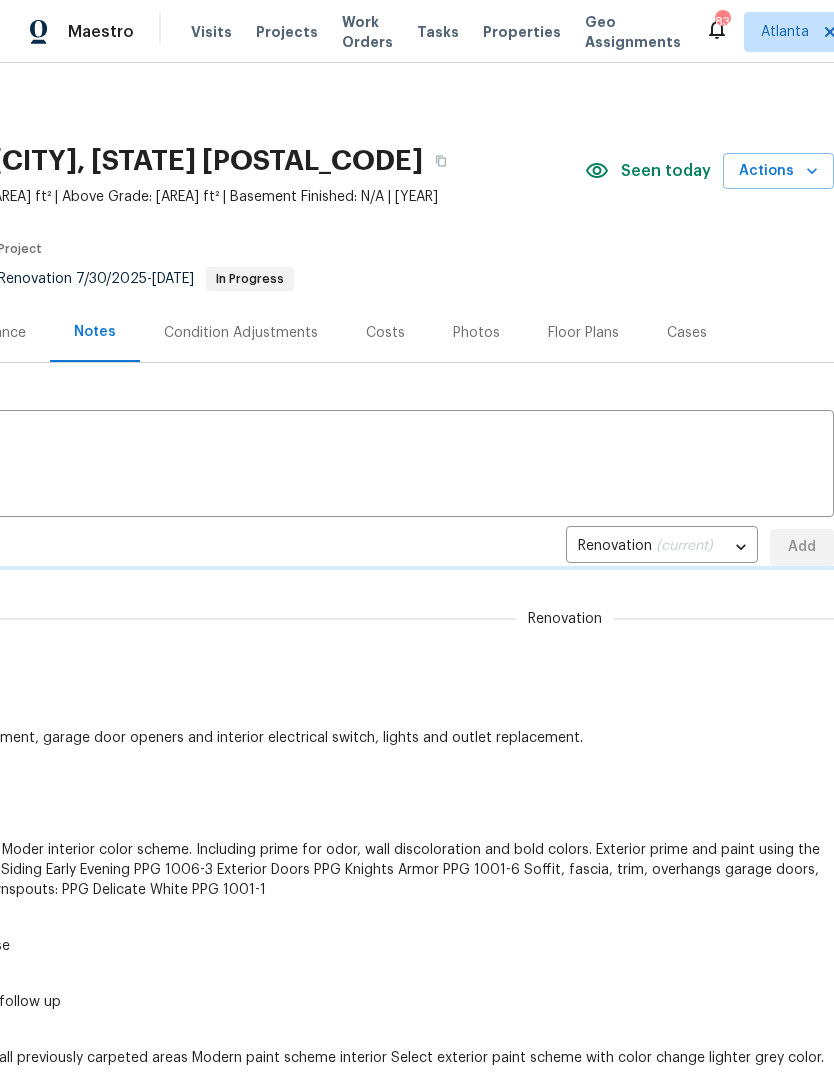 type 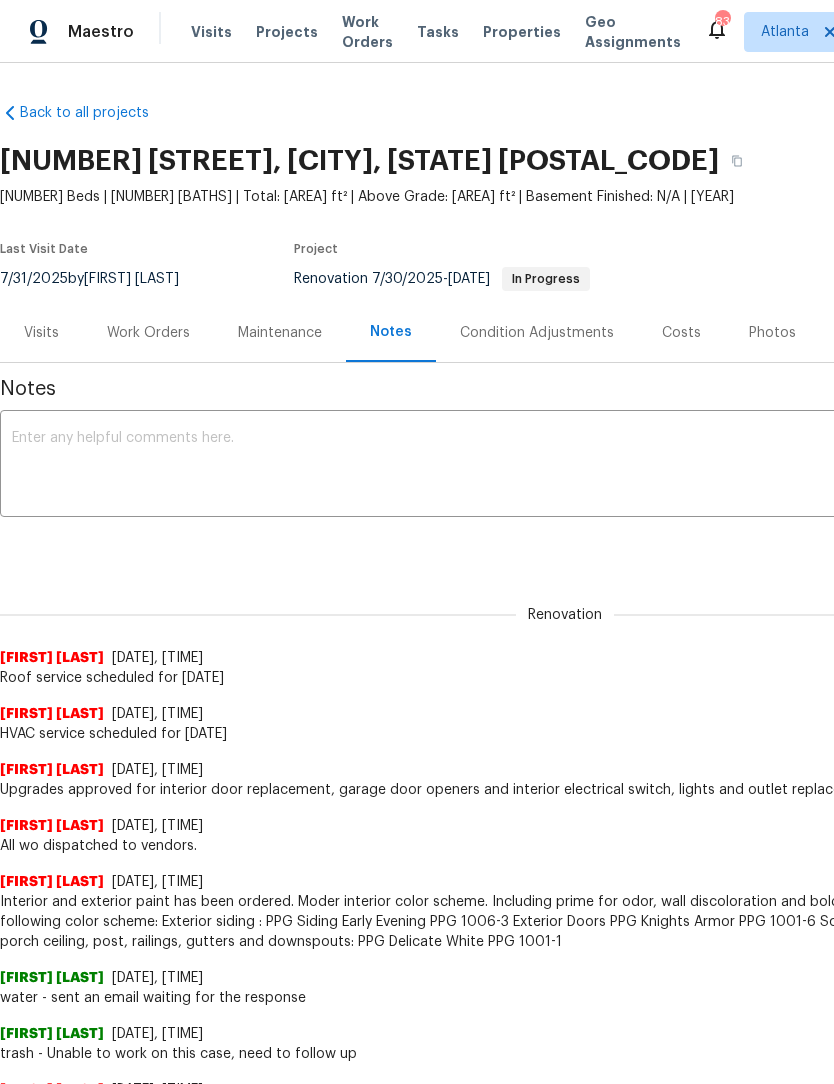 scroll, scrollTop: 0, scrollLeft: 0, axis: both 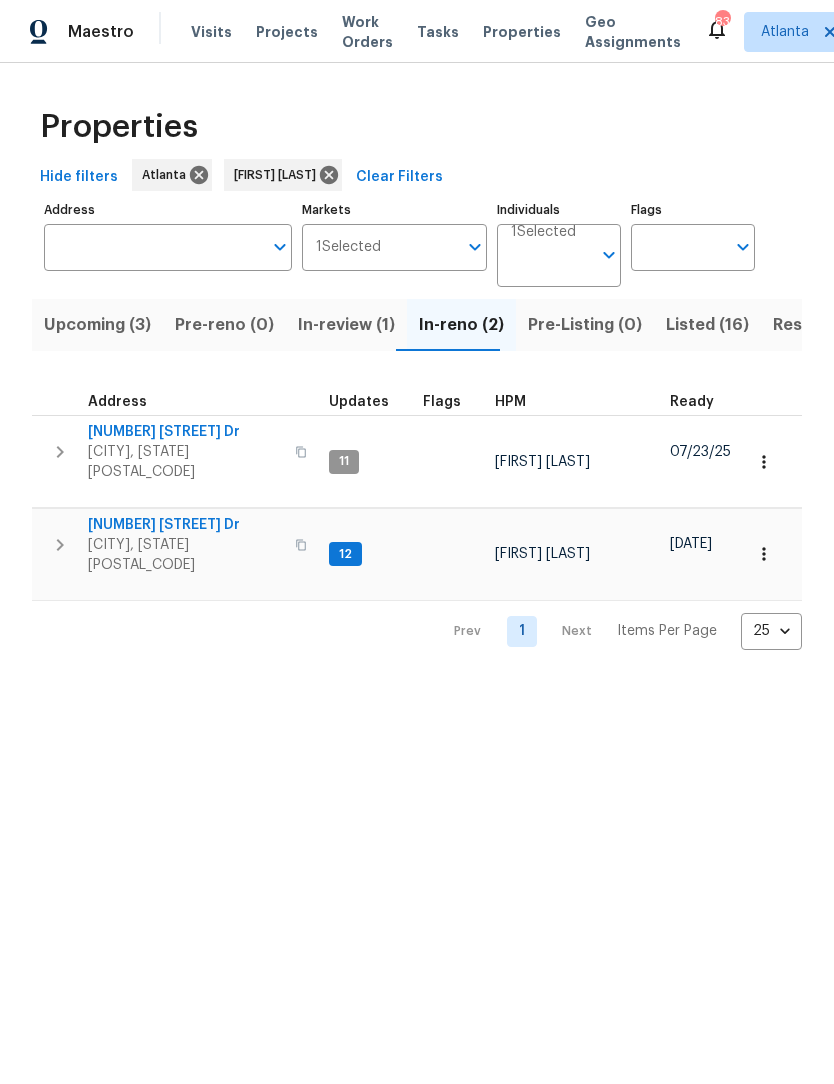 click on "Listed (16)" at bounding box center (707, 325) 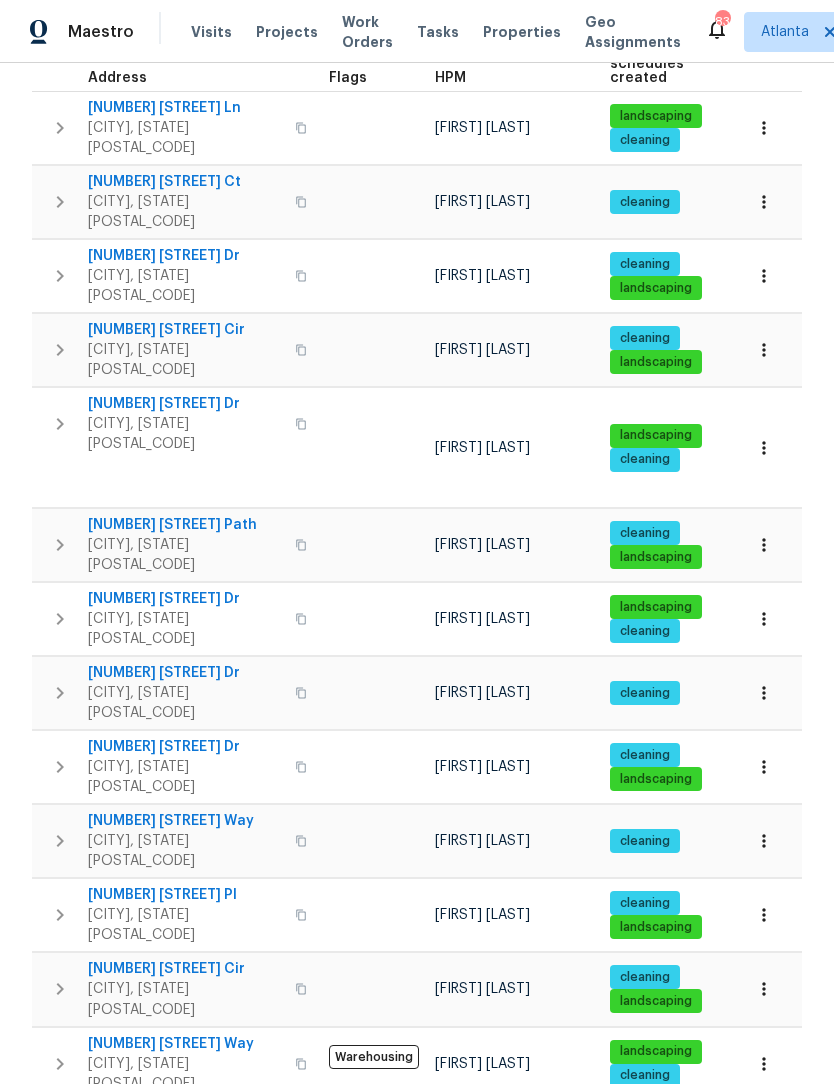 scroll, scrollTop: 337, scrollLeft: 0, axis: vertical 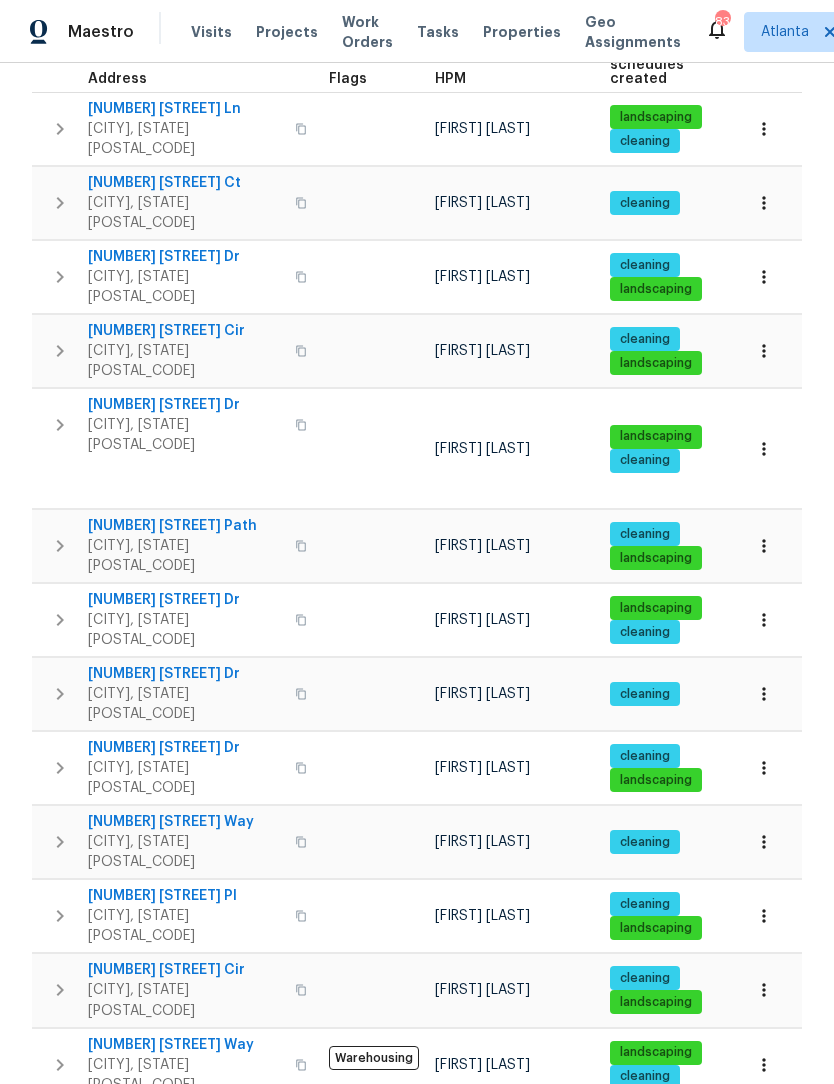 click on "[NUMBER] [STREET]" at bounding box center [185, 1193] 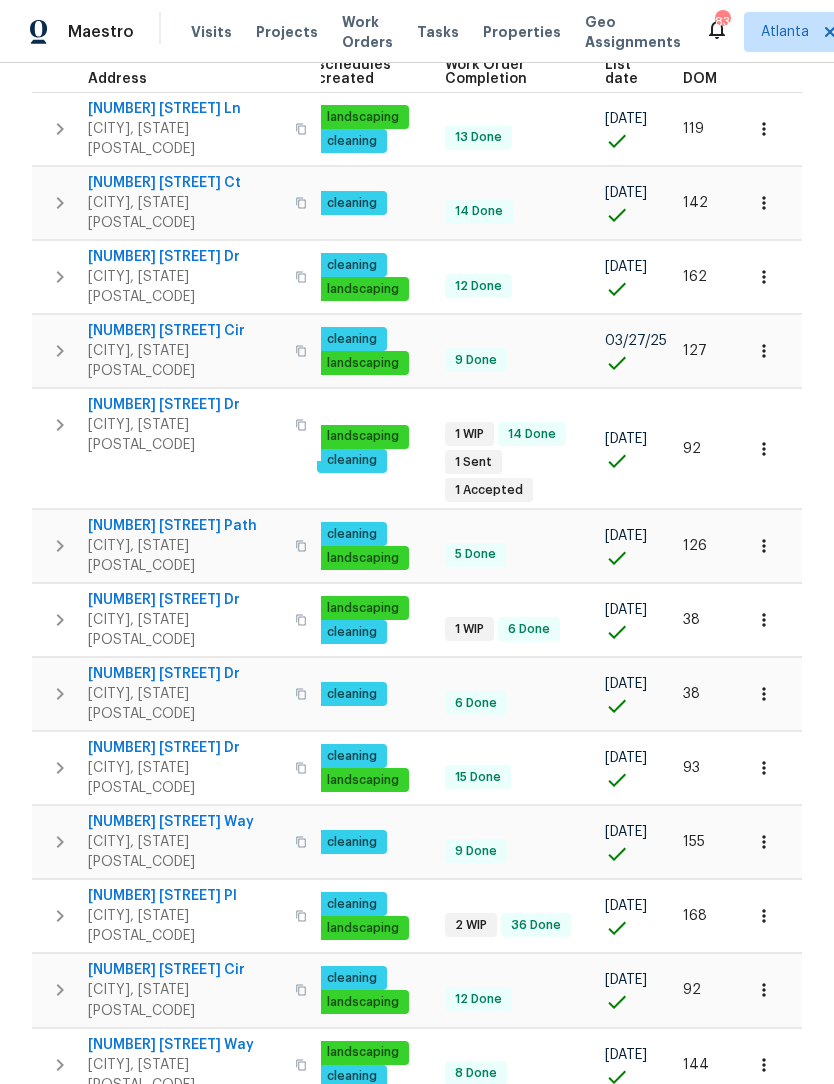 scroll, scrollTop: 0, scrollLeft: 292, axis: horizontal 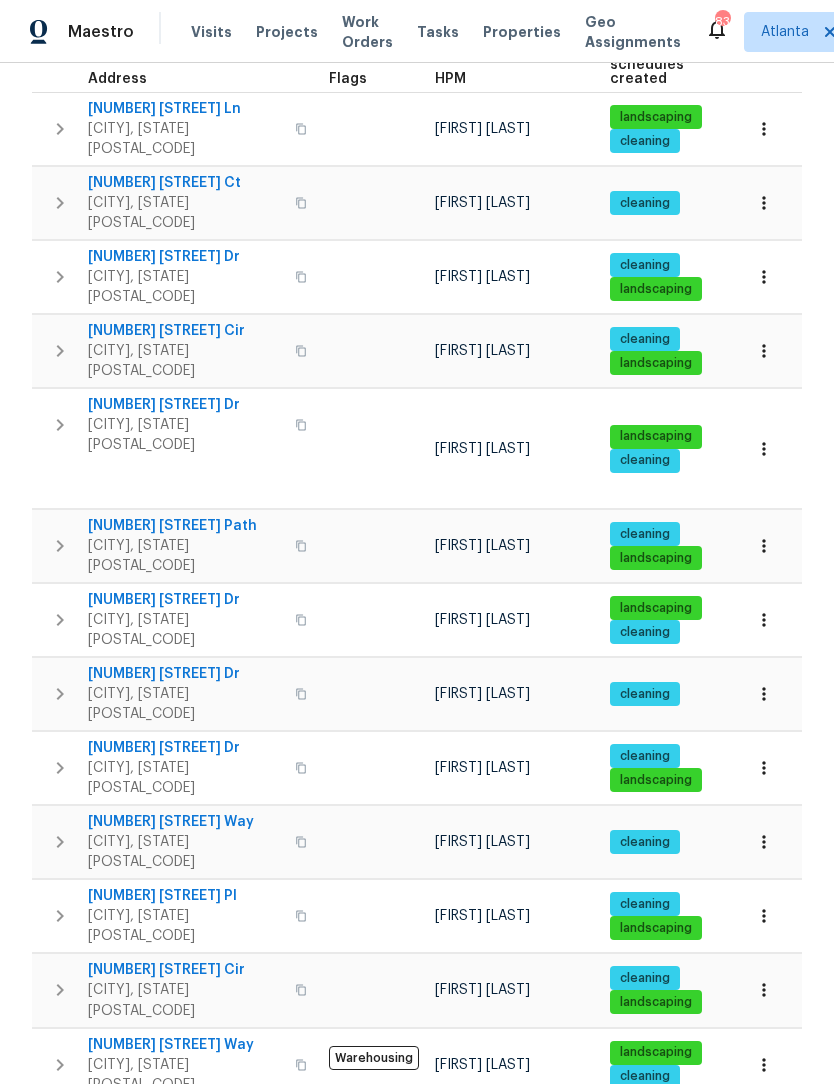 click on "Winder, GA 30680" at bounding box center [185, 435] 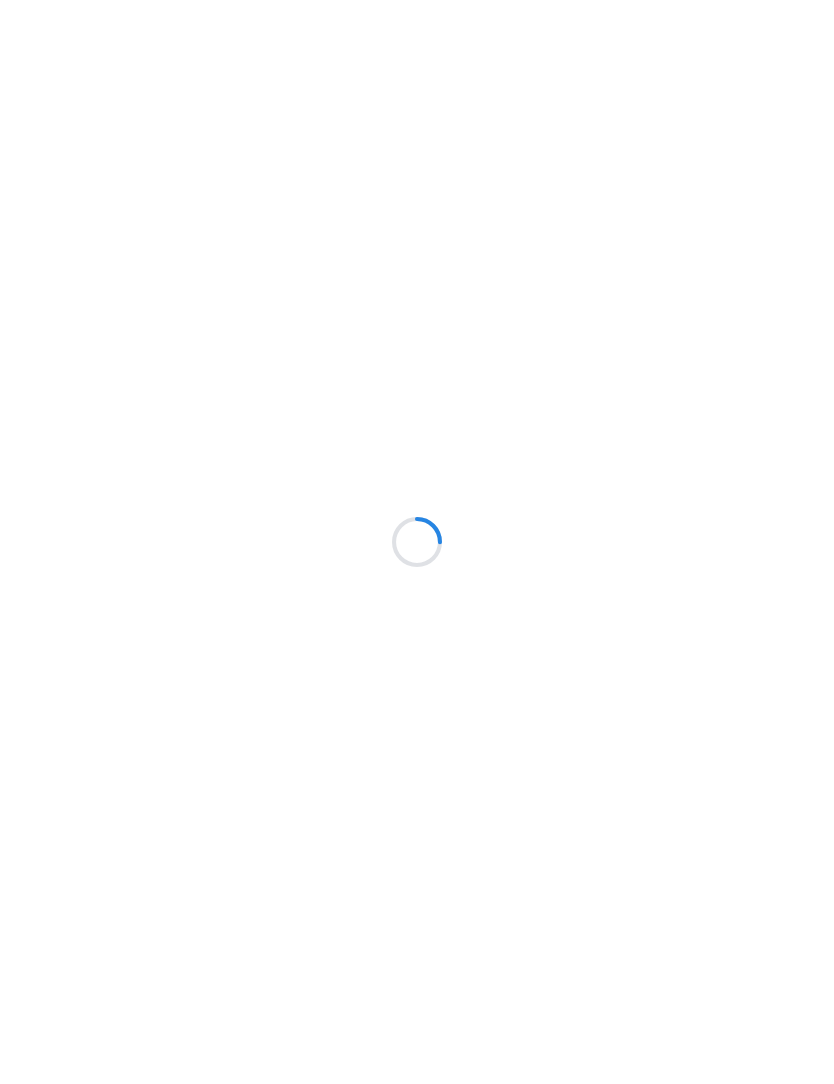 scroll, scrollTop: 0, scrollLeft: 0, axis: both 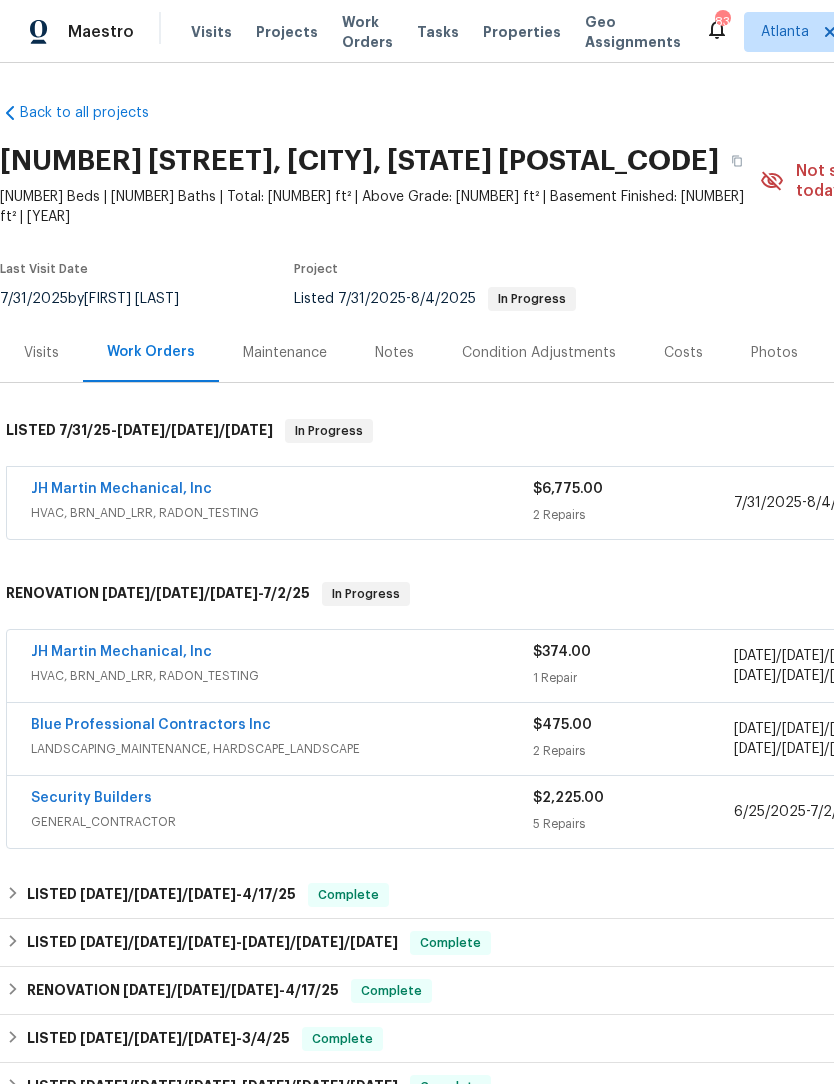 click on "JH Martin Mechanical, Inc" at bounding box center [121, 489] 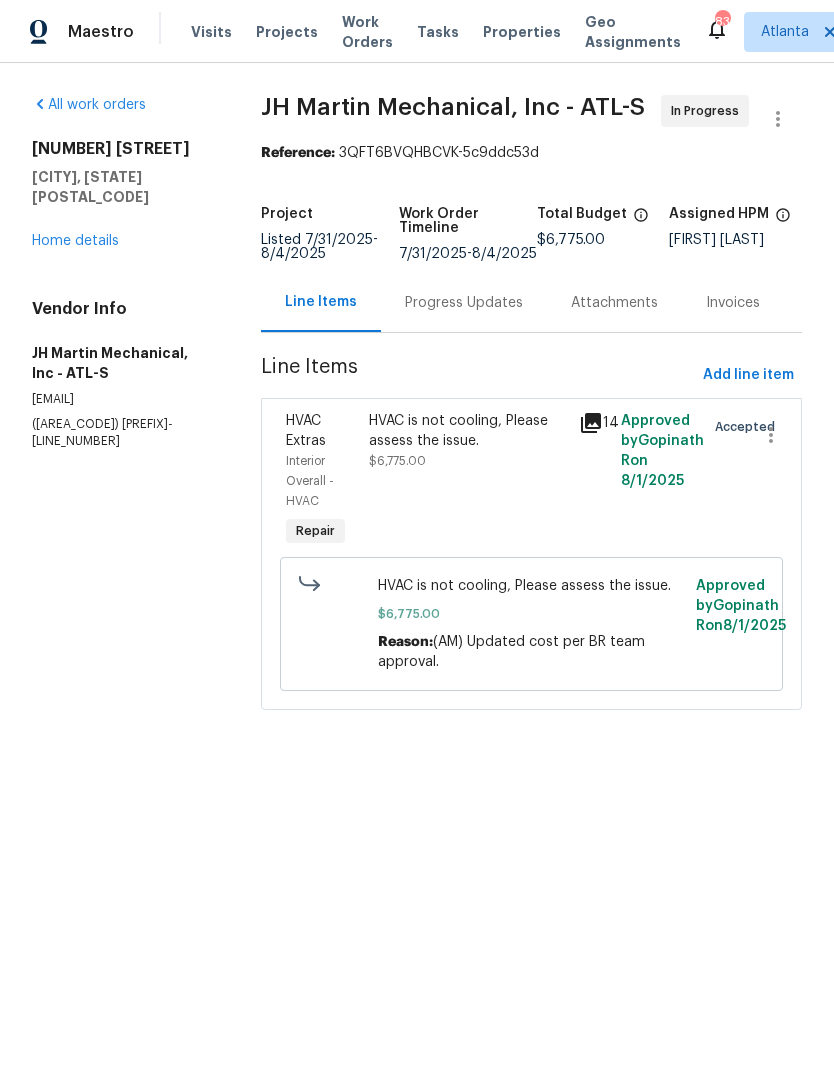 click on "HVAC is not cooling, Please assess the issue." at bounding box center [468, 431] 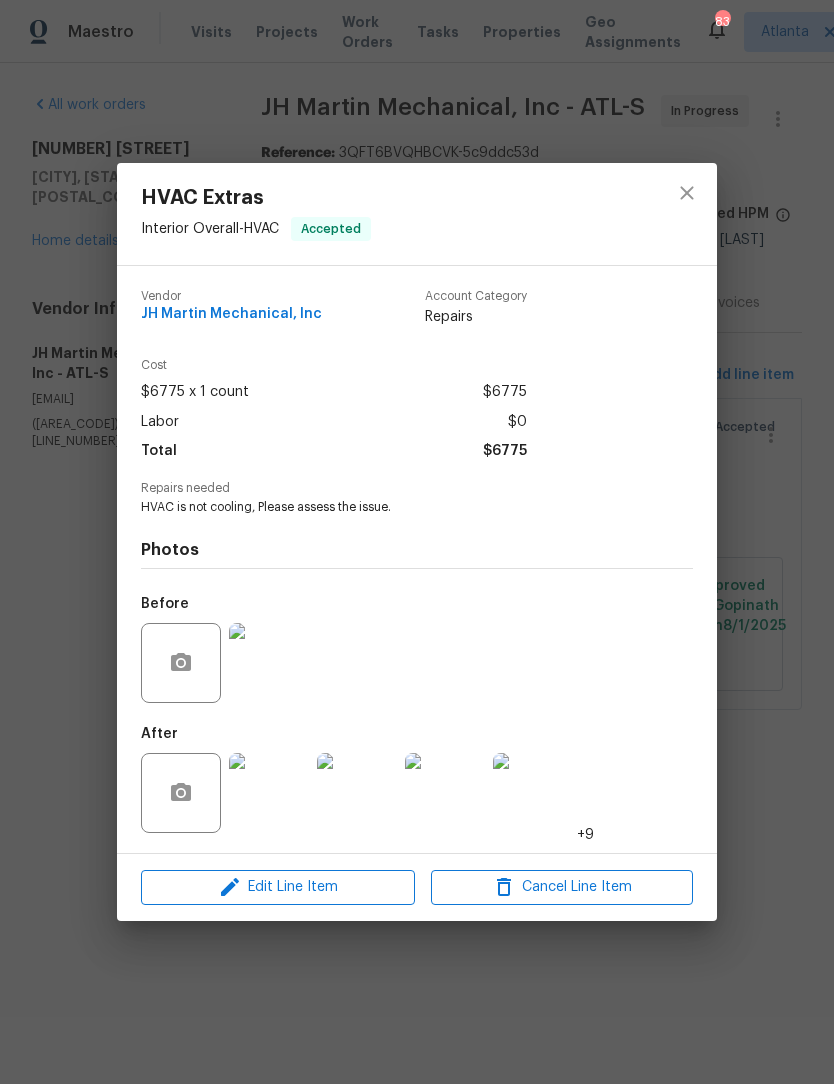 click at bounding box center (269, 793) 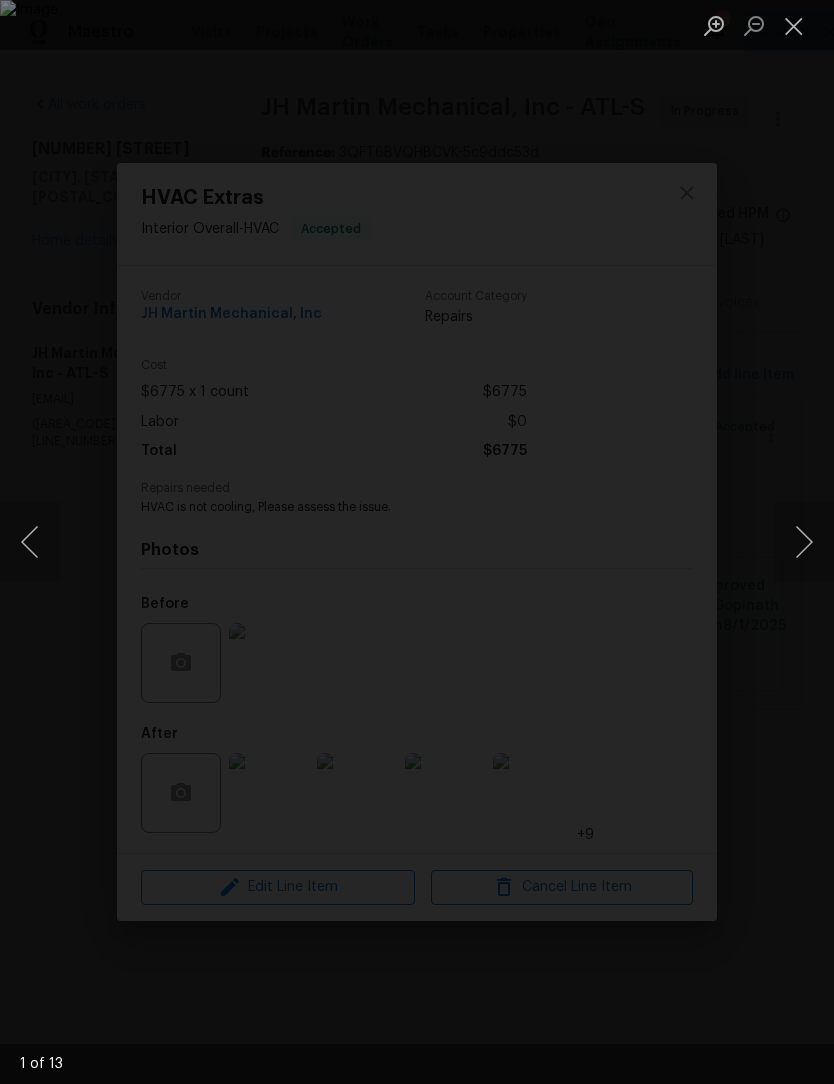 click at bounding box center [804, 542] 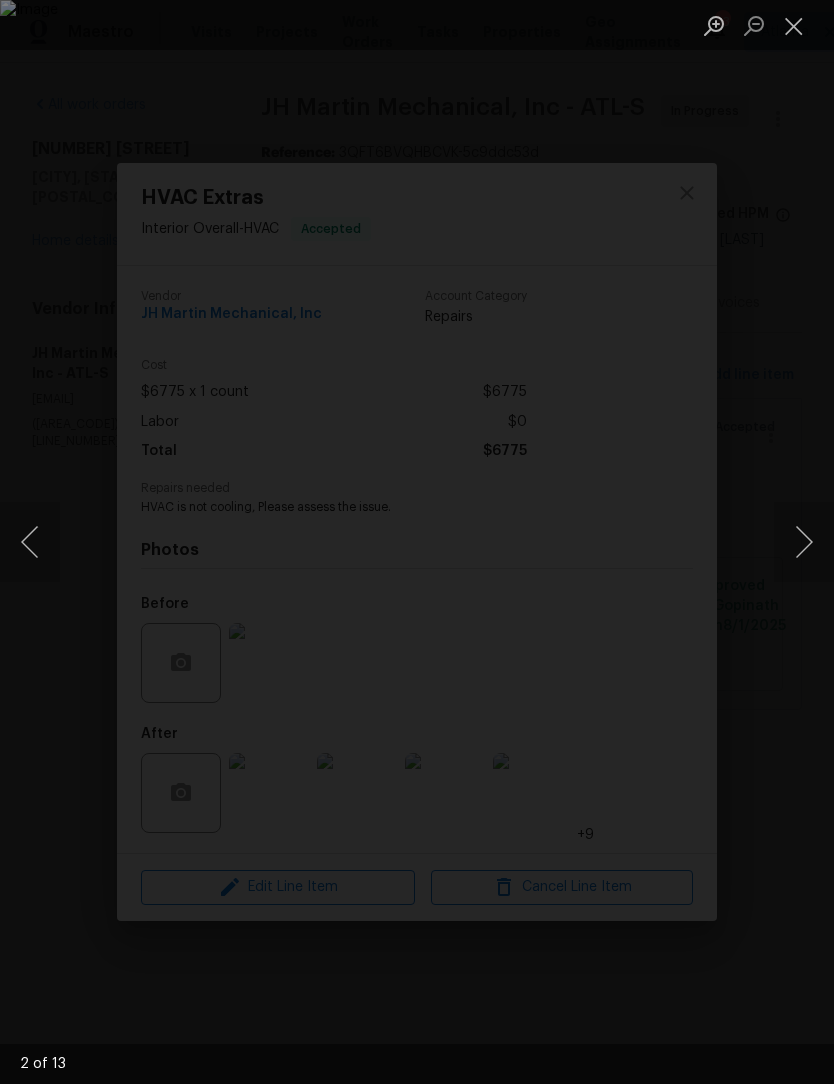 click at bounding box center (804, 542) 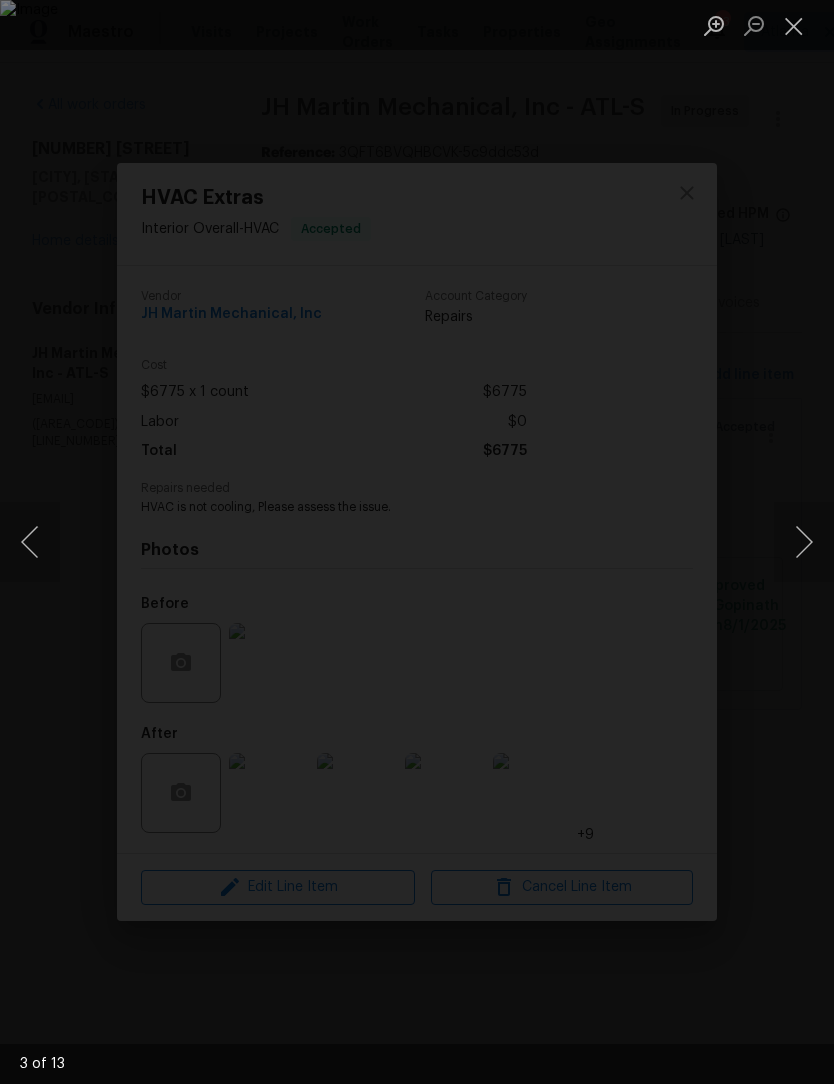 click at bounding box center (804, 542) 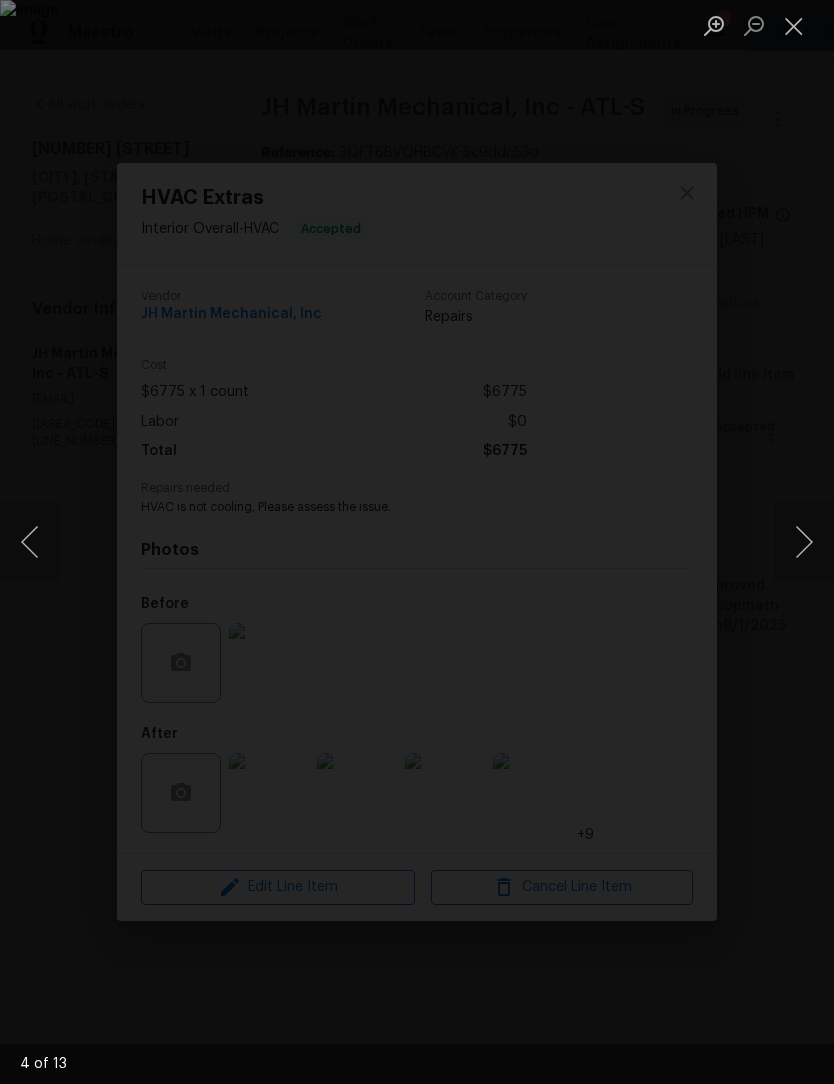 click at bounding box center [30, 542] 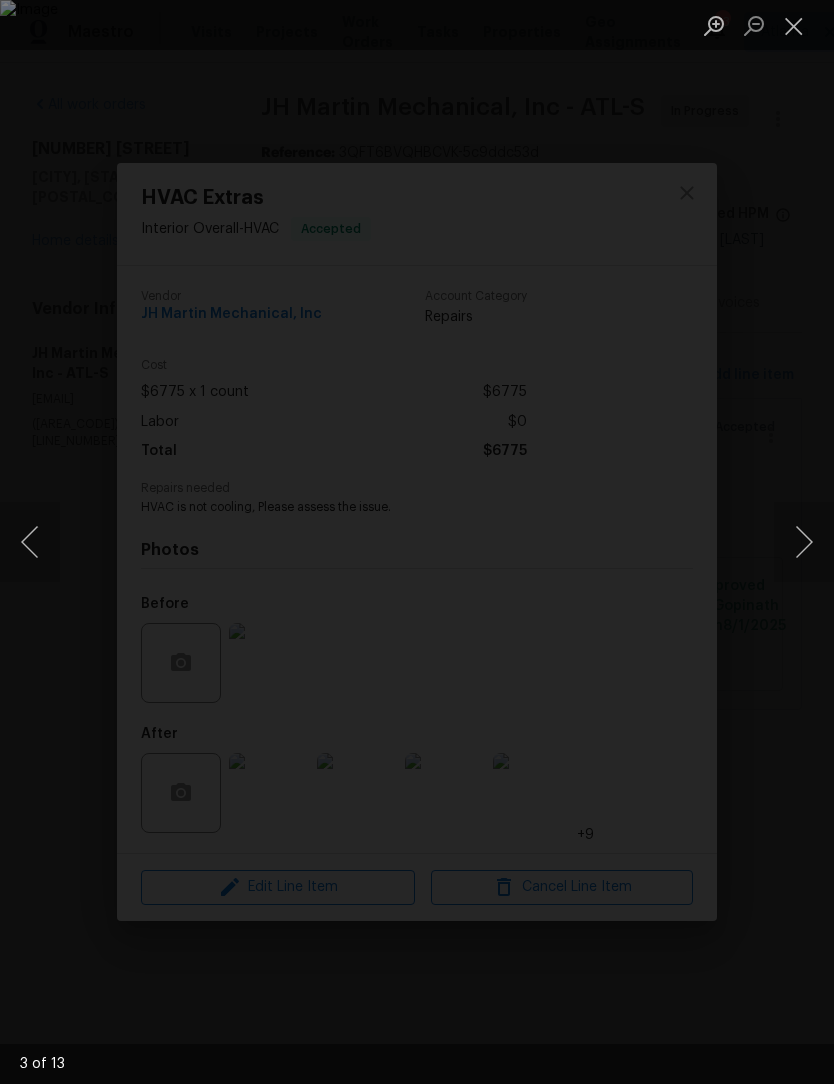 click at bounding box center (804, 542) 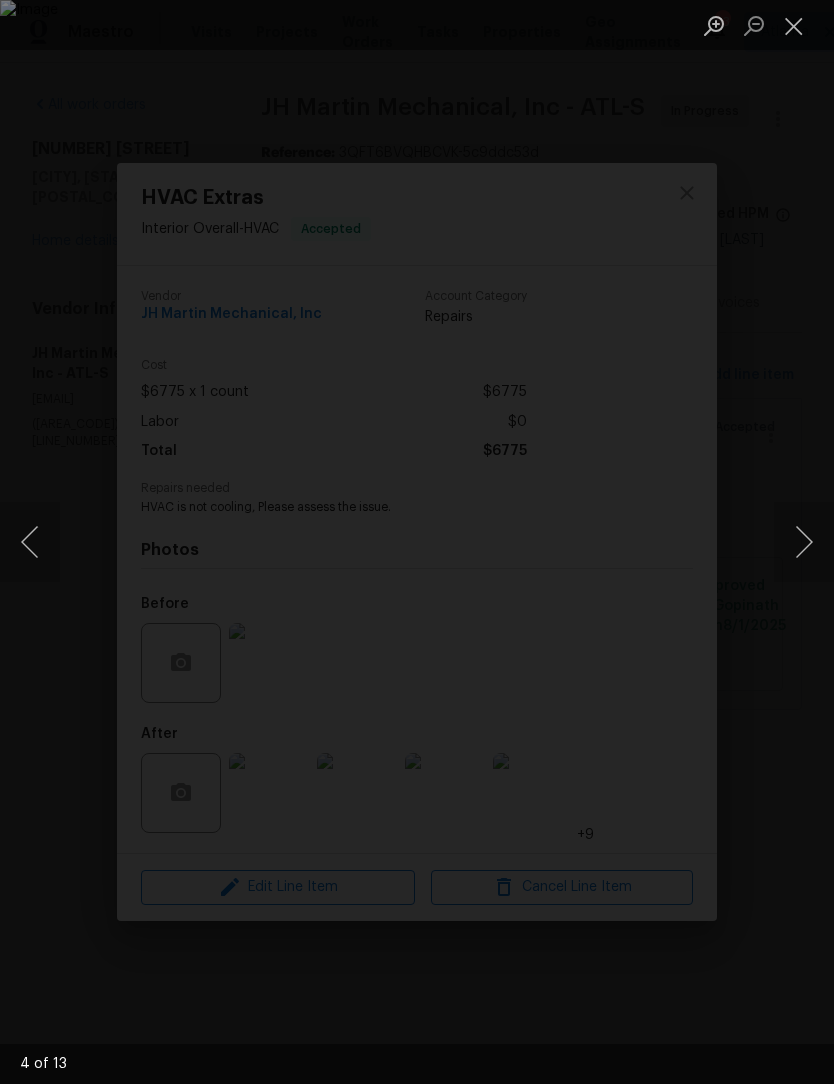 click at bounding box center [804, 542] 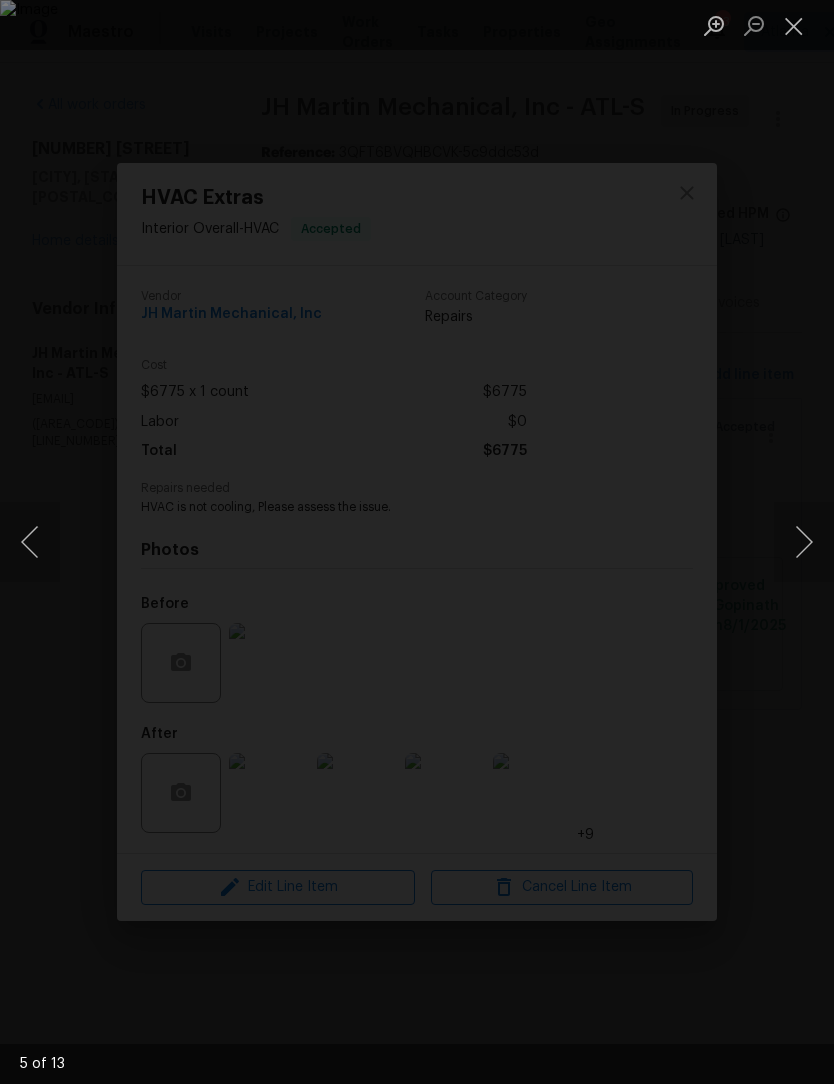 click at bounding box center [804, 542] 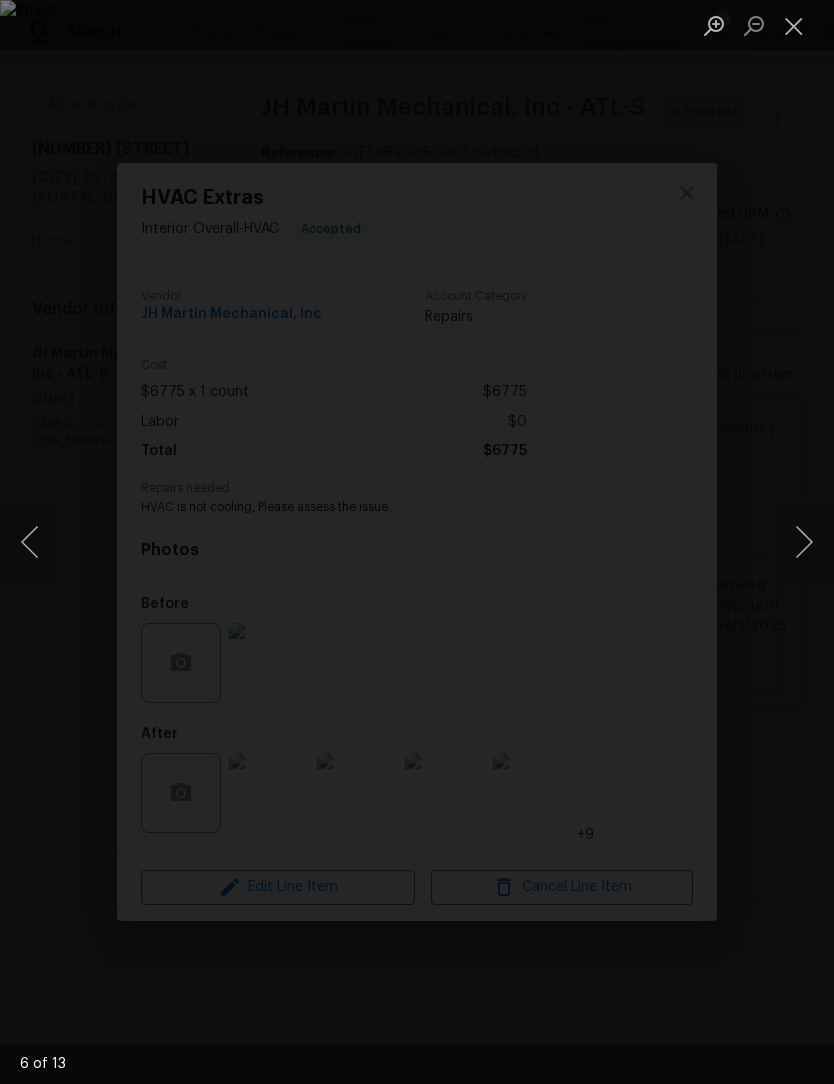 click at bounding box center (804, 542) 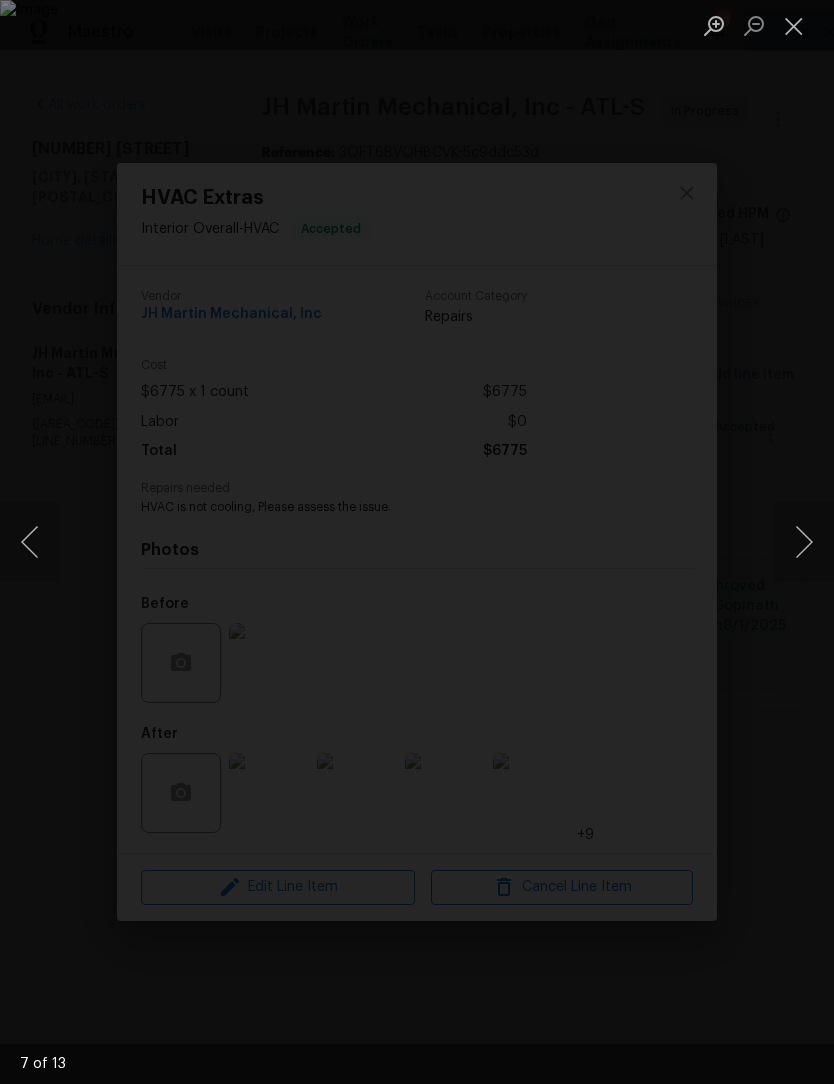 click at bounding box center (417, 542) 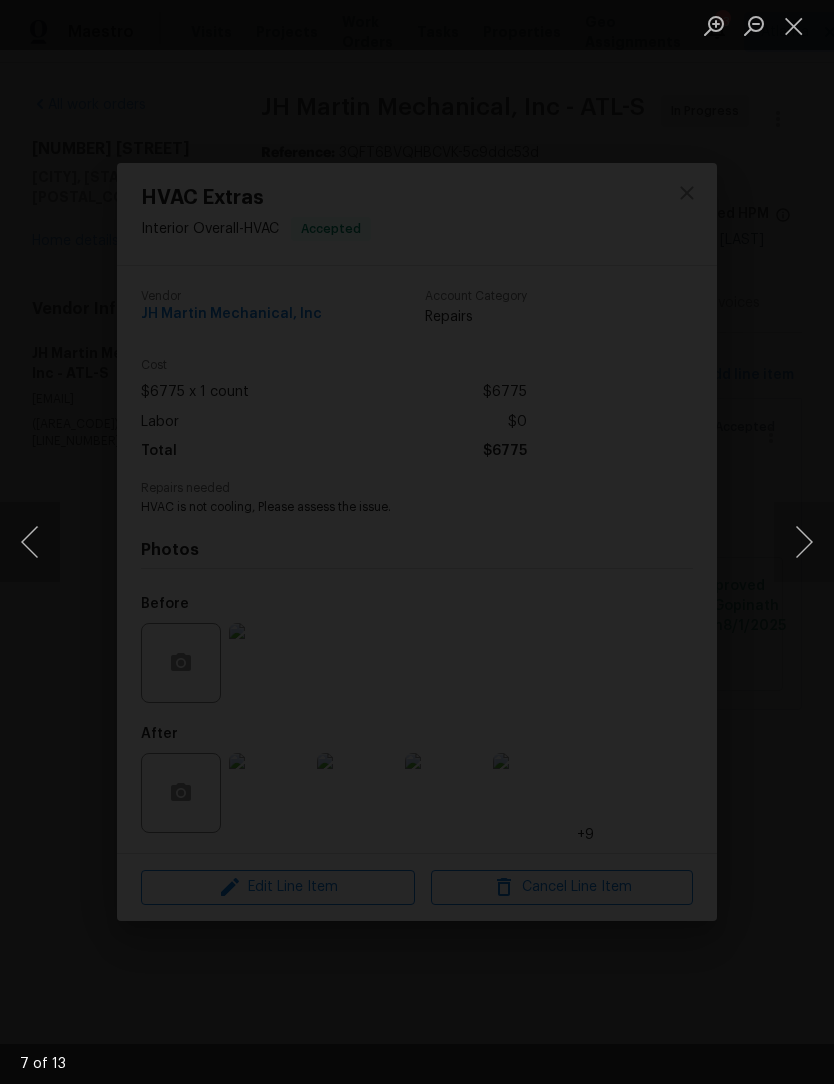 click at bounding box center (804, 542) 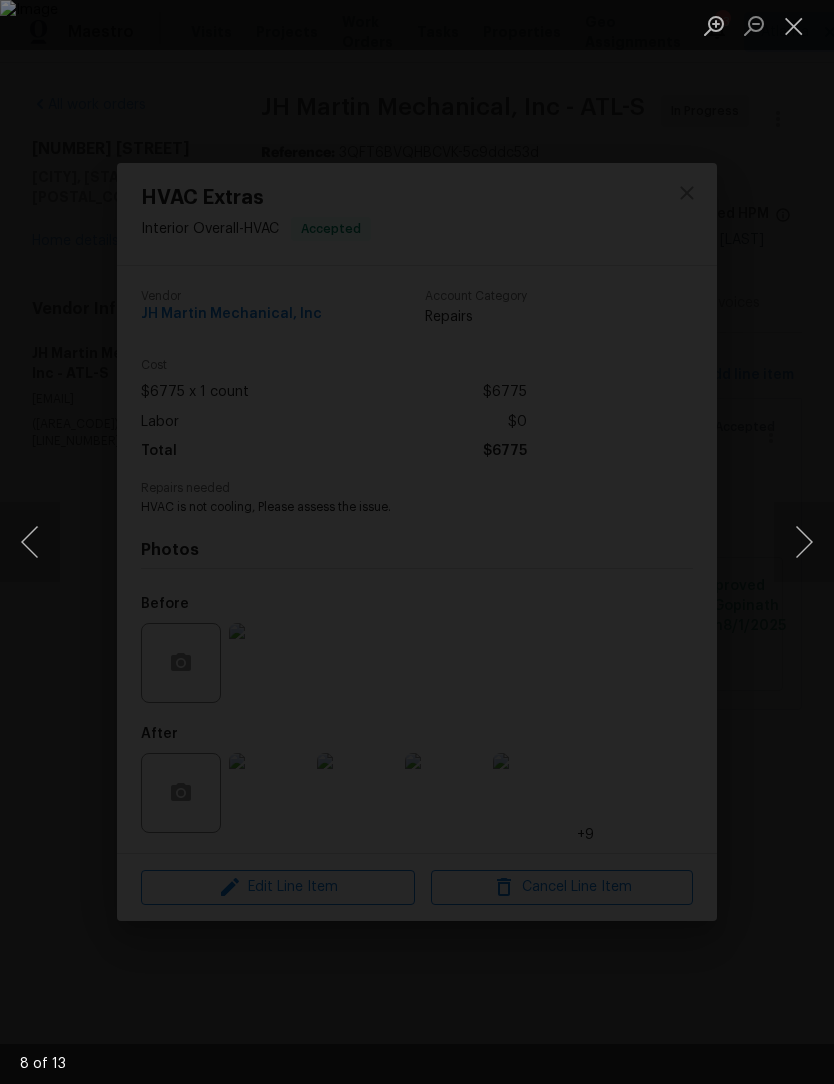 click at bounding box center (804, 542) 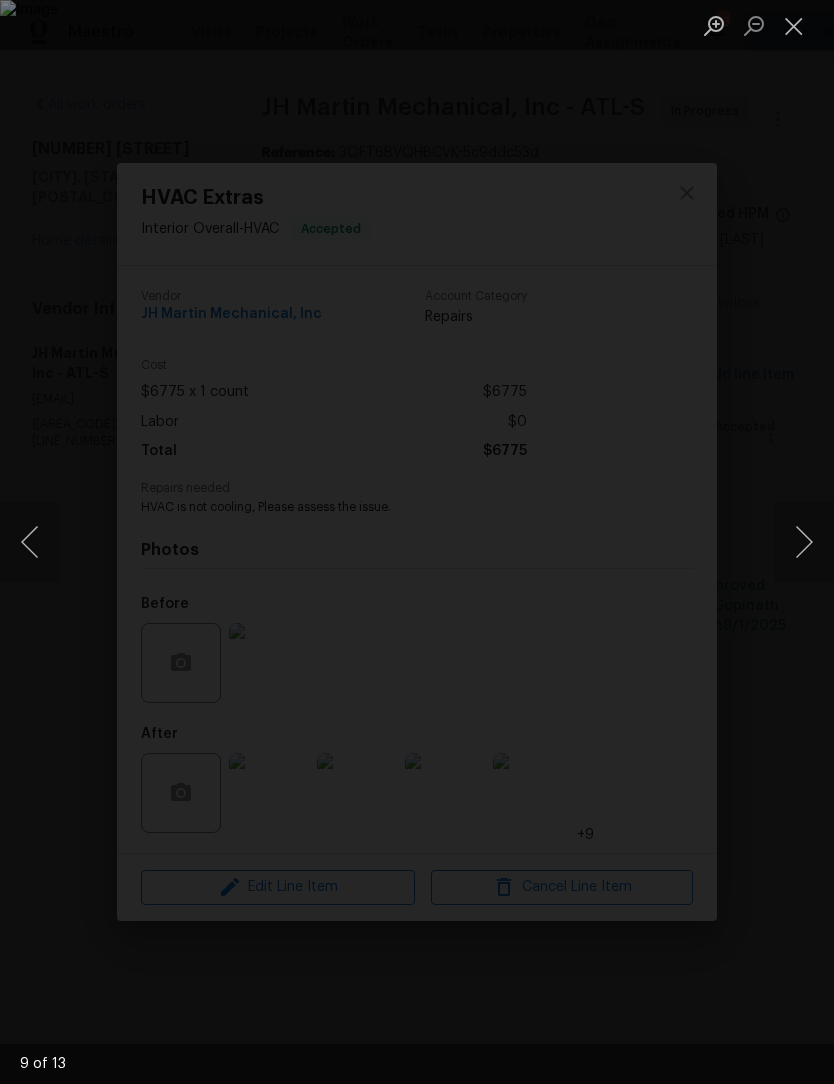 click at bounding box center (804, 542) 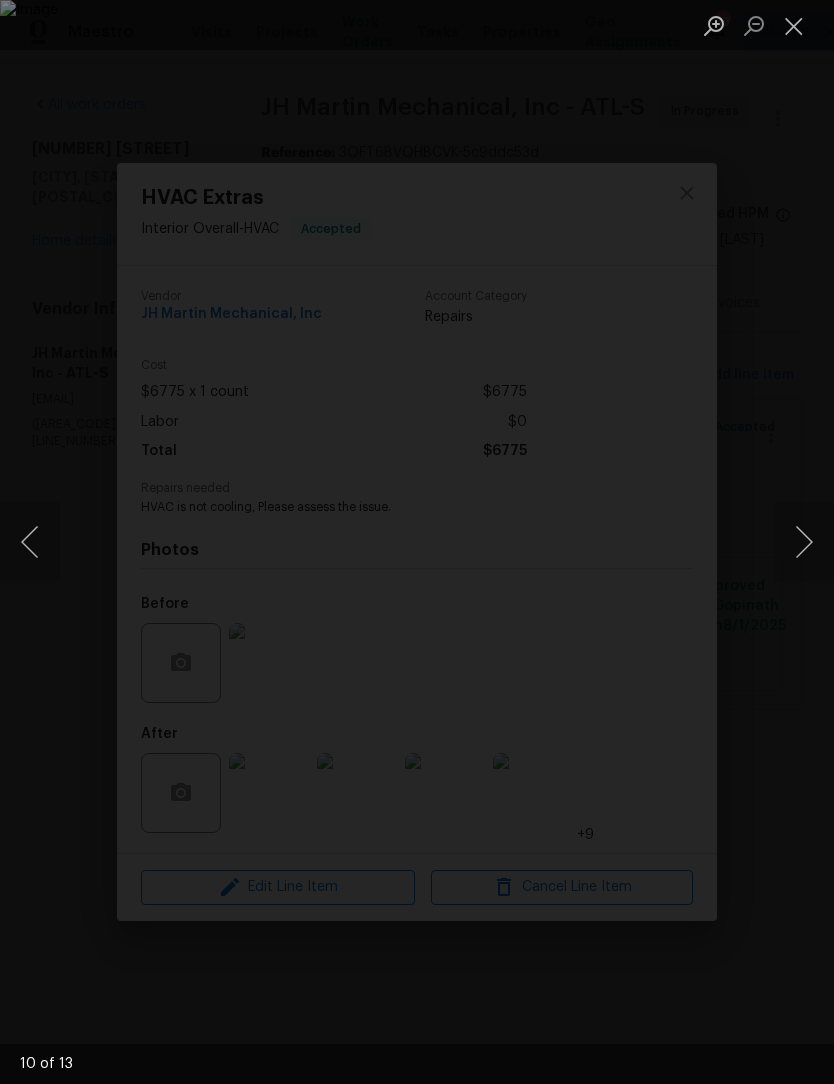 click at bounding box center (804, 542) 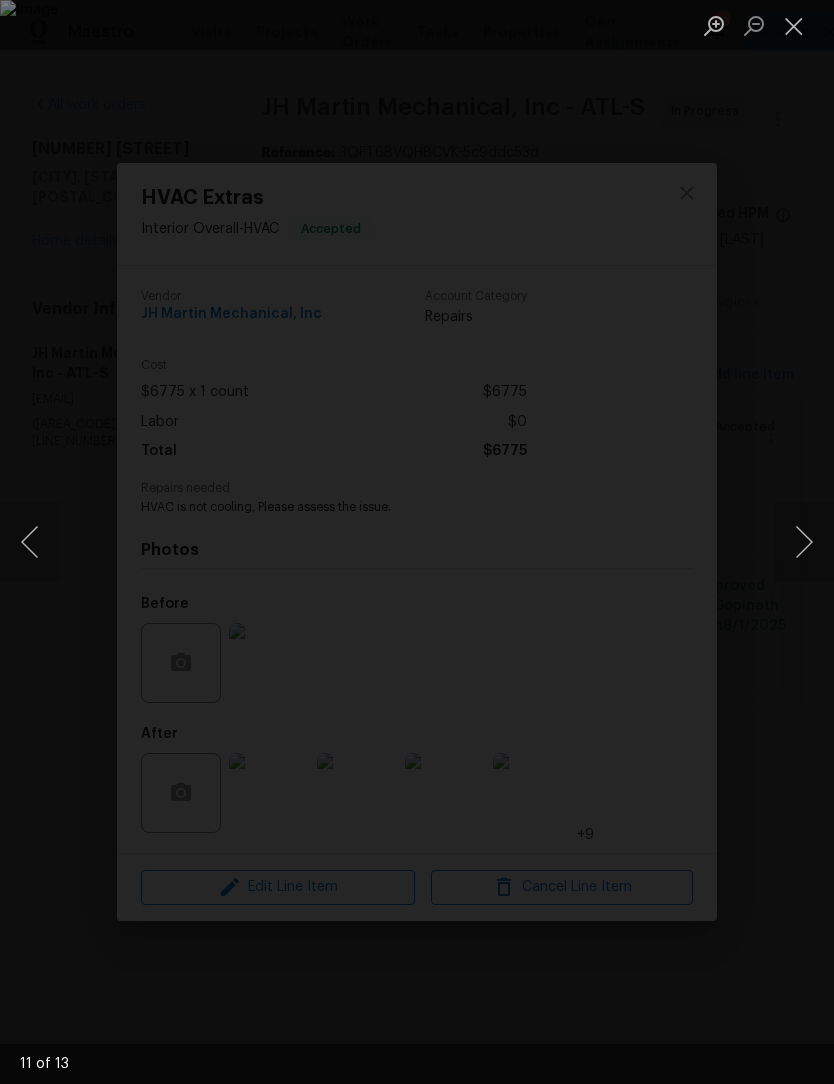 click at bounding box center [804, 542] 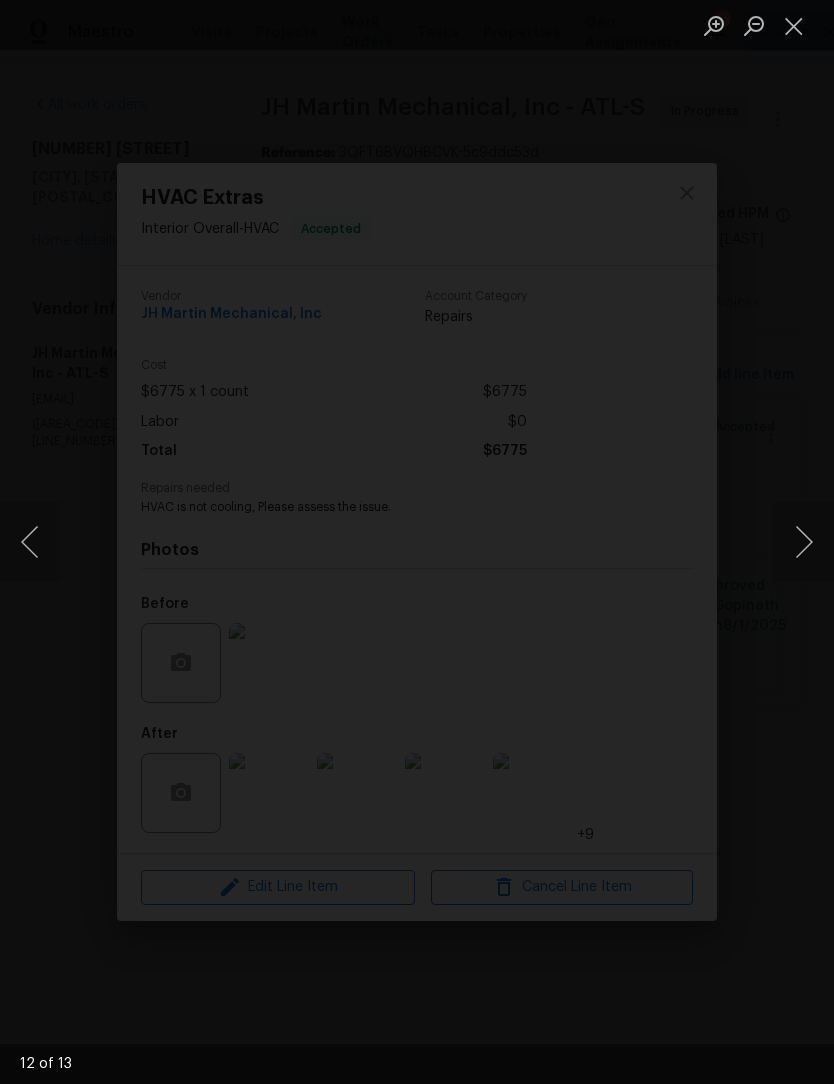 click at bounding box center (804, 542) 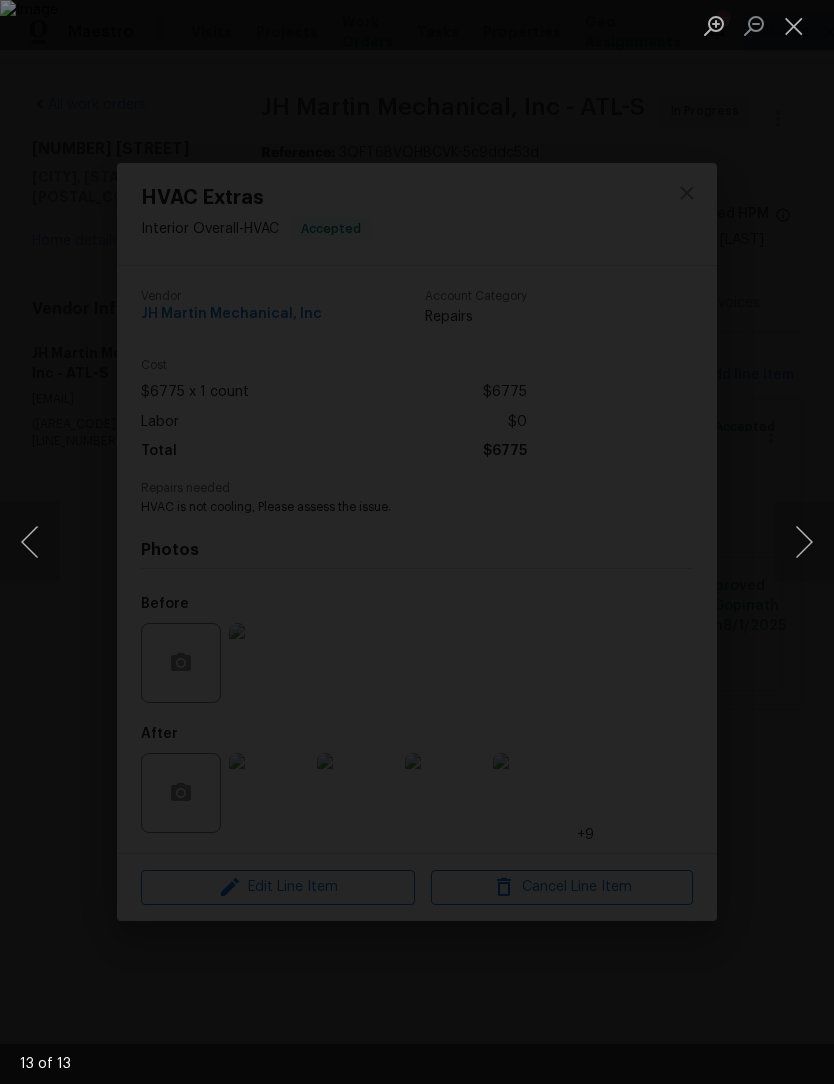 click at bounding box center (804, 542) 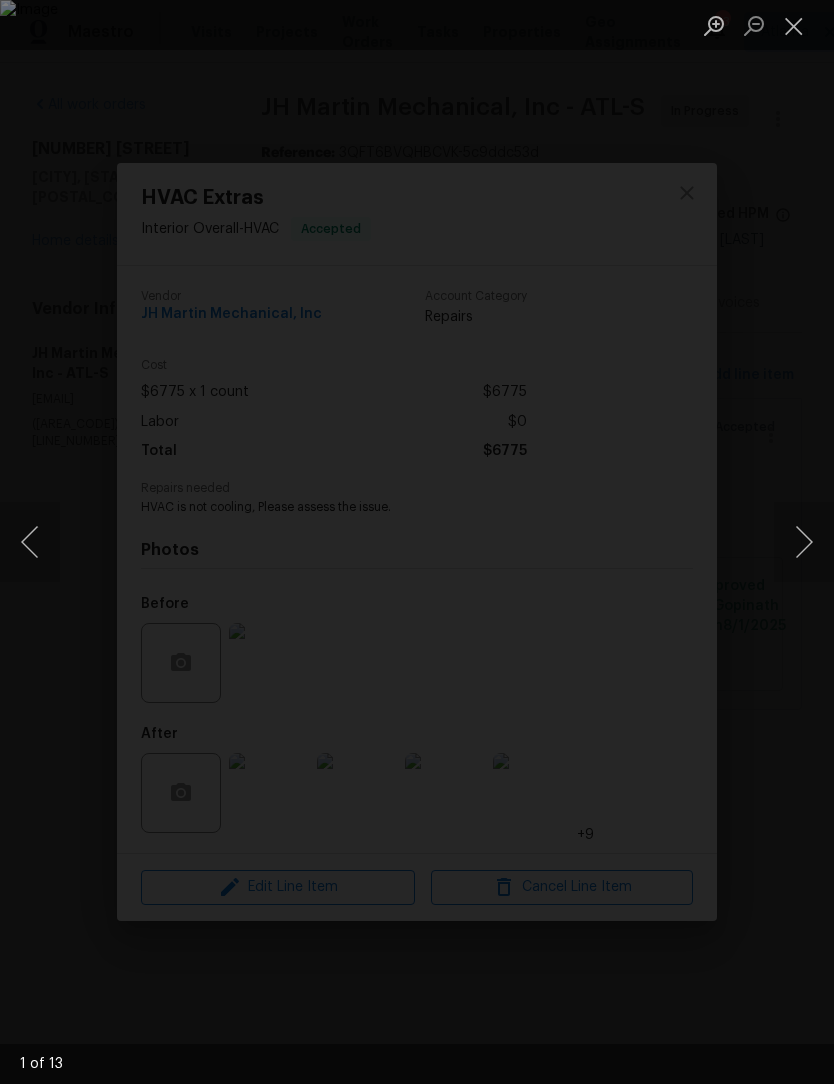 click at bounding box center (804, 542) 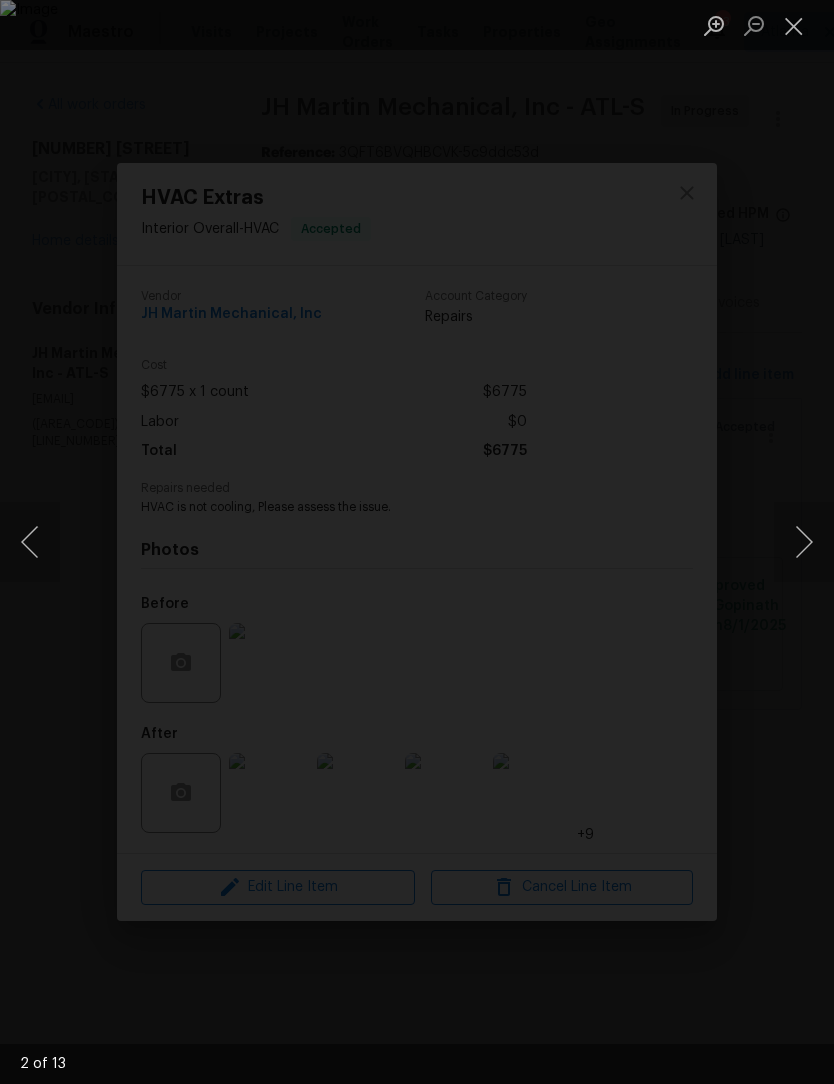 click at bounding box center [804, 542] 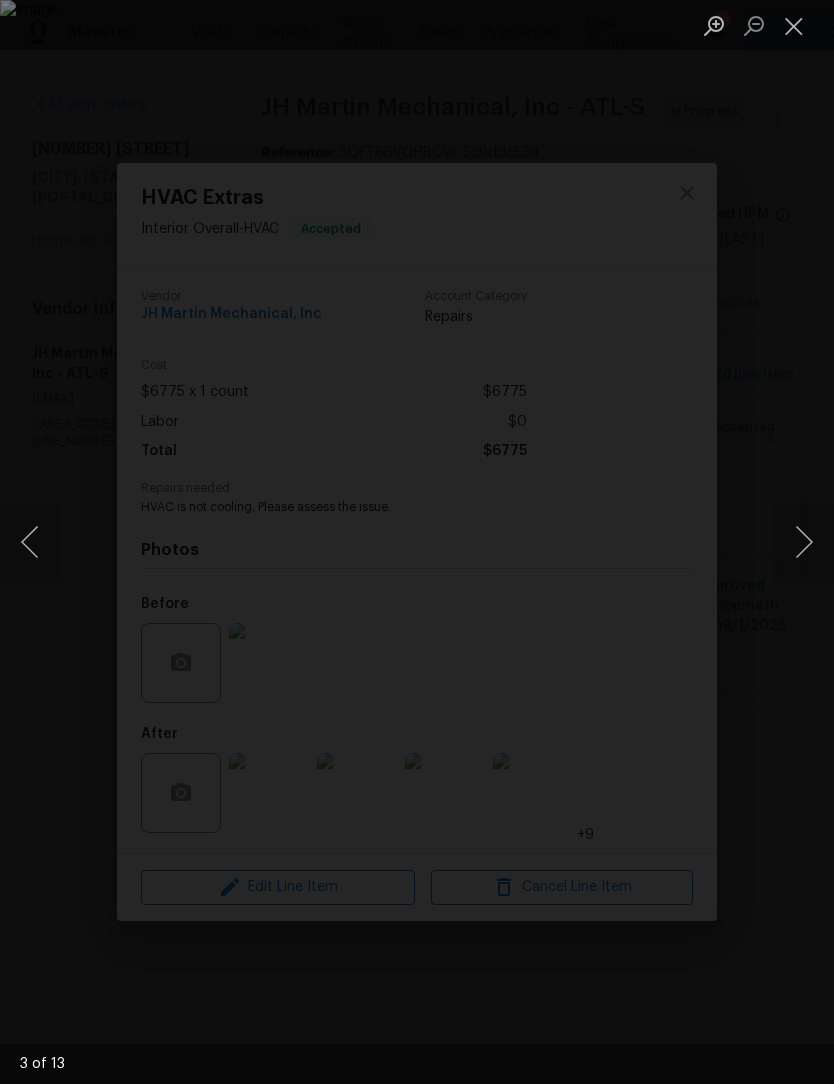 click at bounding box center [417, 542] 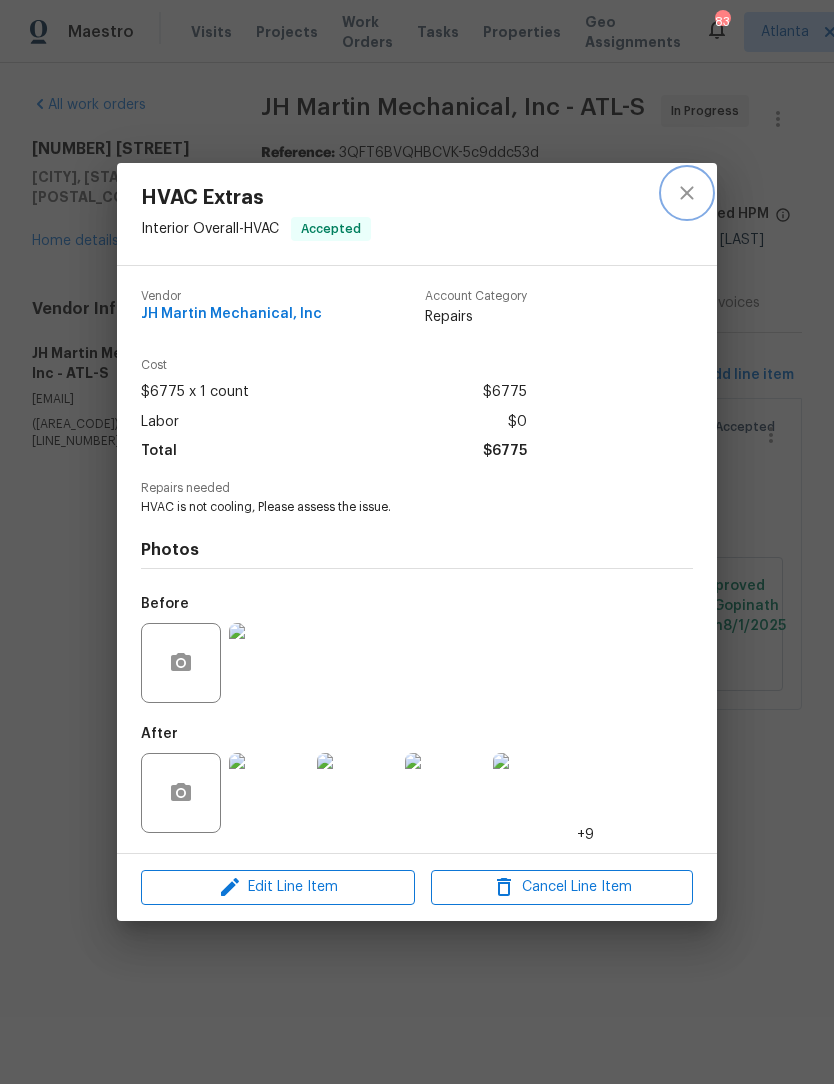 click at bounding box center (687, 193) 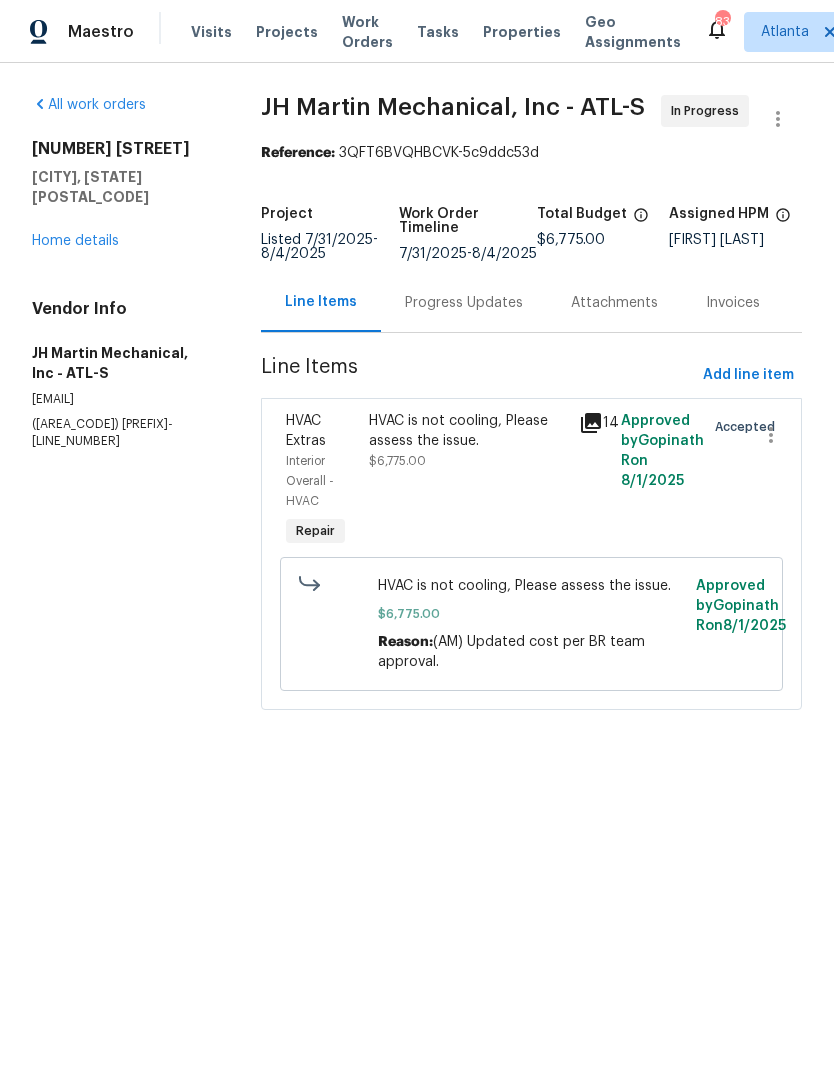 click on "Progress Updates" at bounding box center (464, 303) 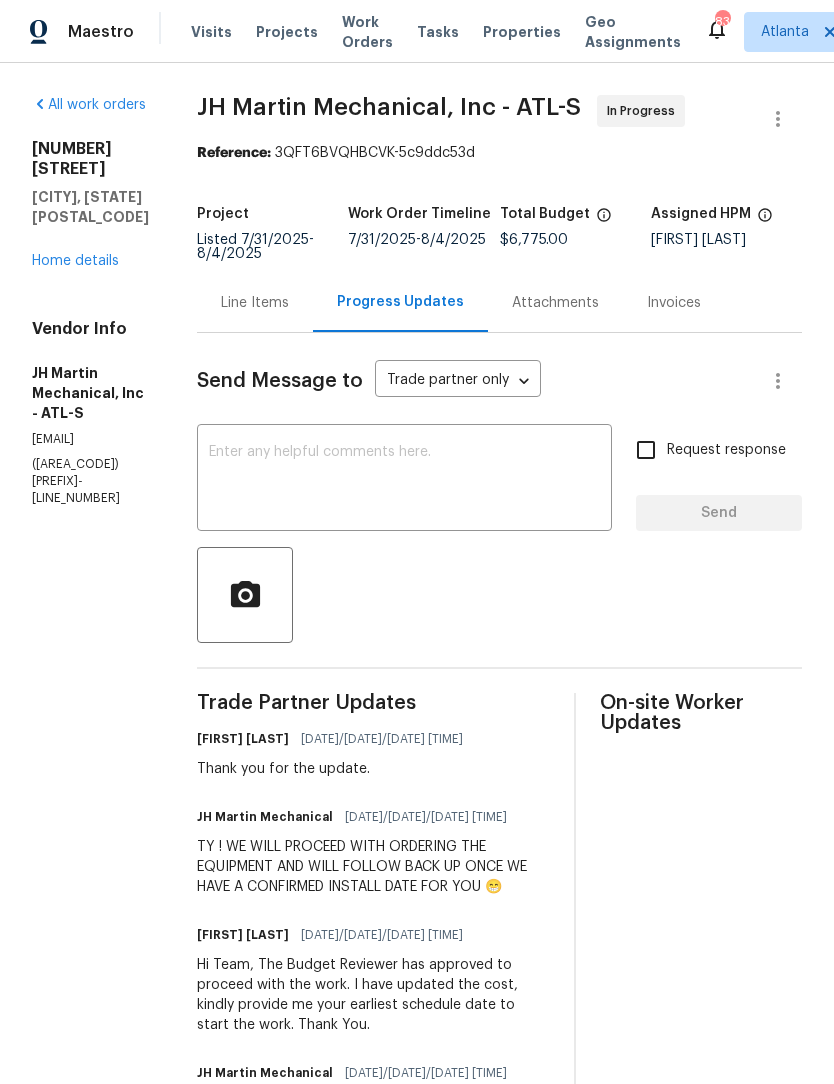 scroll, scrollTop: 0, scrollLeft: 0, axis: both 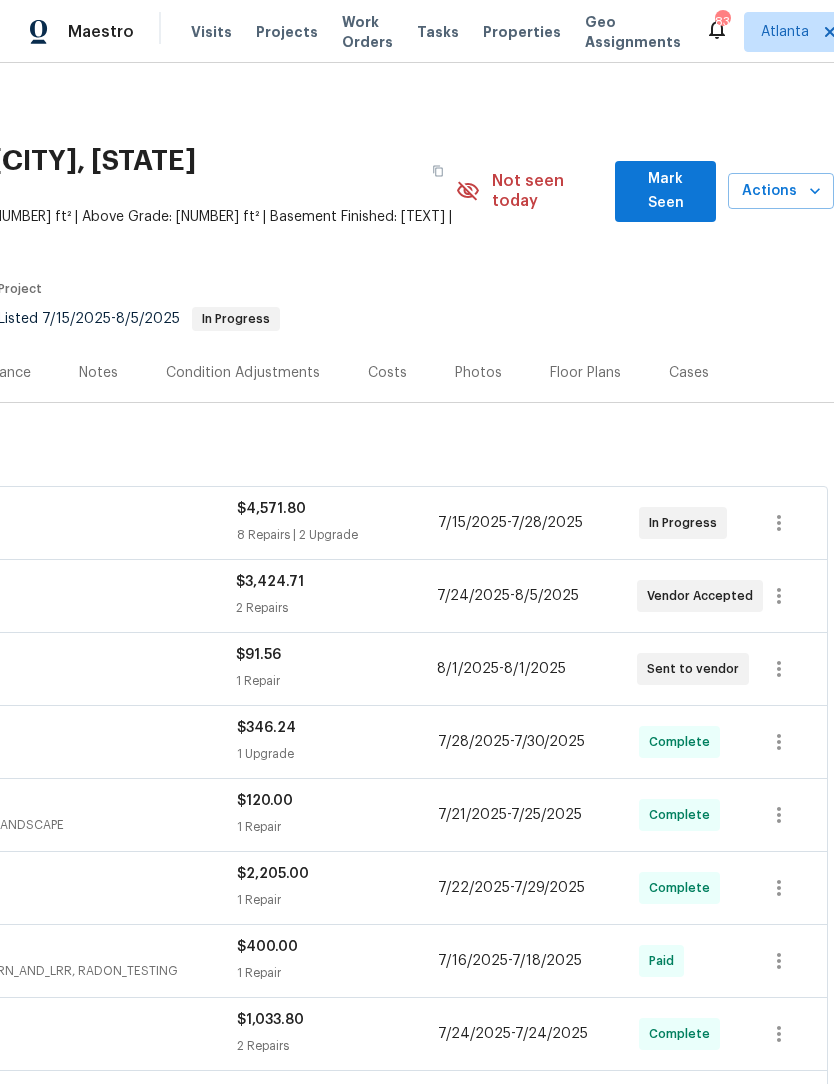 click on "Mark Seen" at bounding box center (665, 191) 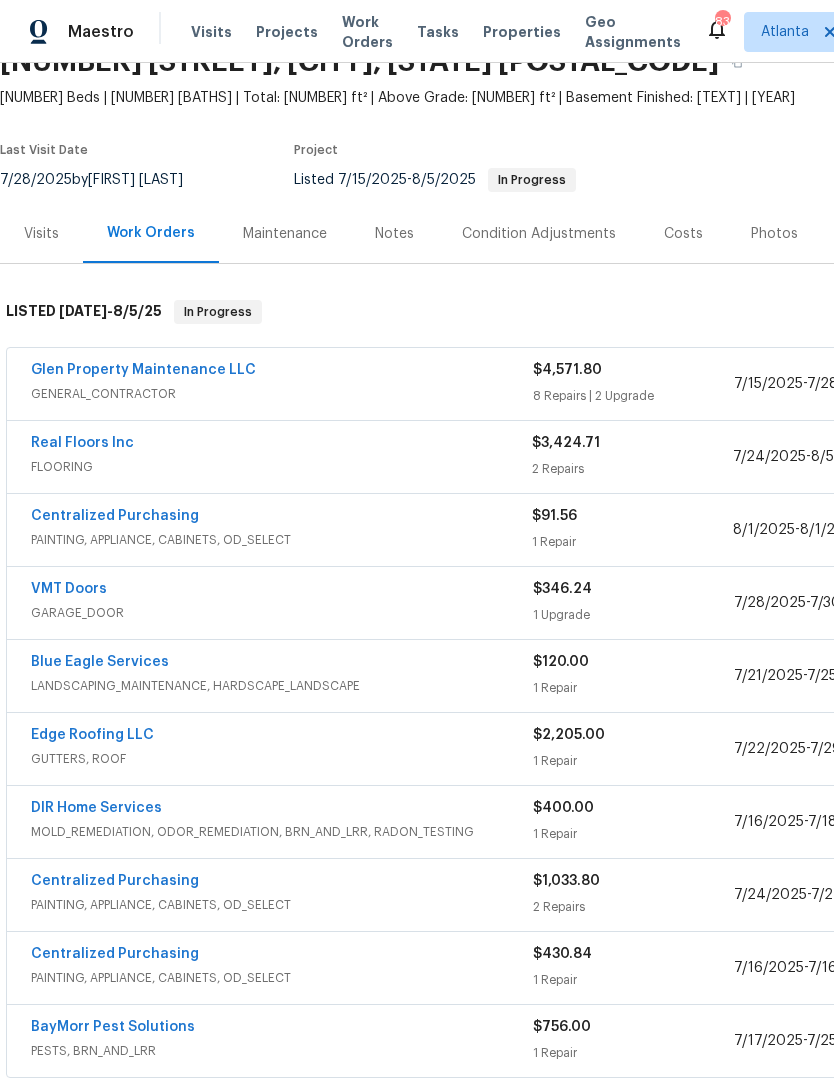 scroll, scrollTop: 99, scrollLeft: 0, axis: vertical 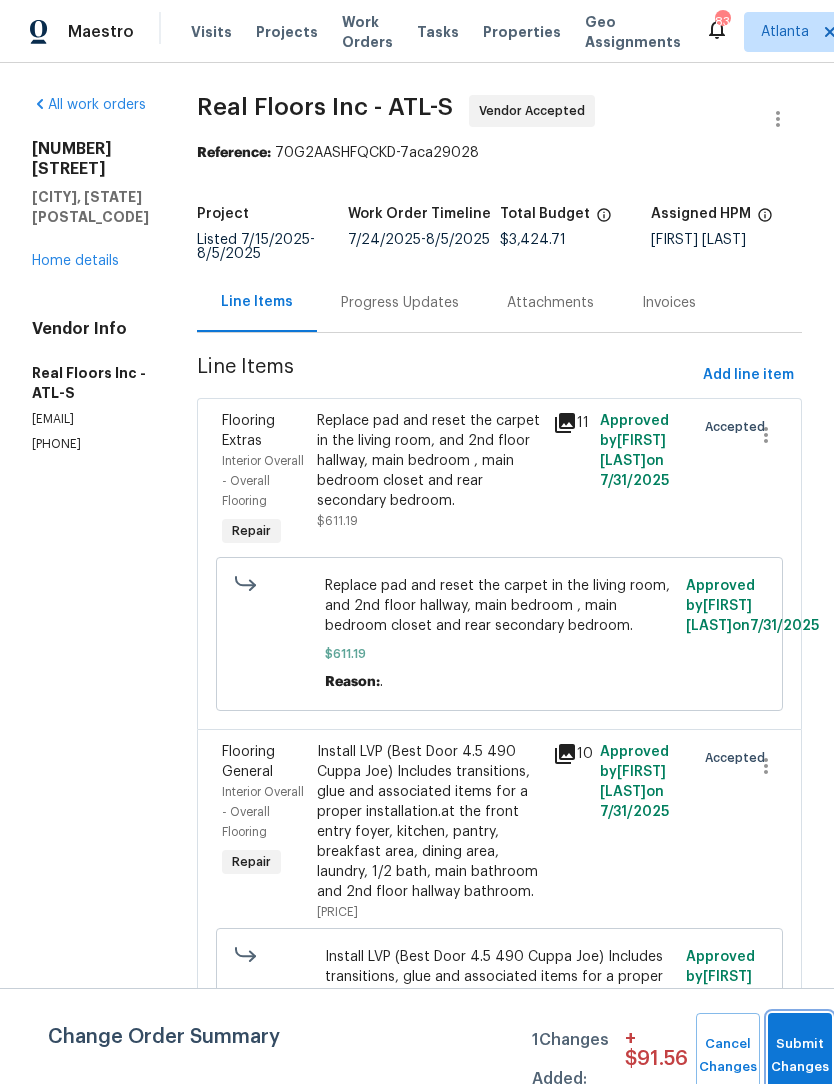 click on "Submit Changes" at bounding box center [800, 1056] 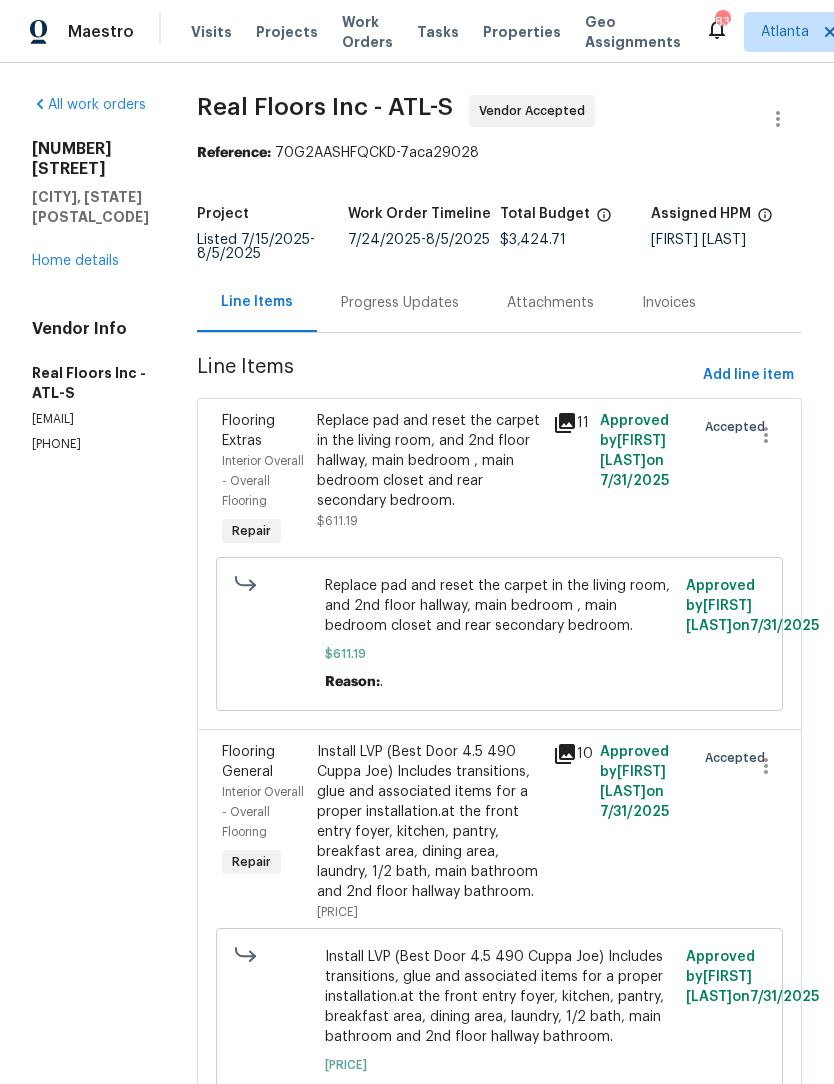 click on "Progress Updates" at bounding box center [400, 302] 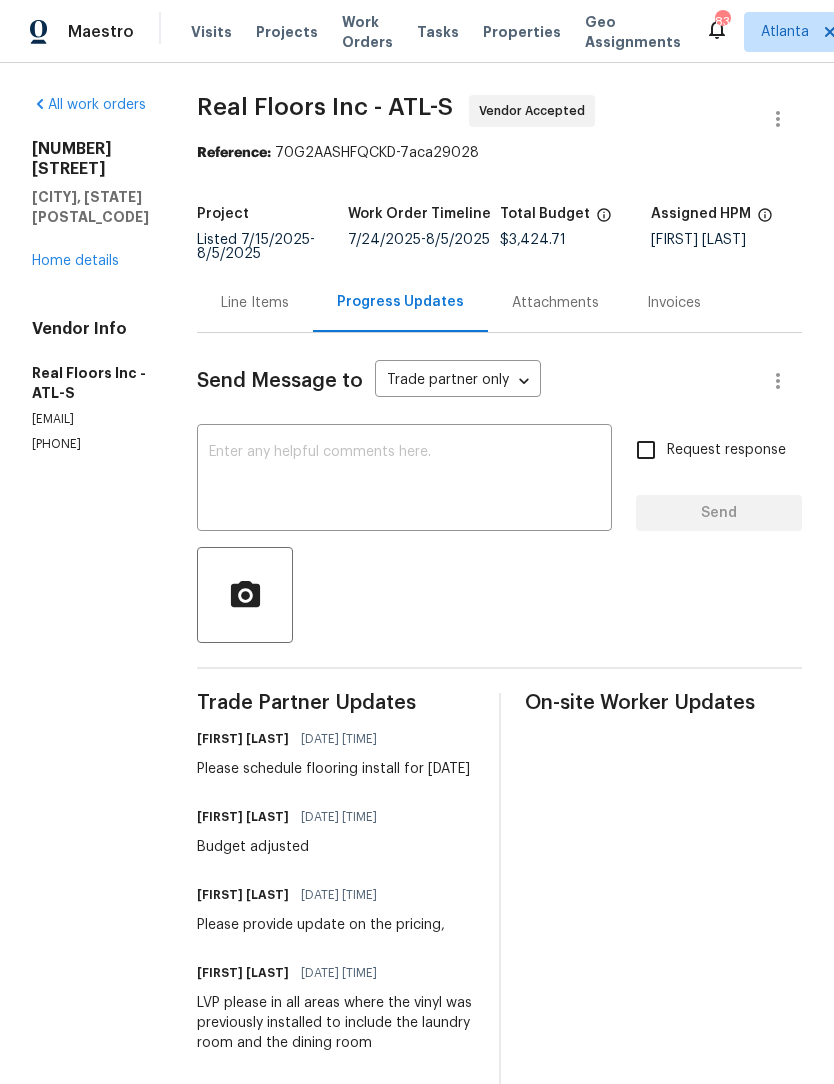 scroll, scrollTop: 0, scrollLeft: 0, axis: both 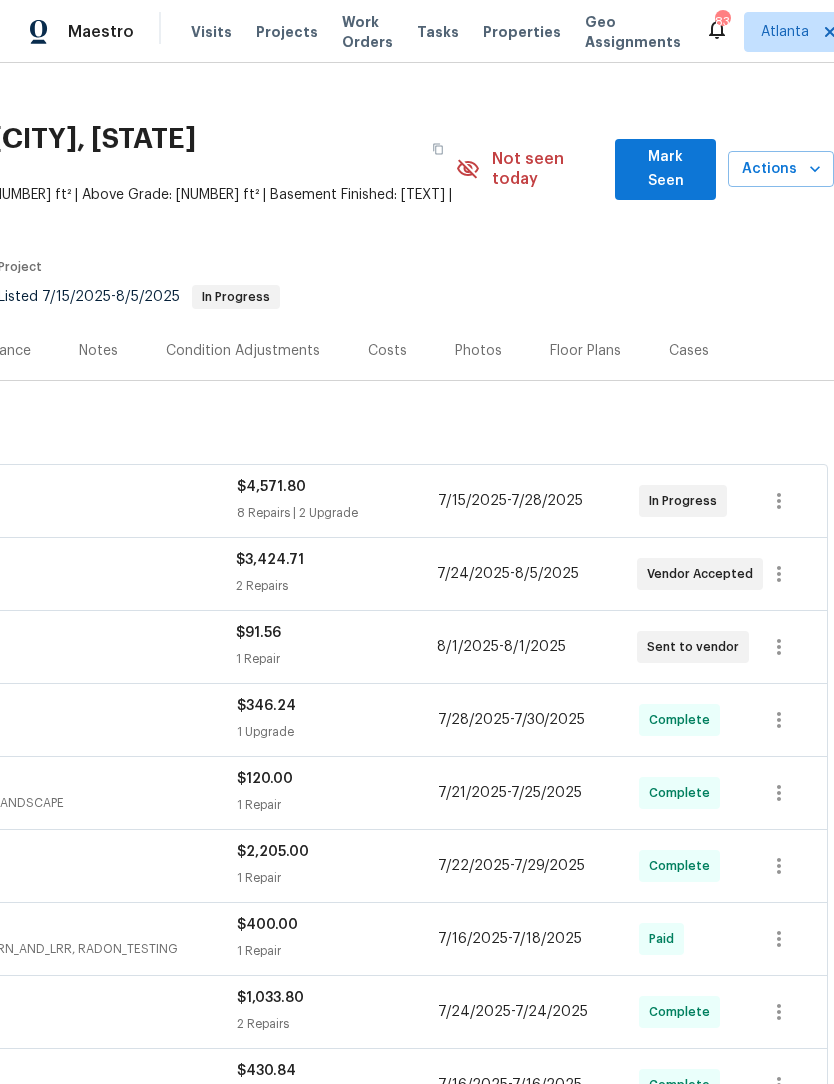 click on "Mark Seen" at bounding box center (665, 169) 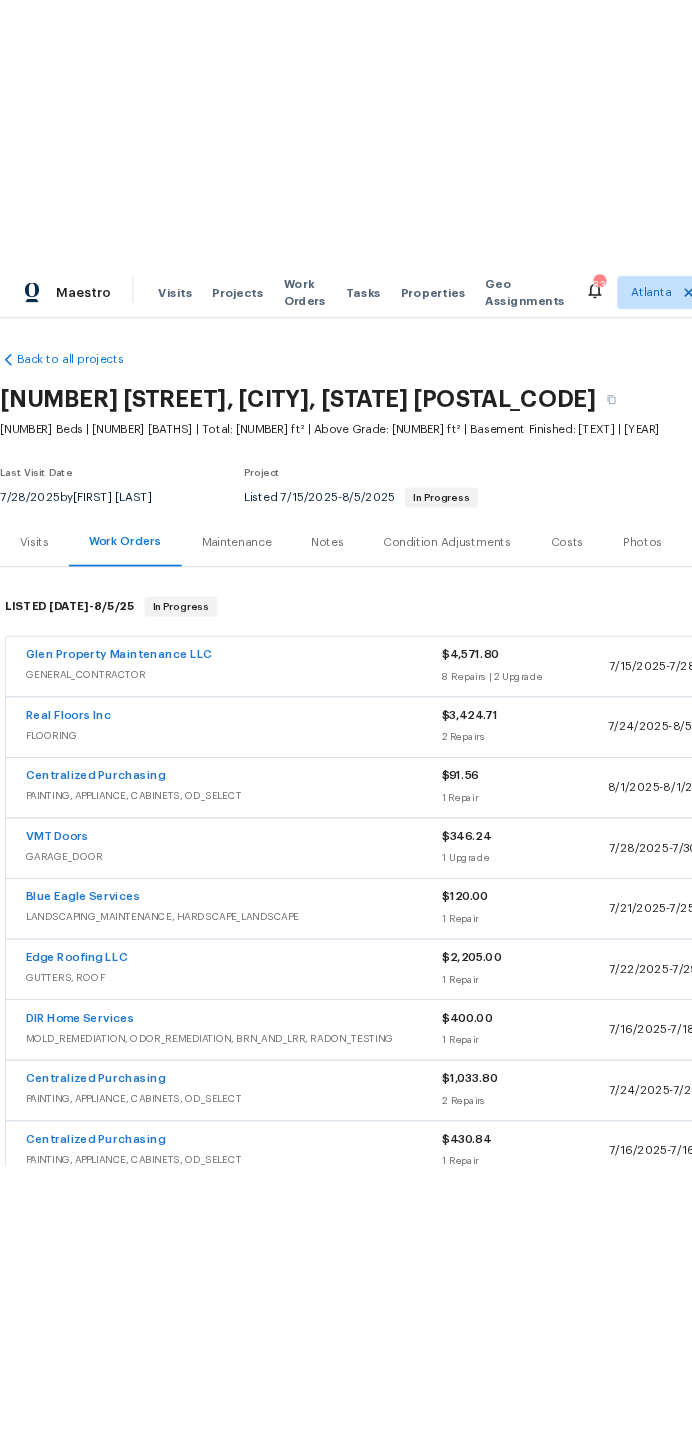 scroll, scrollTop: 0, scrollLeft: 0, axis: both 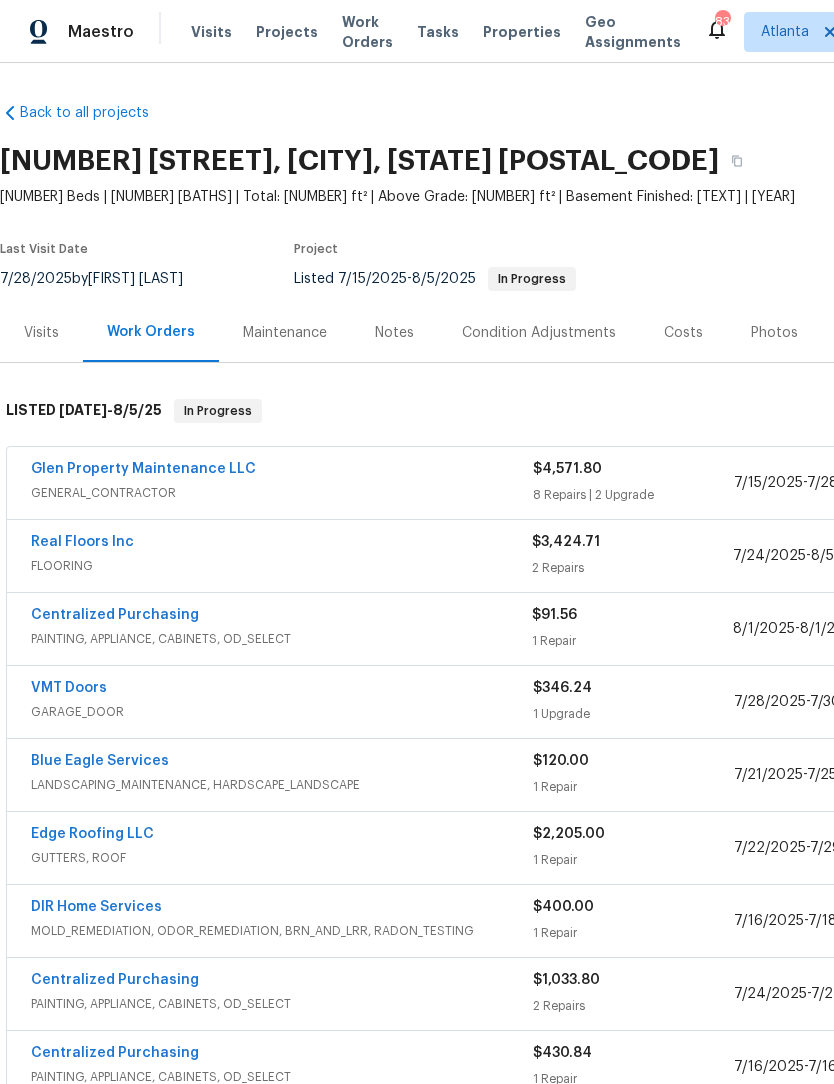 click on "Back to all projects" at bounding box center [96, 113] 